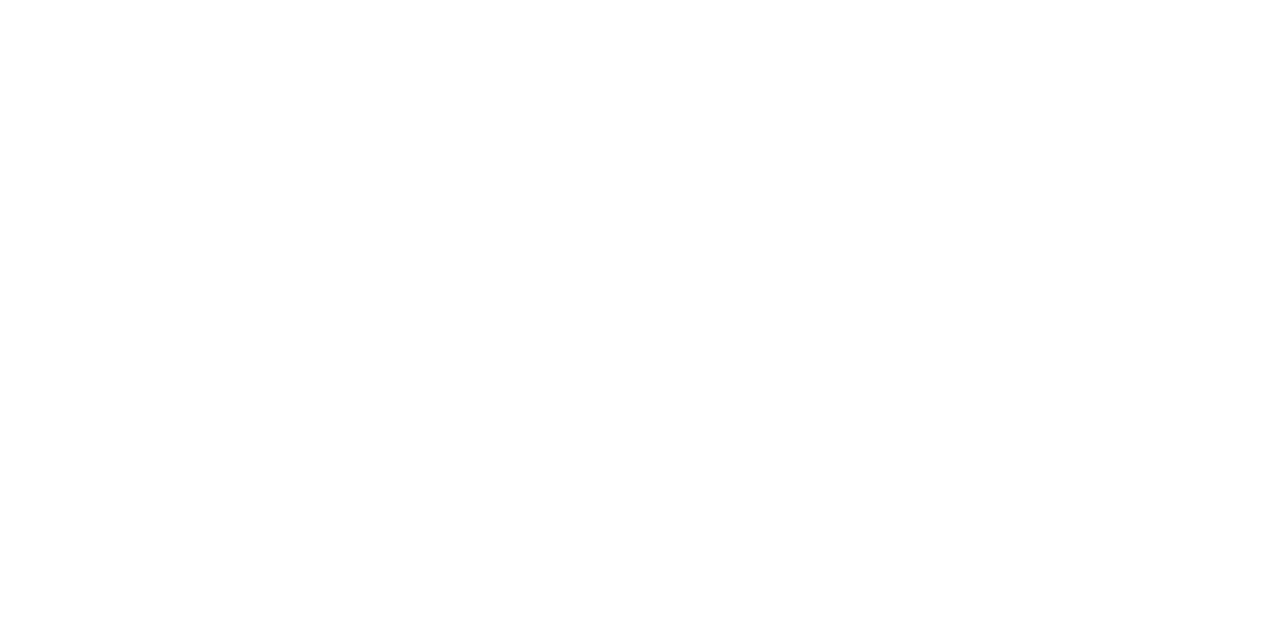 scroll, scrollTop: 0, scrollLeft: 0, axis: both 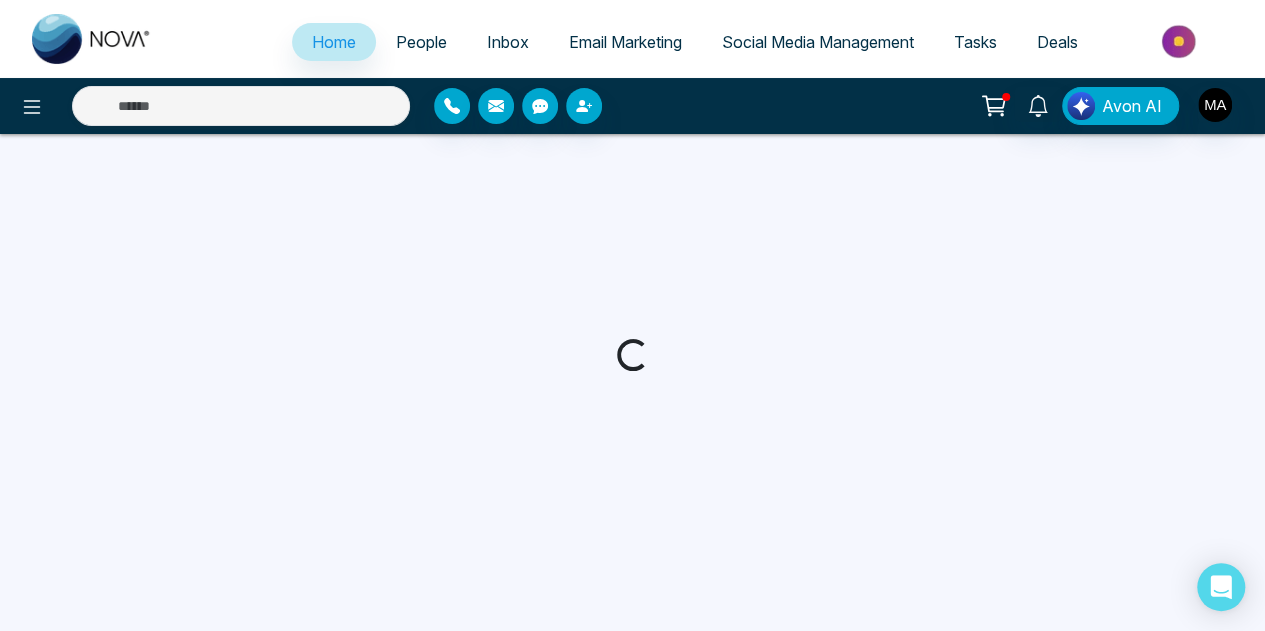 select on "*" 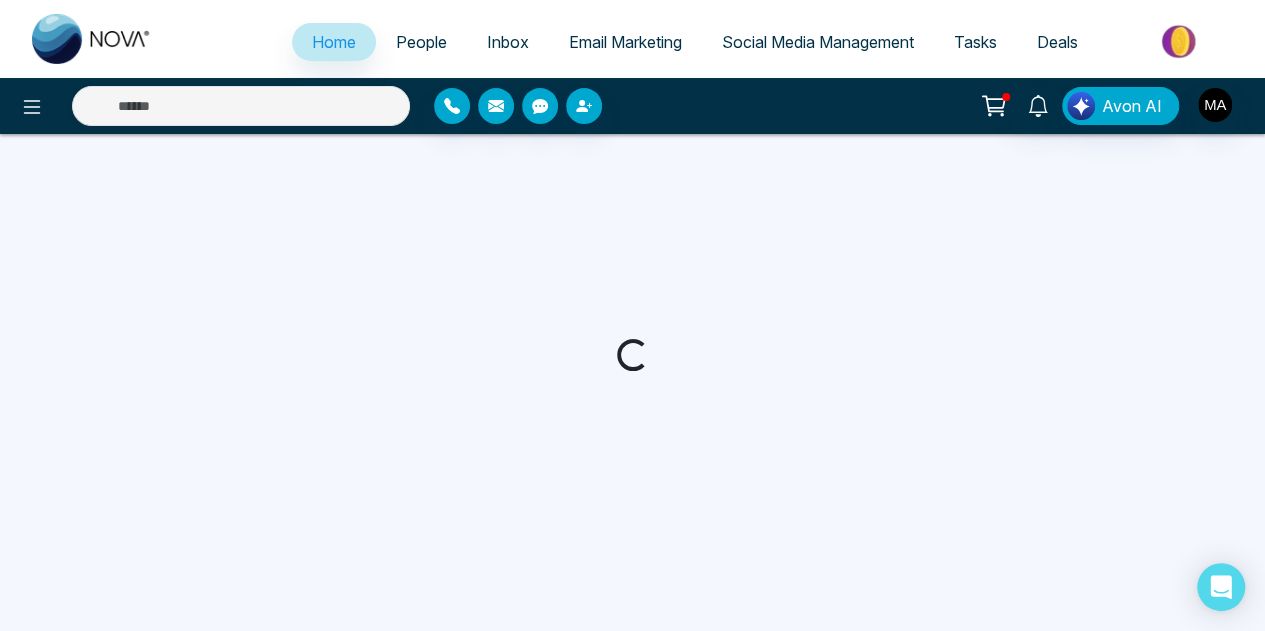 select on "*" 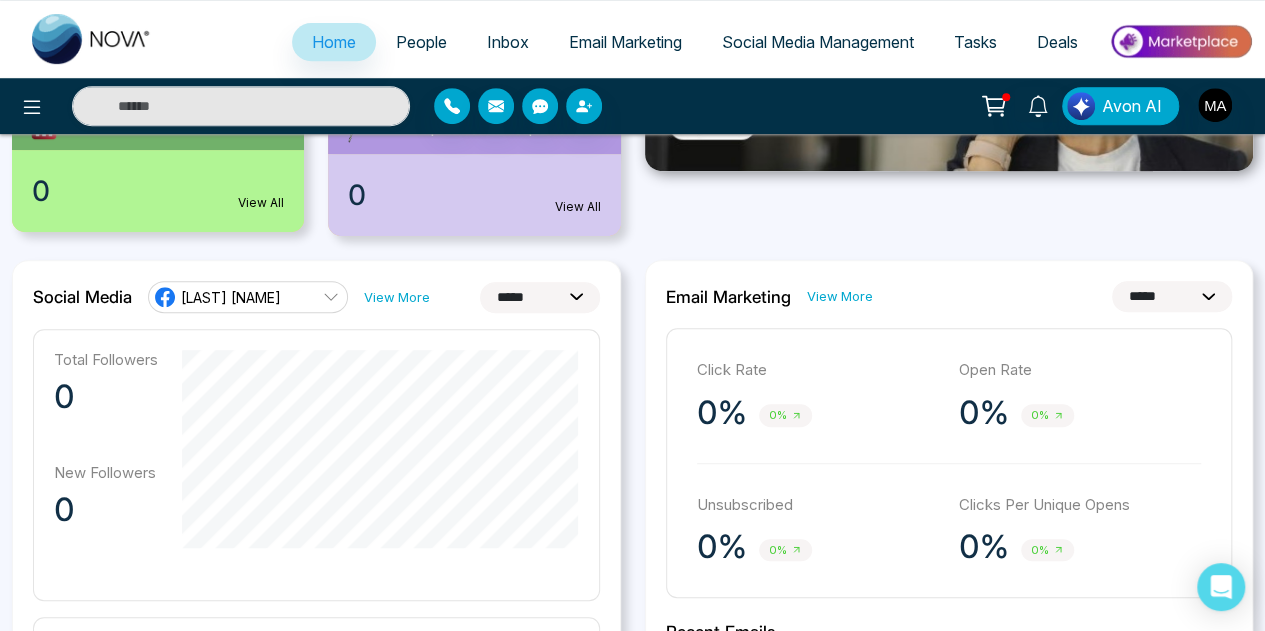scroll, scrollTop: 452, scrollLeft: 0, axis: vertical 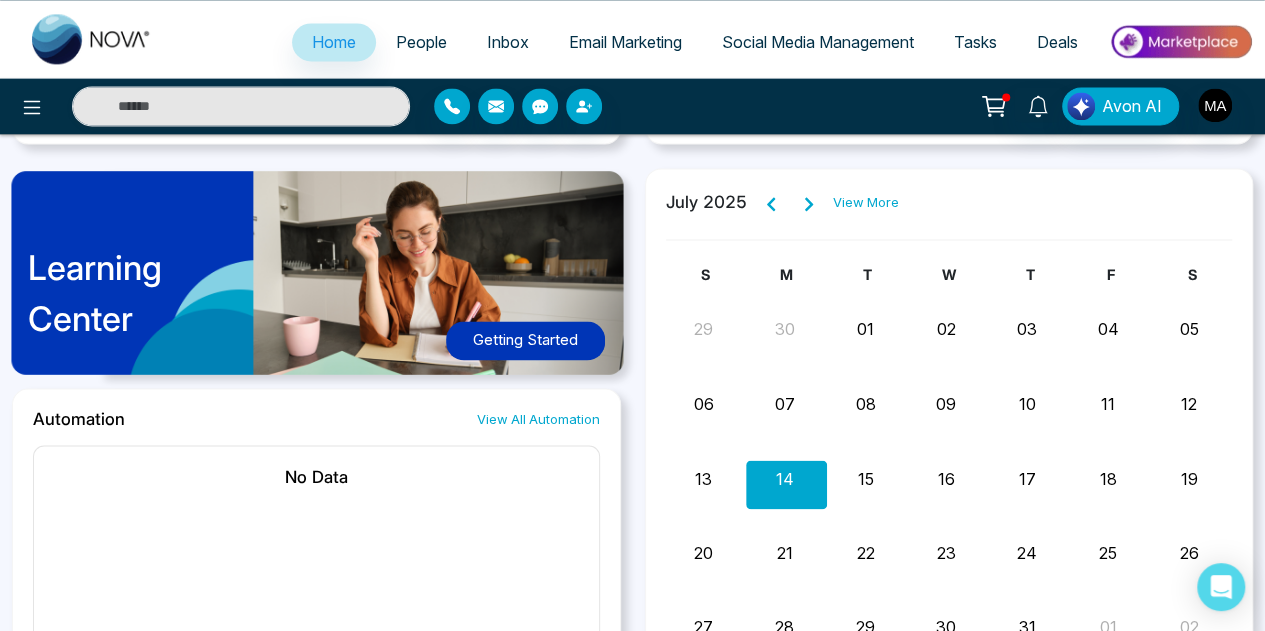click on "[MONTH] [YEAR] View More" at bounding box center [782, 202] 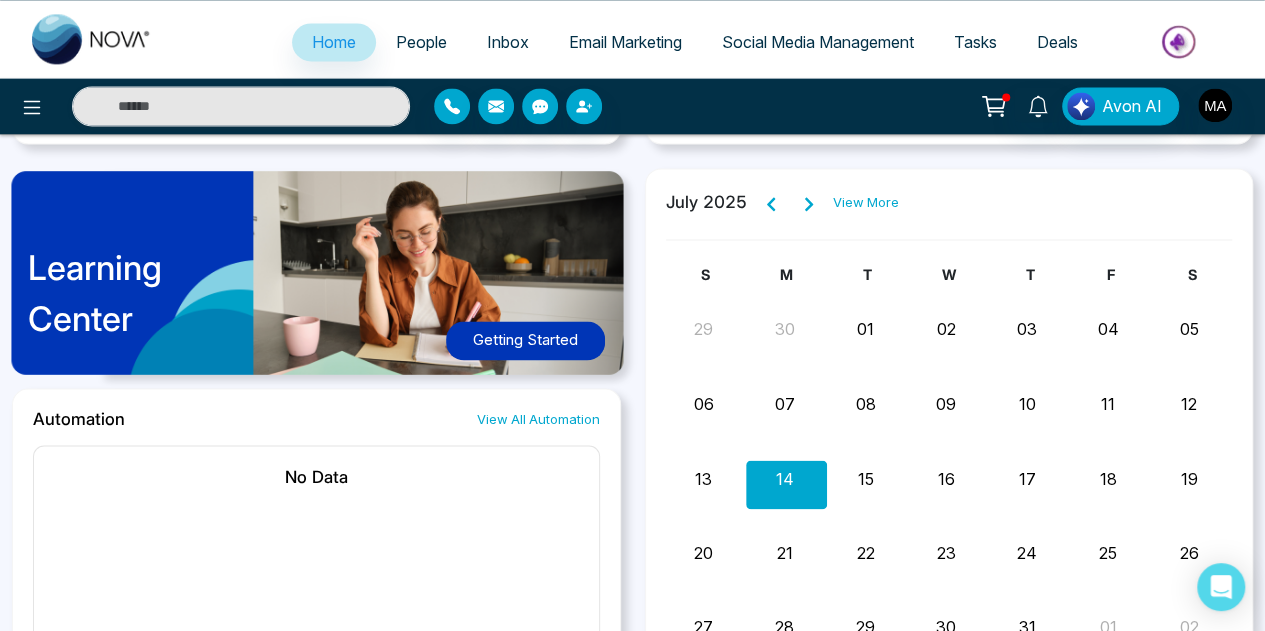 click on "View More" at bounding box center [866, 203] 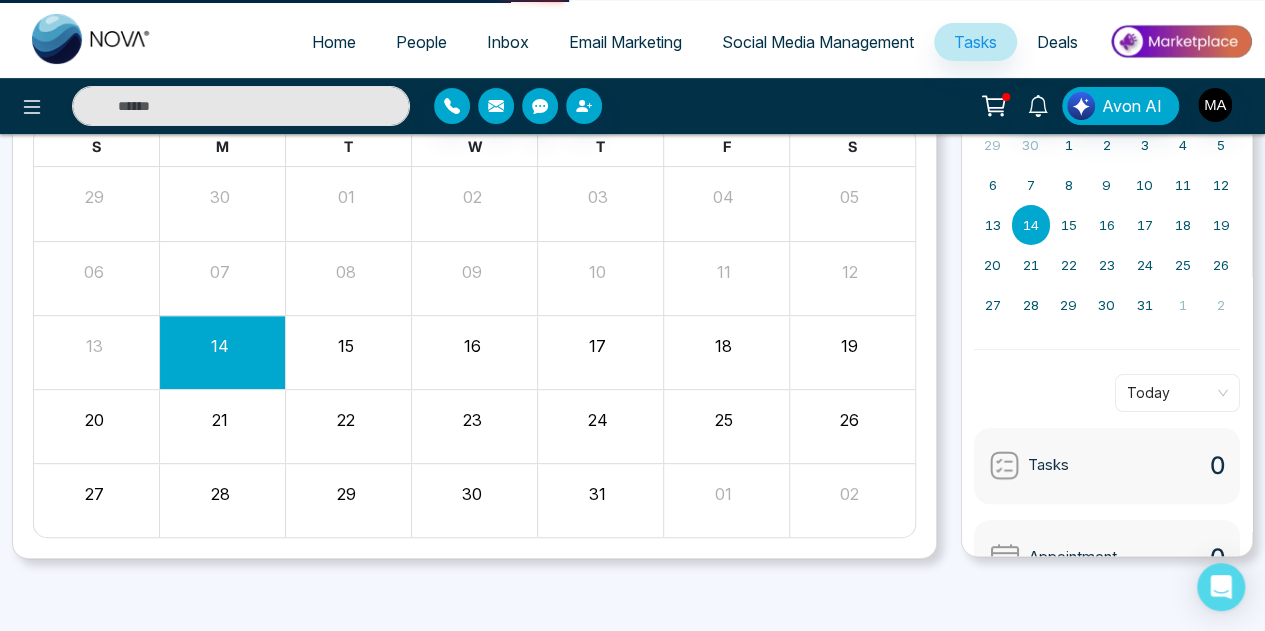 scroll, scrollTop: 0, scrollLeft: 0, axis: both 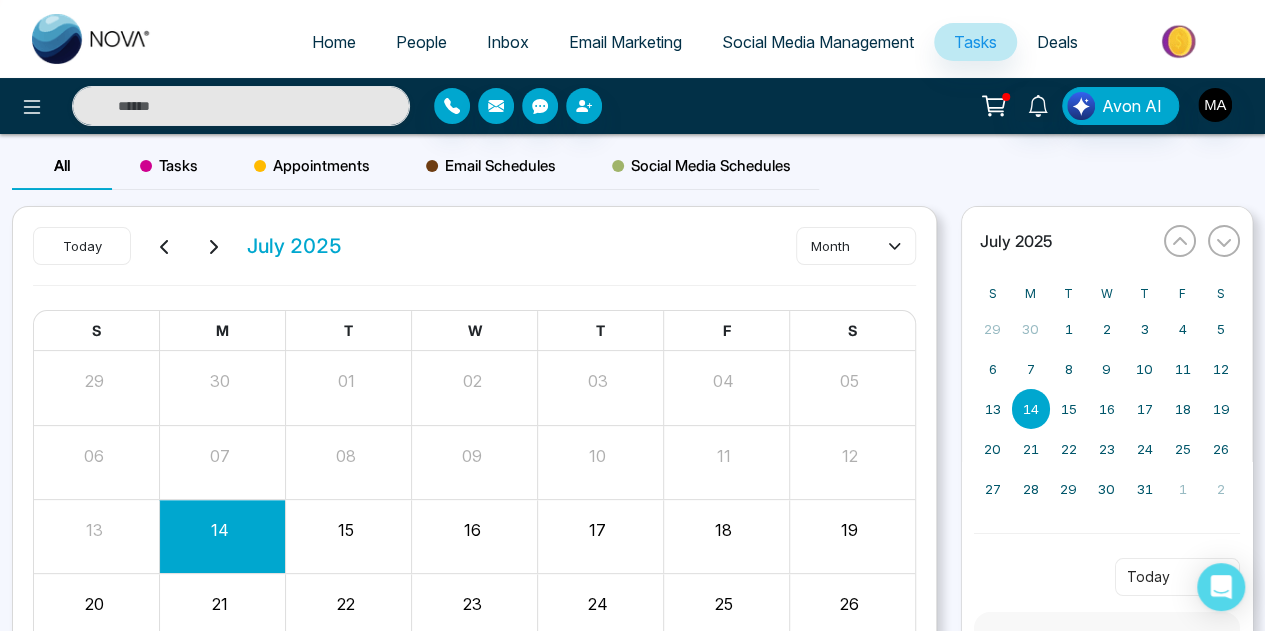 click on "Tasks" at bounding box center (169, 166) 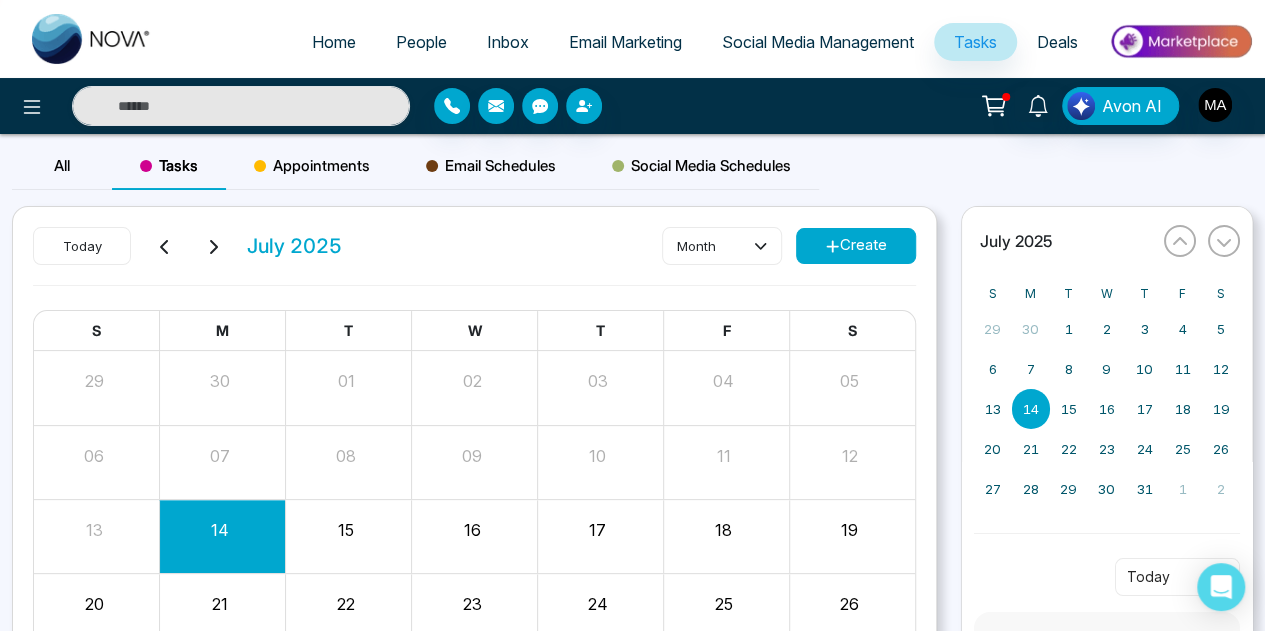 click on "Appointments" at bounding box center [312, 166] 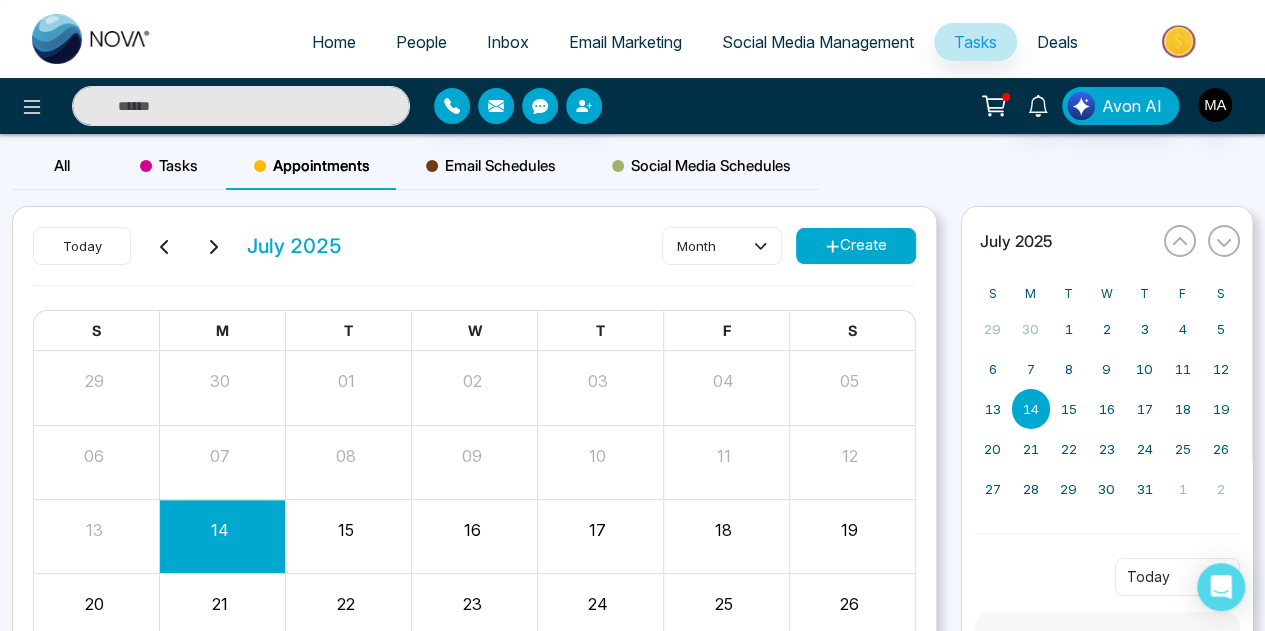 click on "Create" at bounding box center [856, 246] 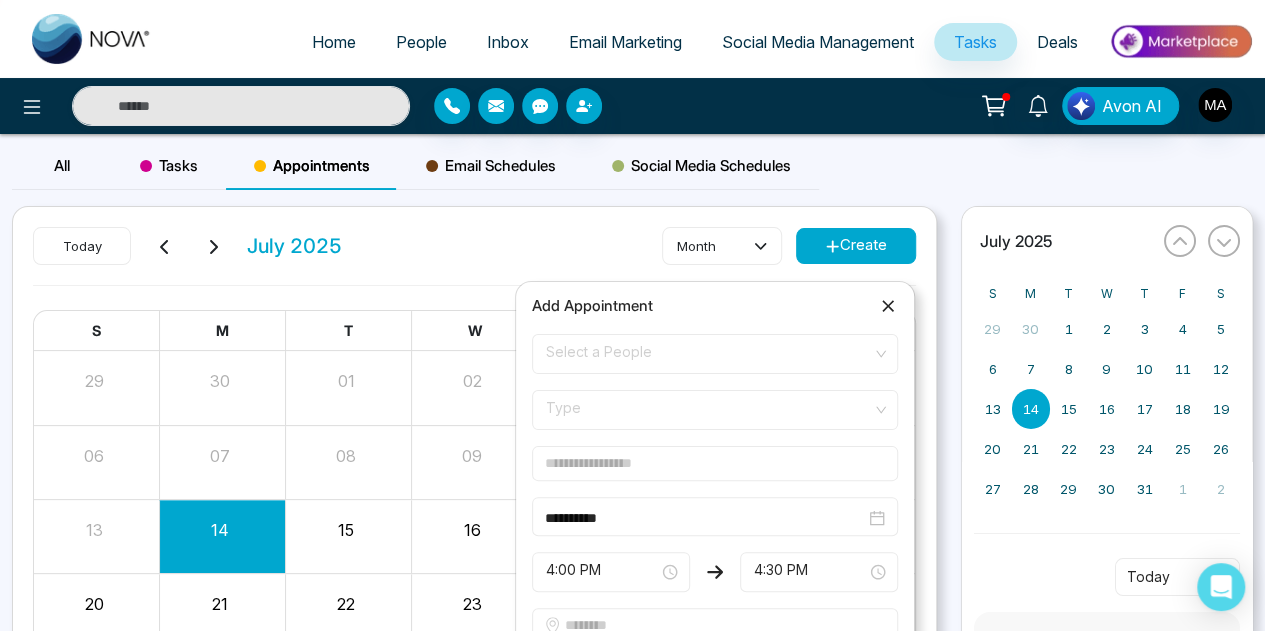 click 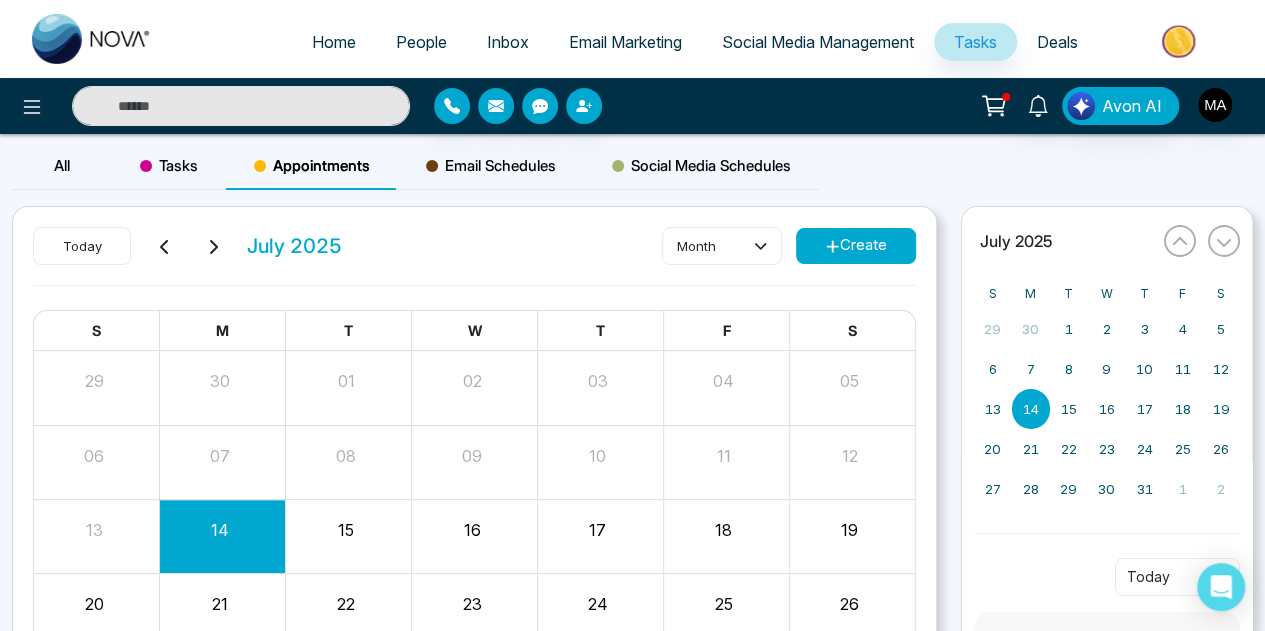 click on "Tasks" at bounding box center (169, 166) 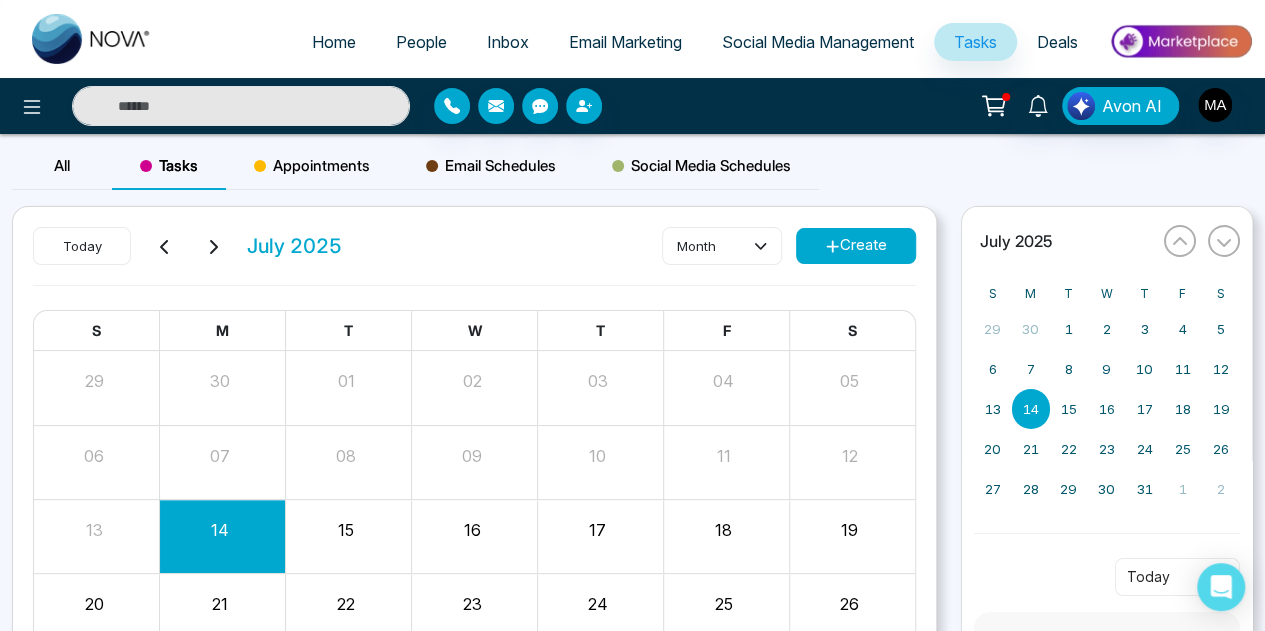 click on "Create" at bounding box center (856, 246) 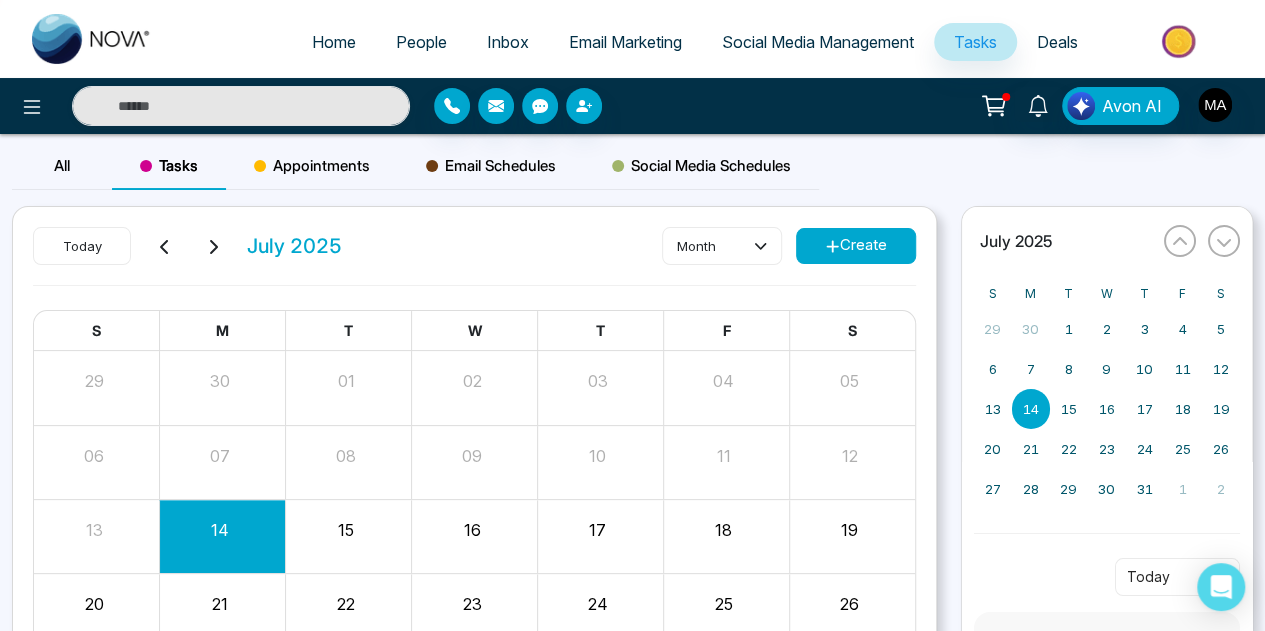 click on "[MONTH] [YEAR] month Create" at bounding box center [474, 256] 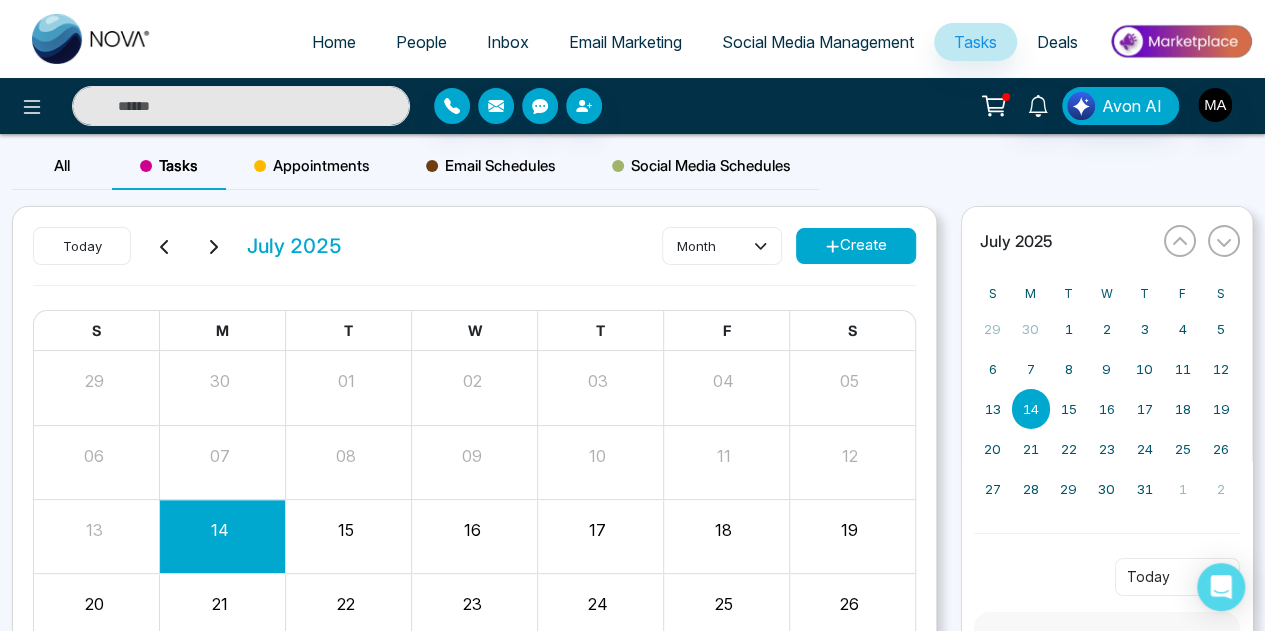 click on "Home" at bounding box center (334, 42) 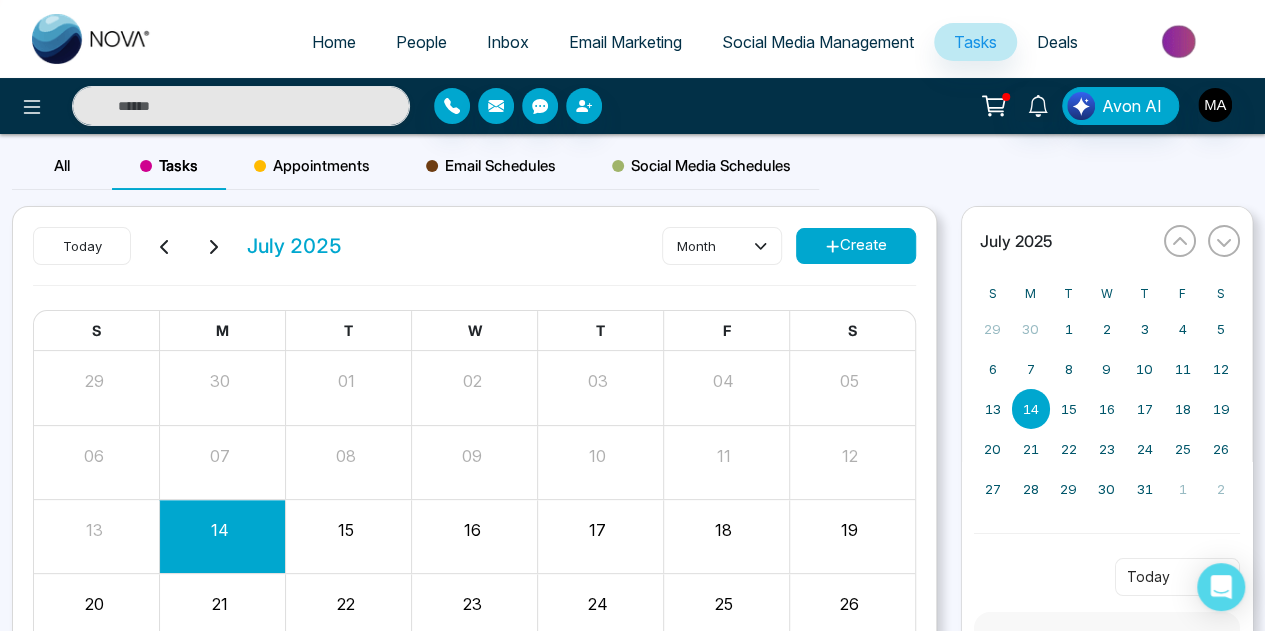 select on "*" 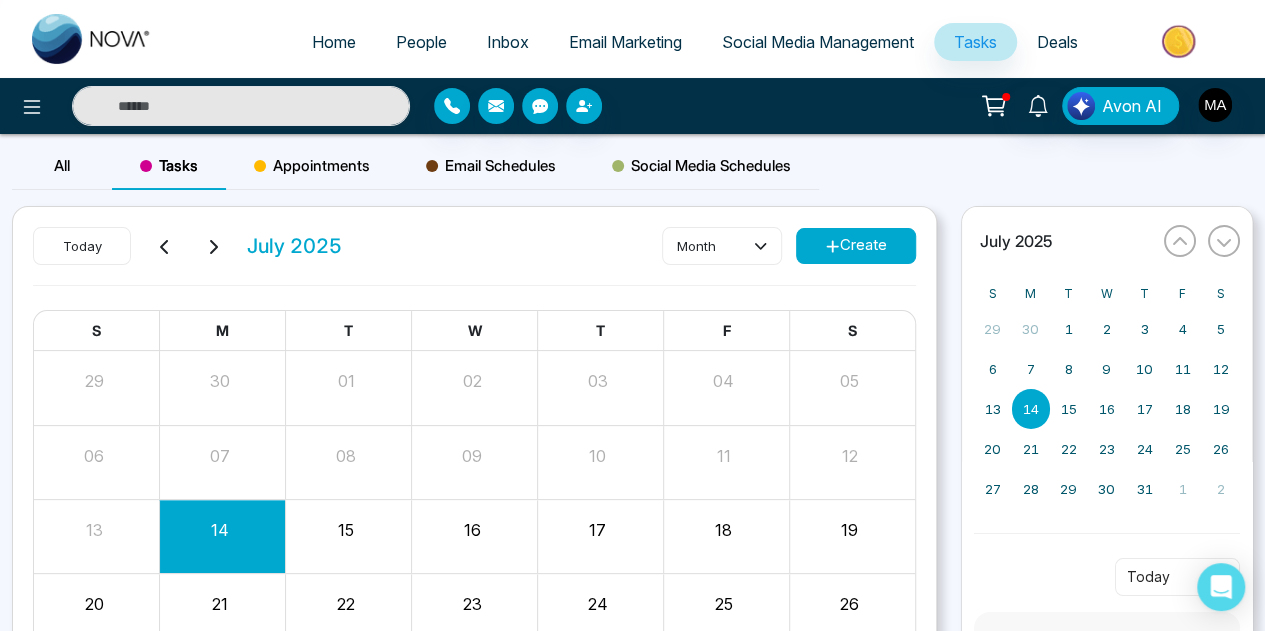 select on "*" 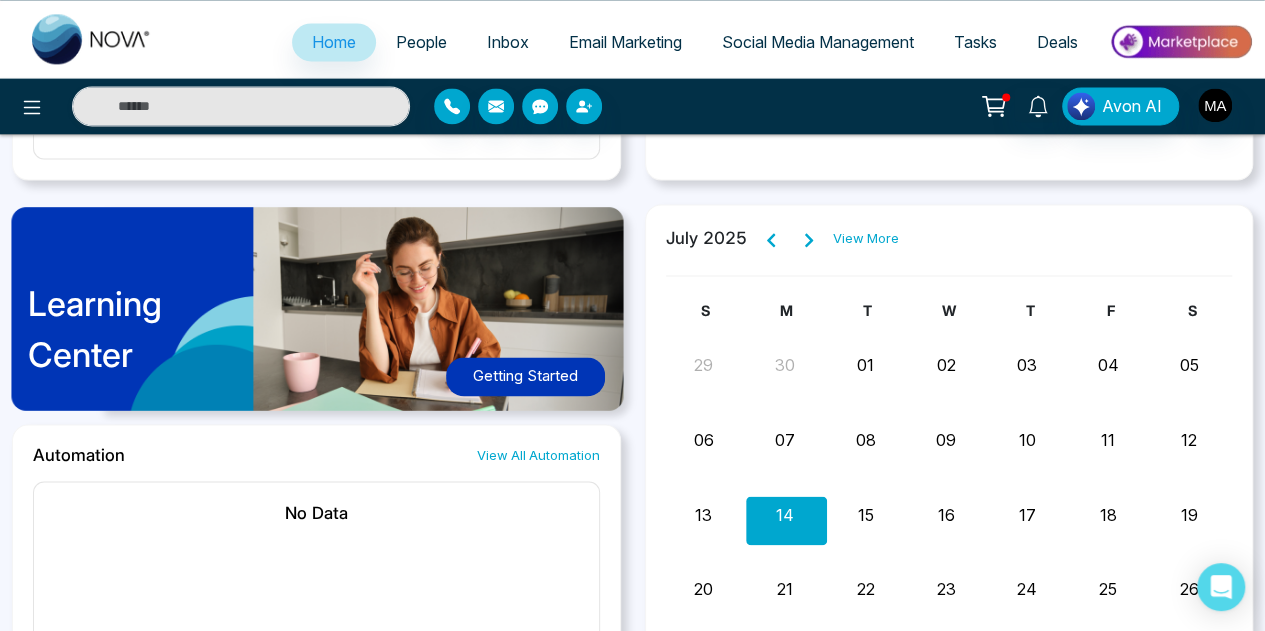 scroll, scrollTop: 1442, scrollLeft: 0, axis: vertical 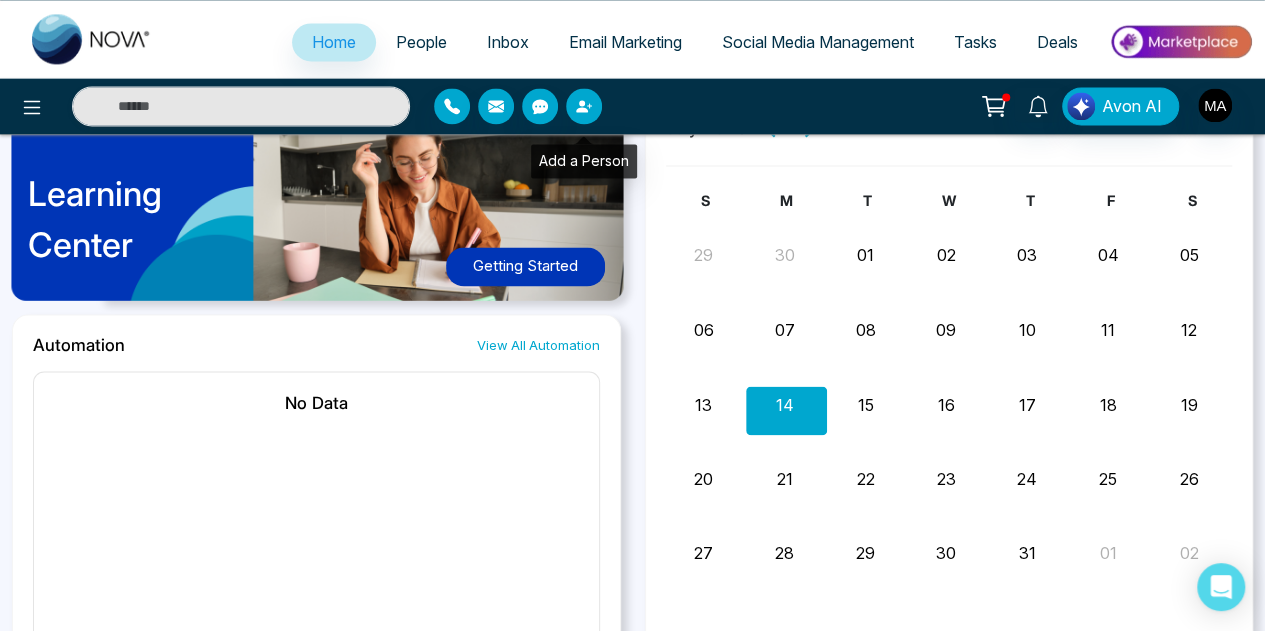 click at bounding box center [584, 106] 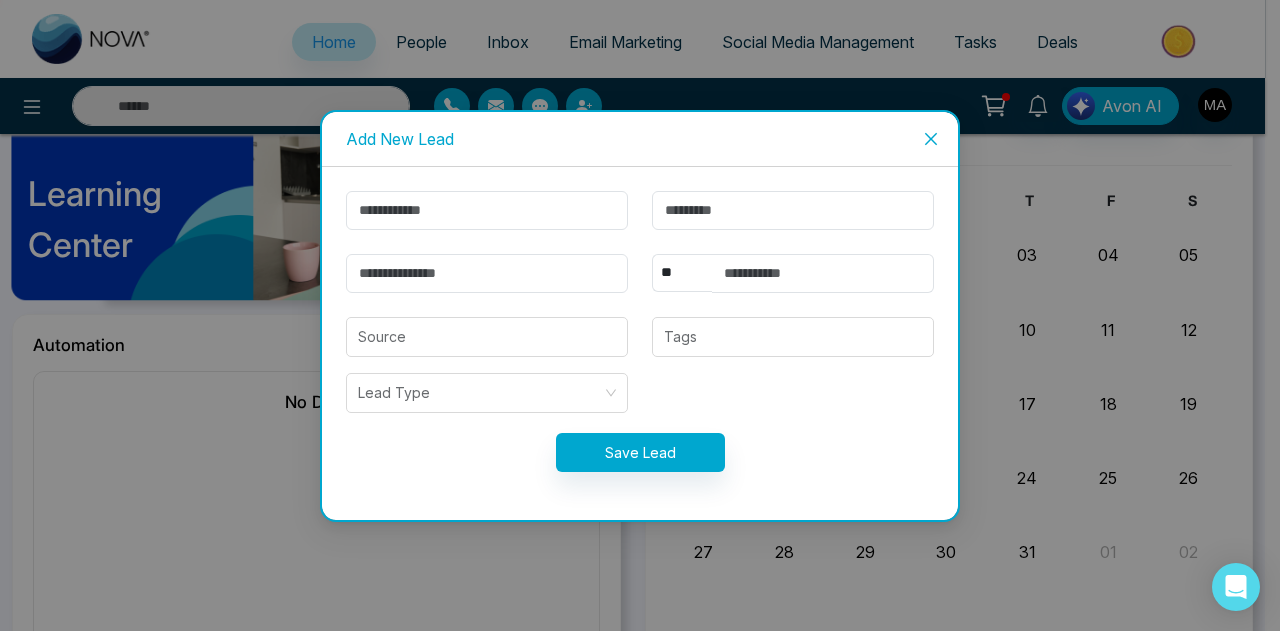 click 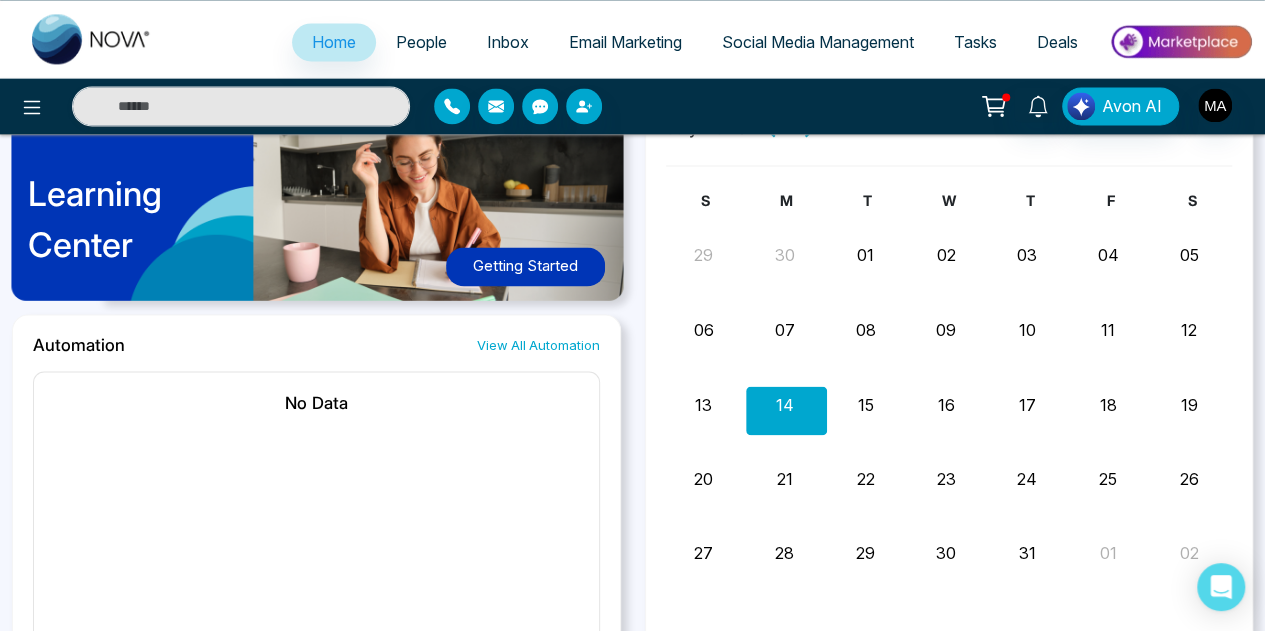 click on "People" at bounding box center (421, 42) 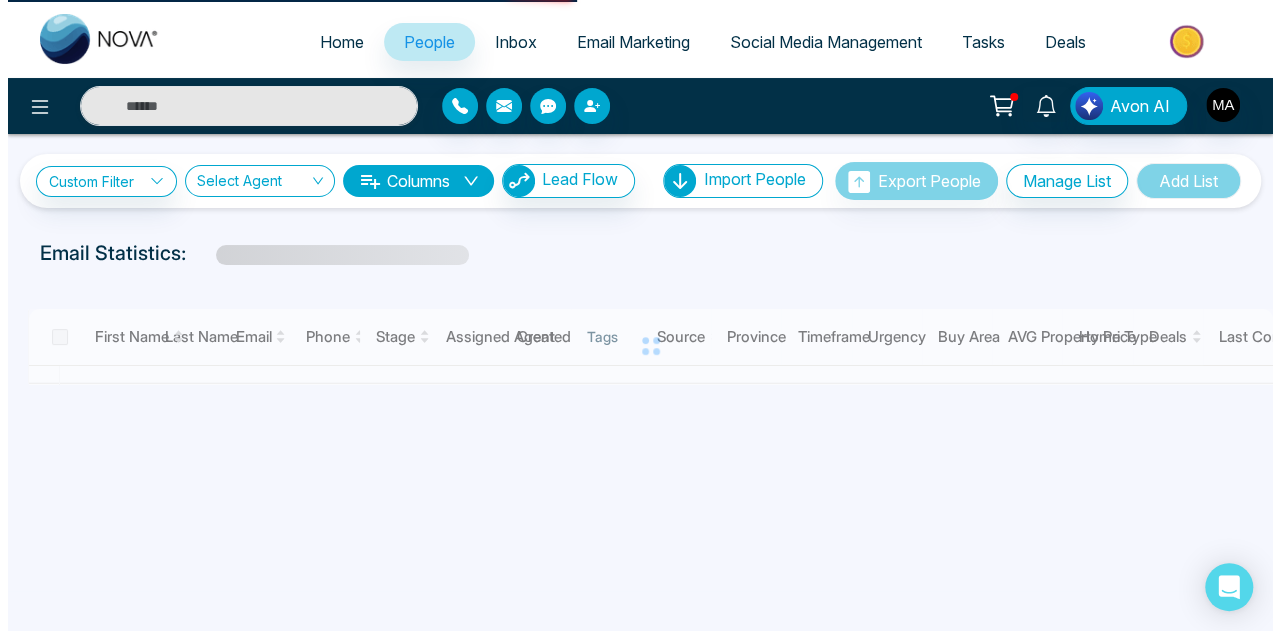 scroll, scrollTop: 0, scrollLeft: 0, axis: both 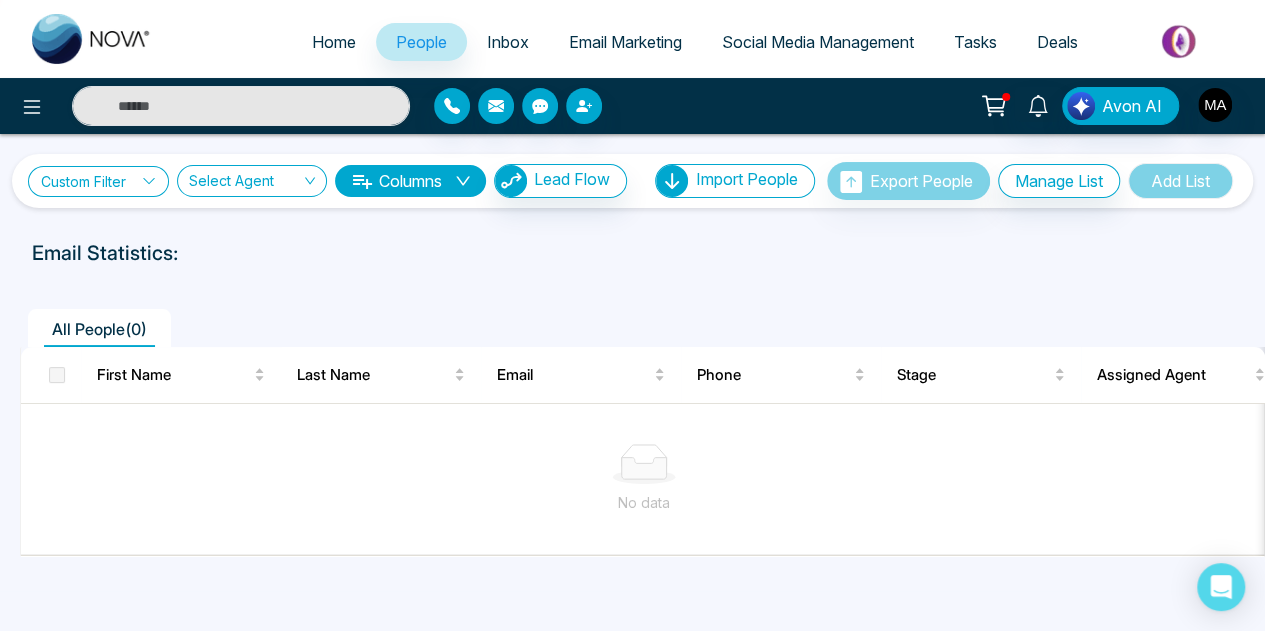 click 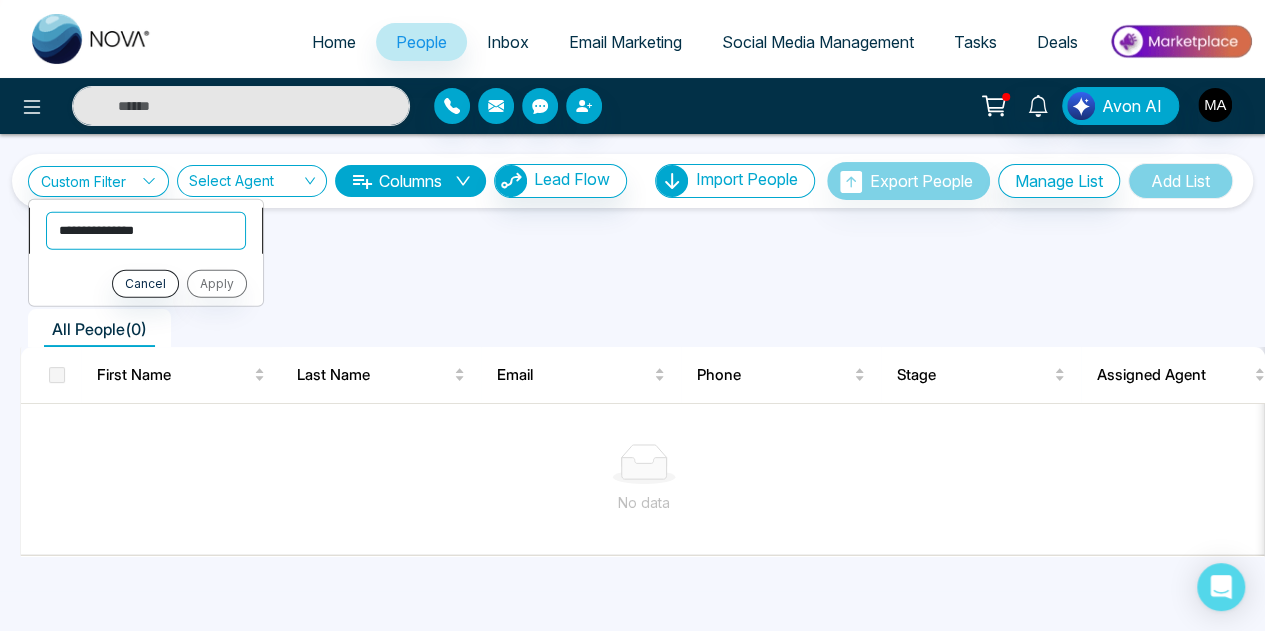 click on "**********" at bounding box center (146, 230) 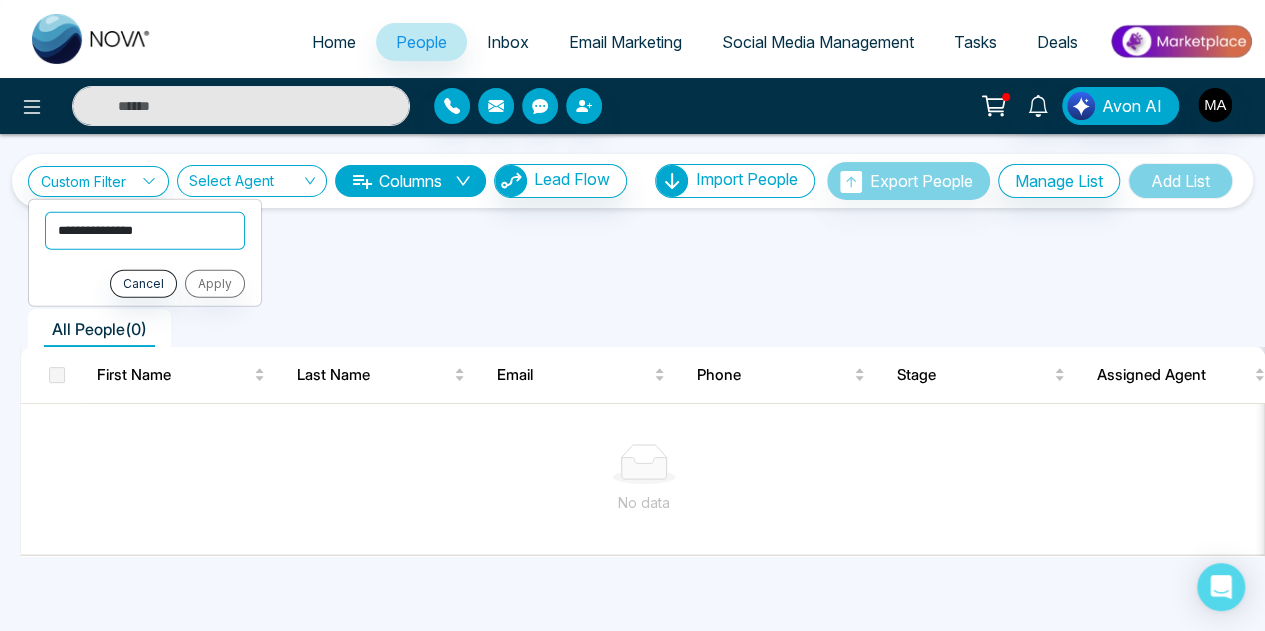 select on "**********" 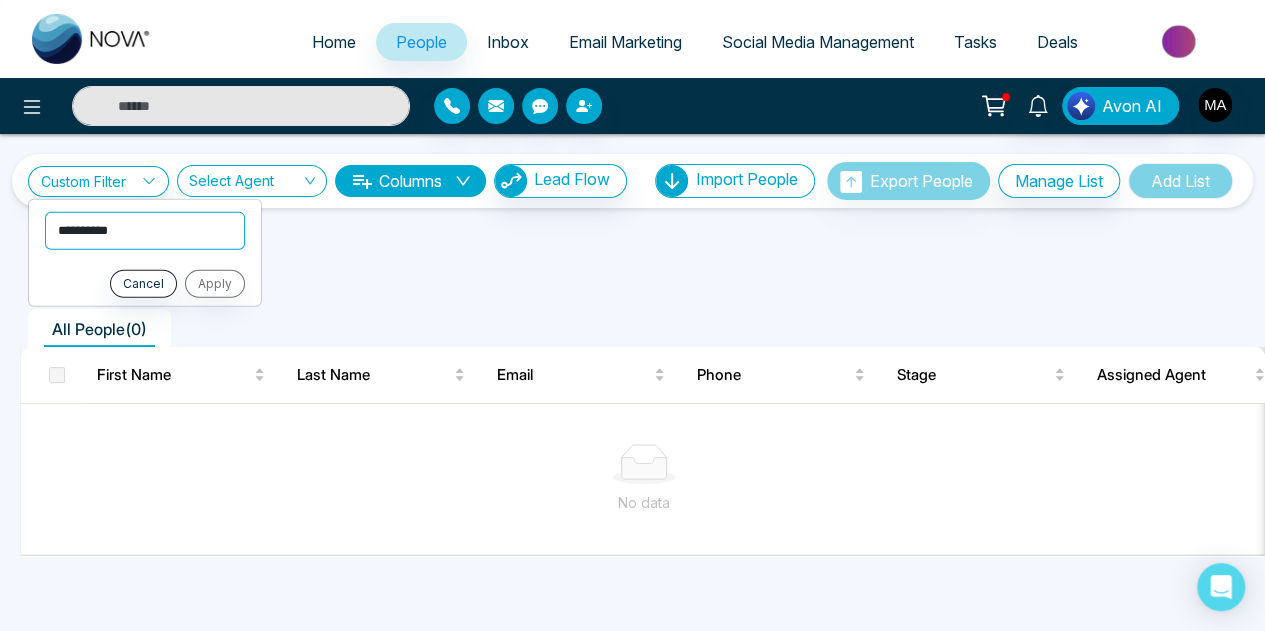 click on "**********" at bounding box center (145, 230) 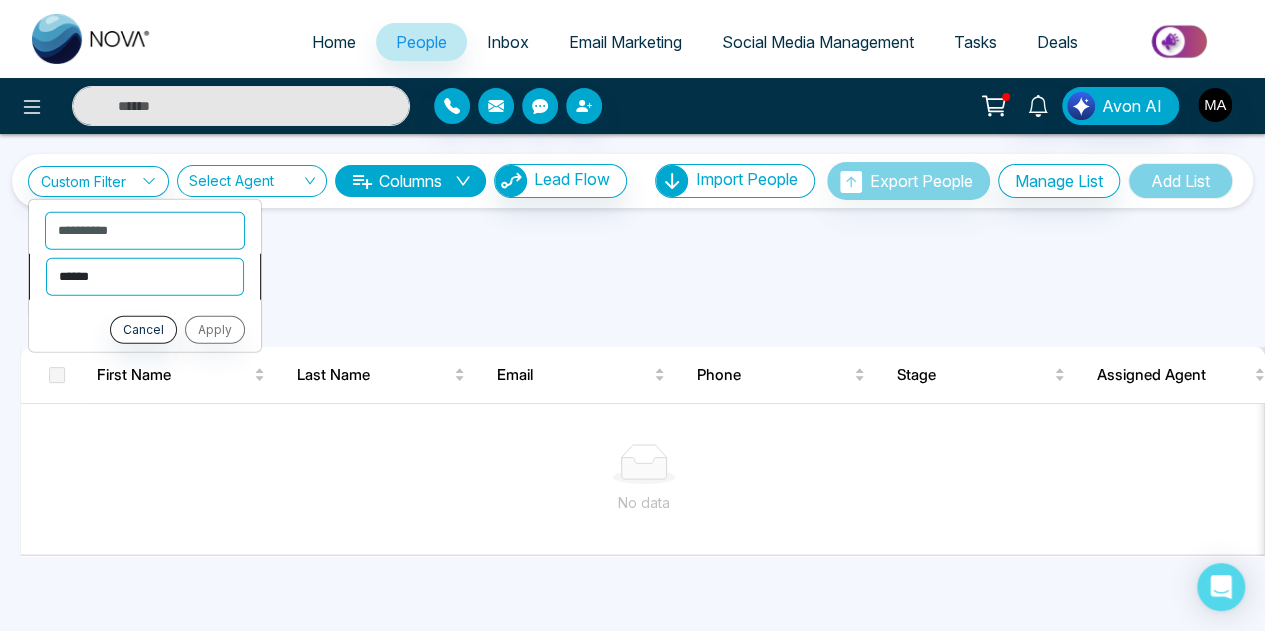 click on "**********" at bounding box center [145, 276] 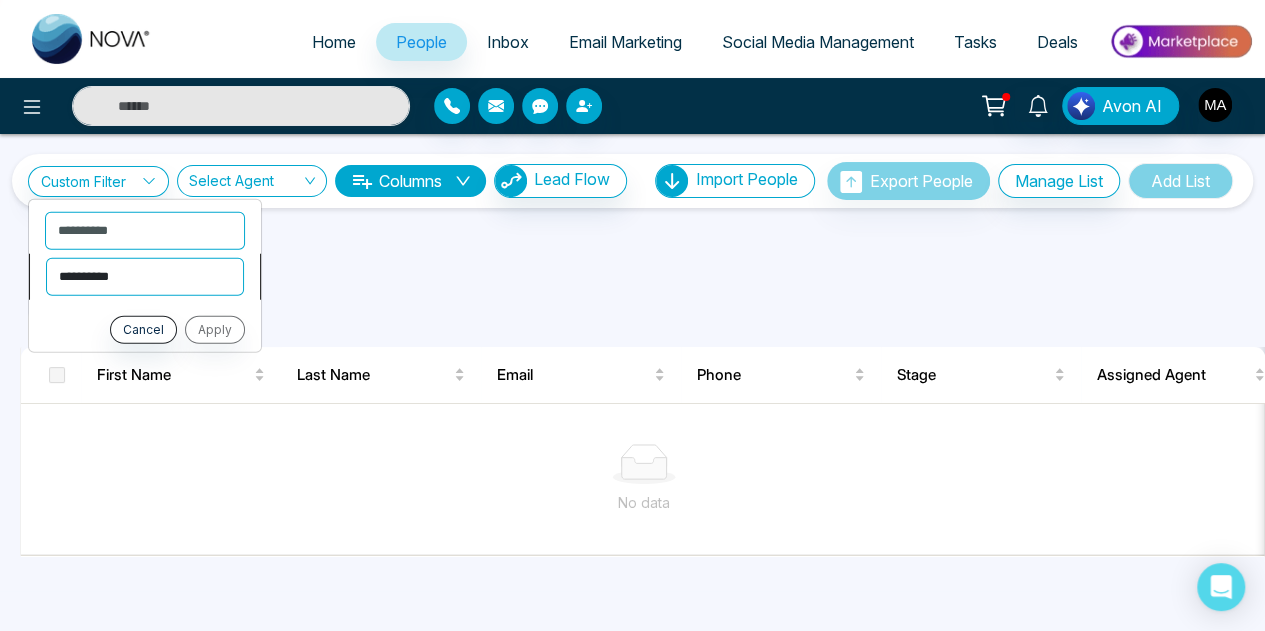 click on "**********" at bounding box center (145, 276) 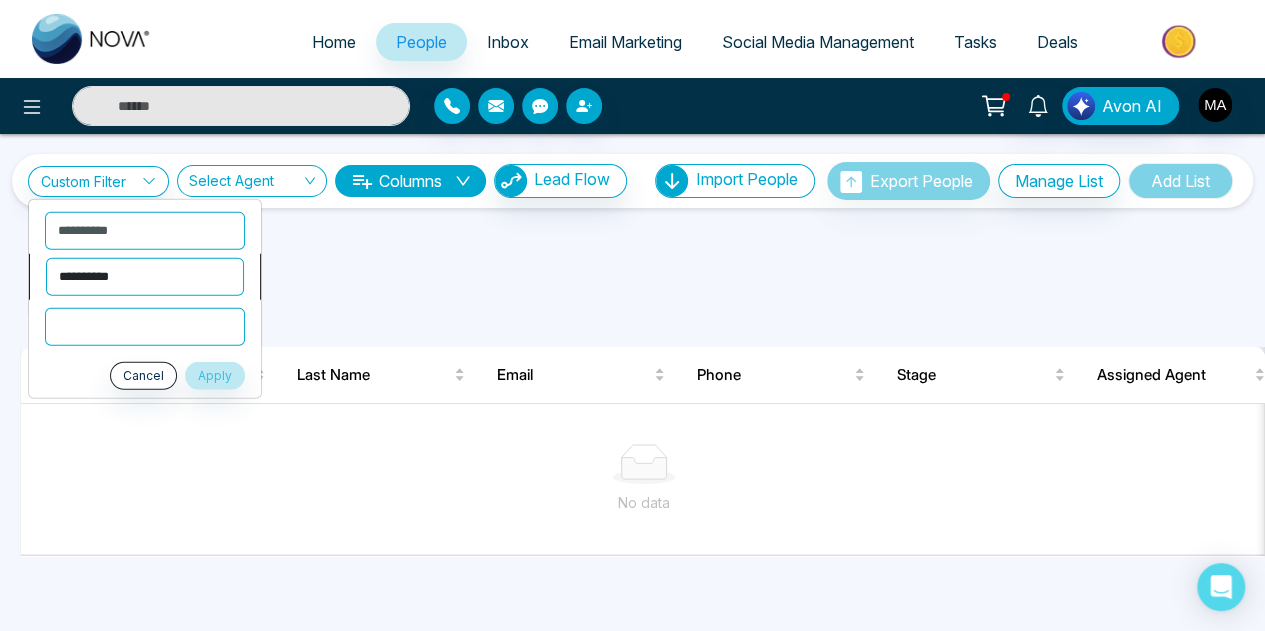 click on "**********" at bounding box center (145, 276) 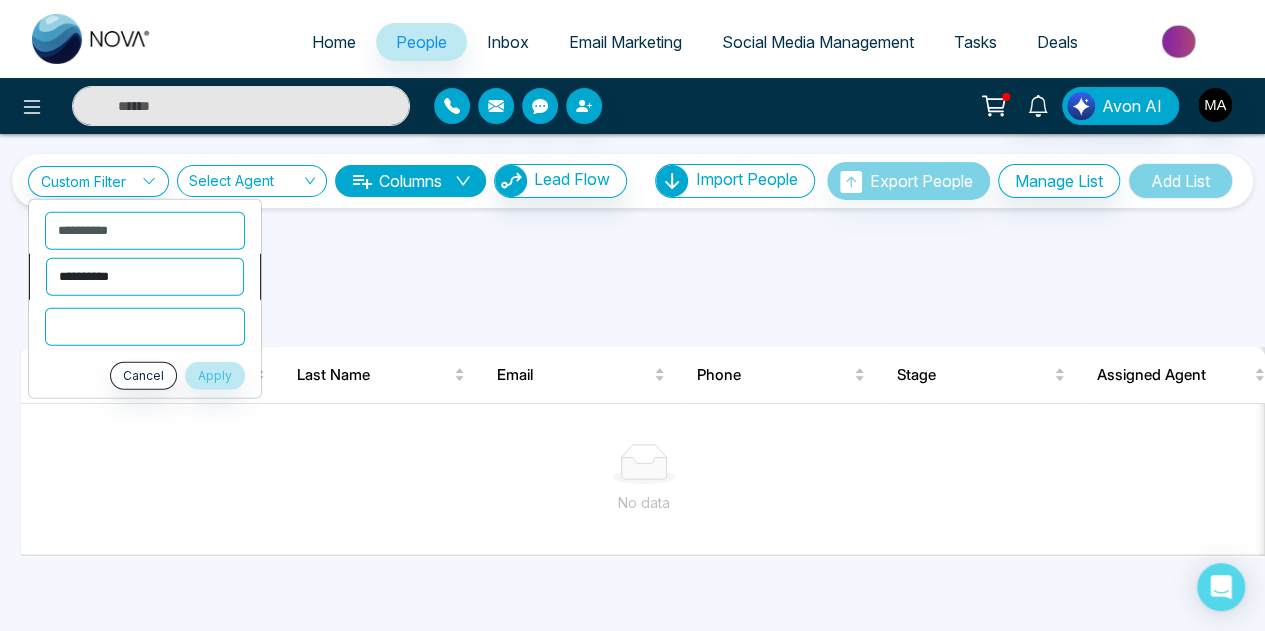 select on "********" 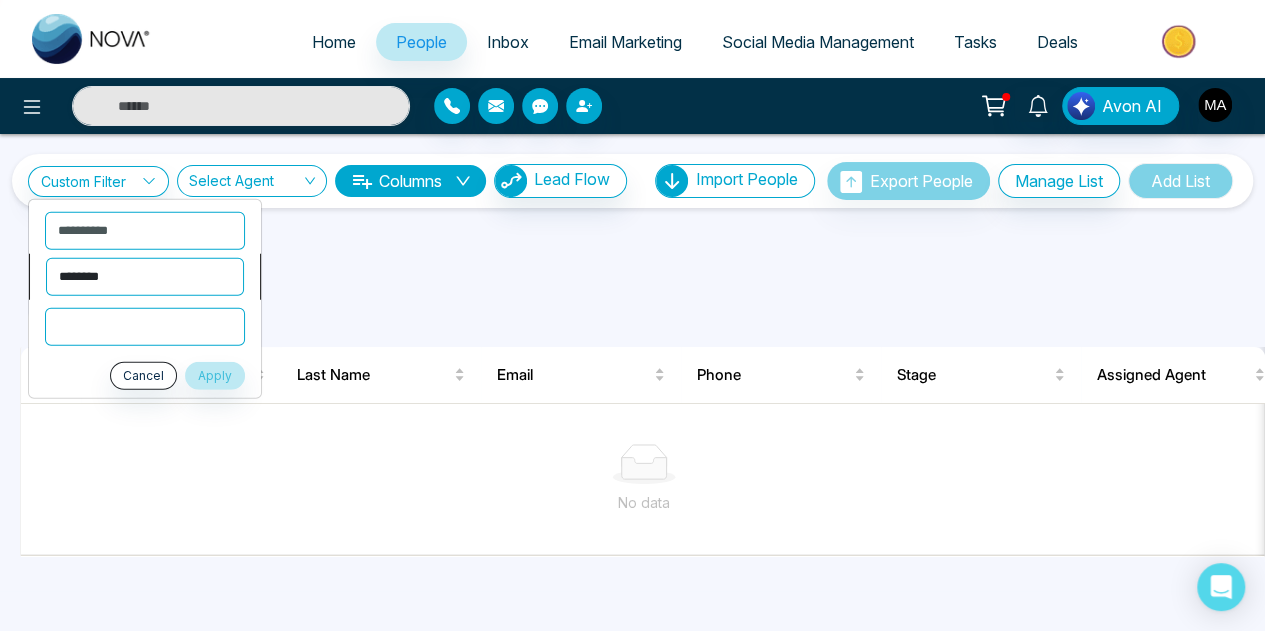 click on "**********" at bounding box center [145, 276] 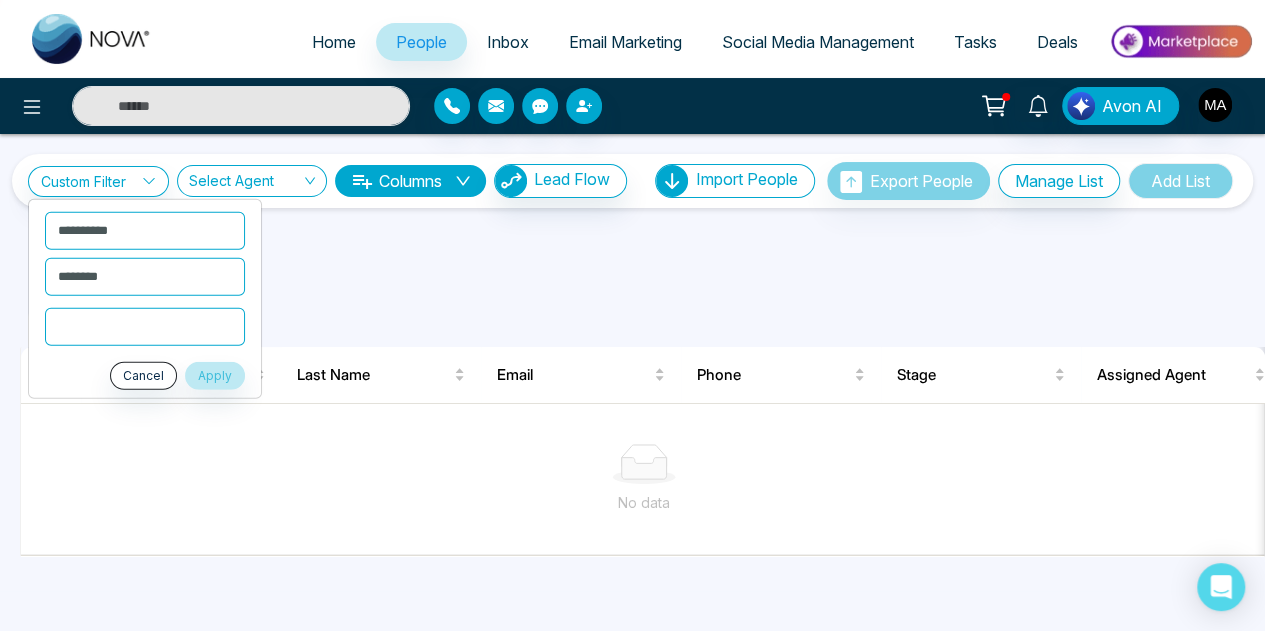 click at bounding box center [145, 326] 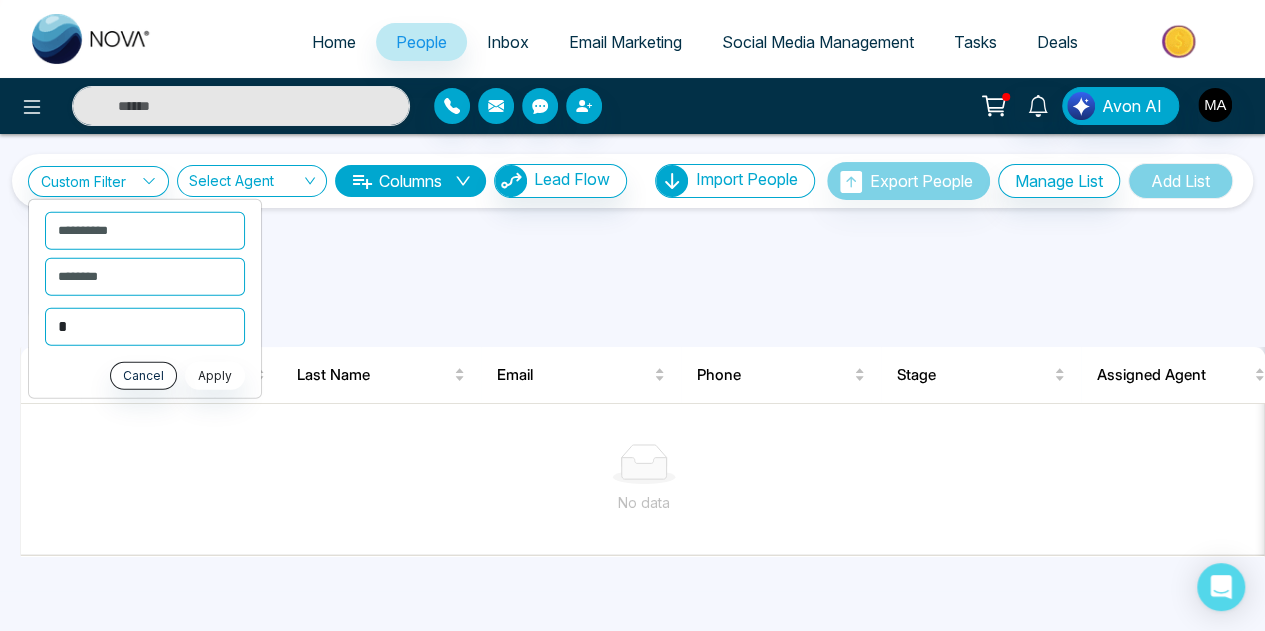 type on "*" 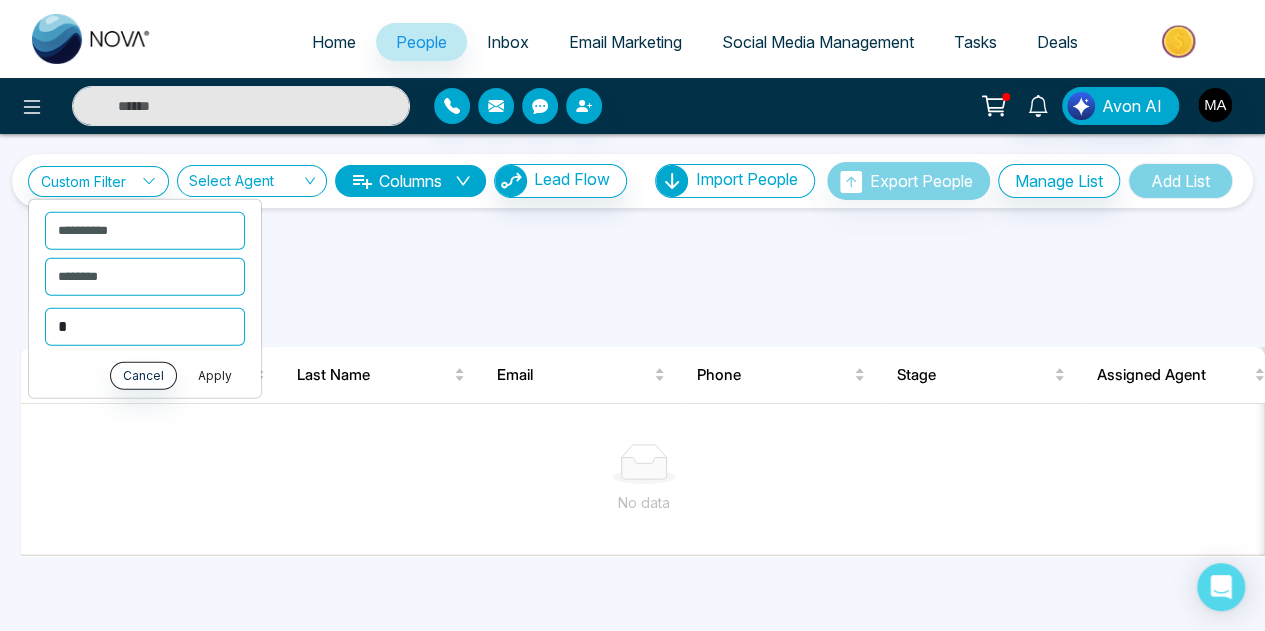 click on "Apply" at bounding box center (215, 375) 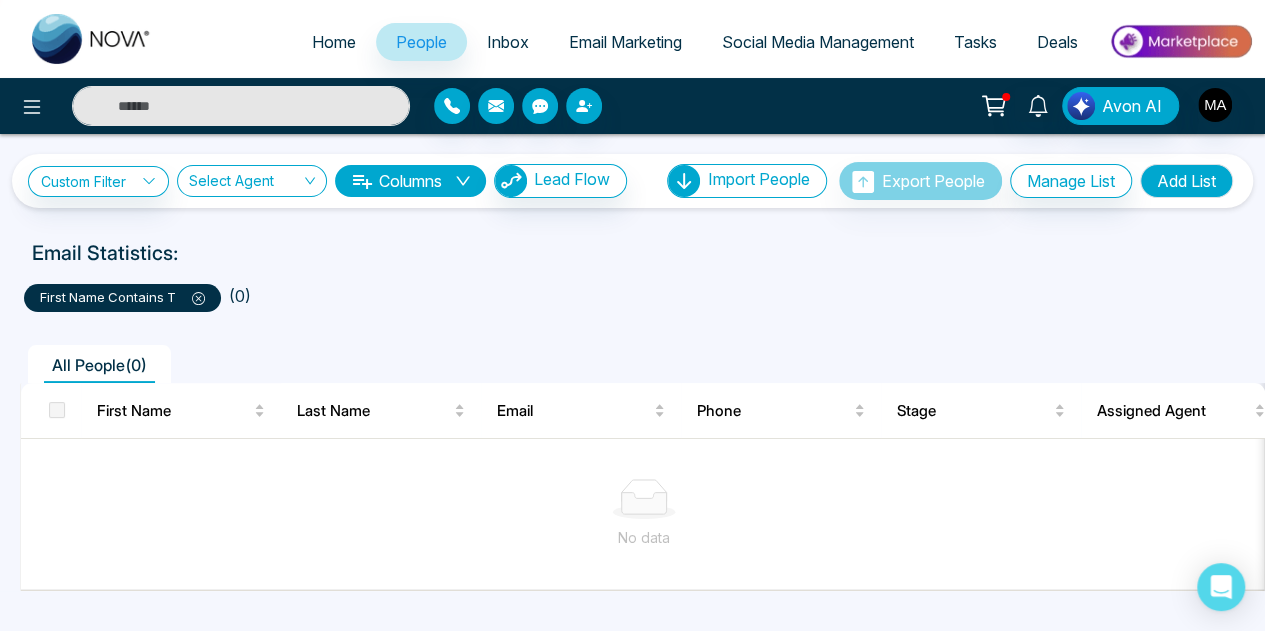 click at bounding box center [241, 106] 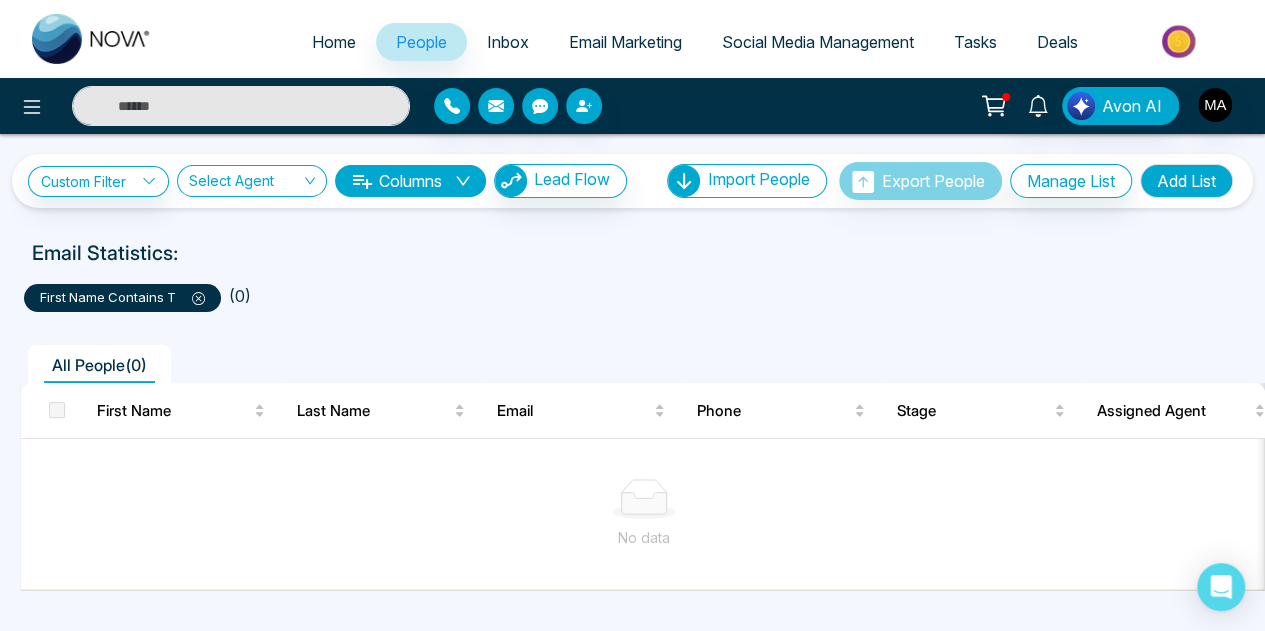 click at bounding box center (241, 106) 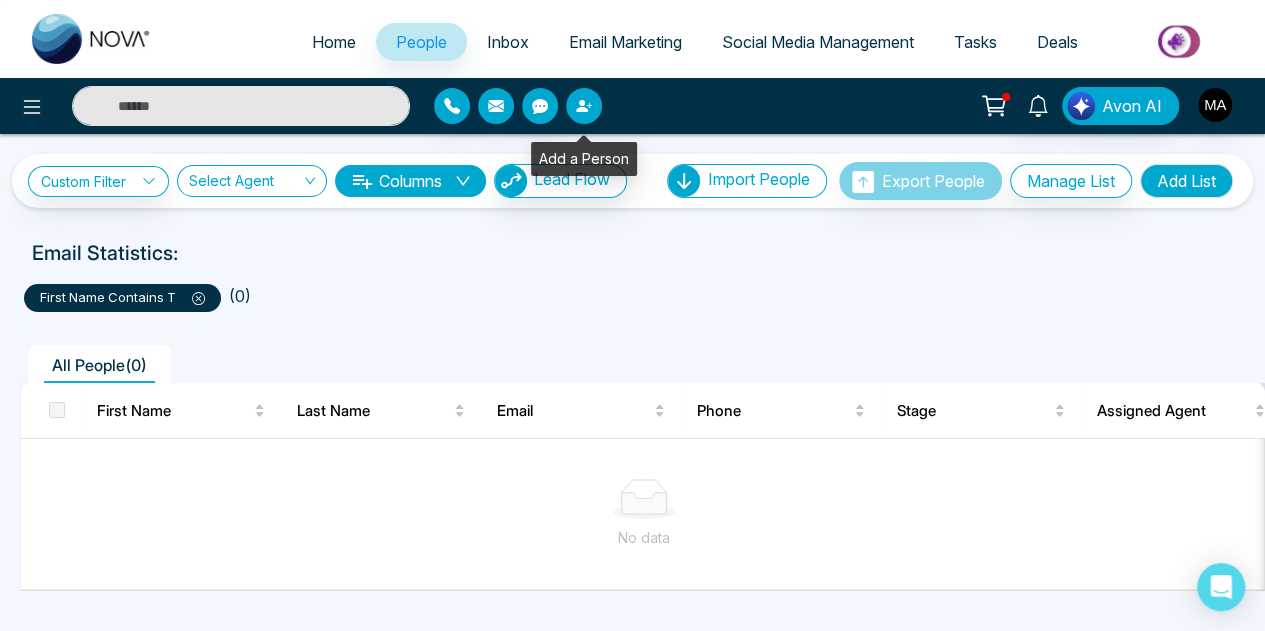 click at bounding box center (584, 106) 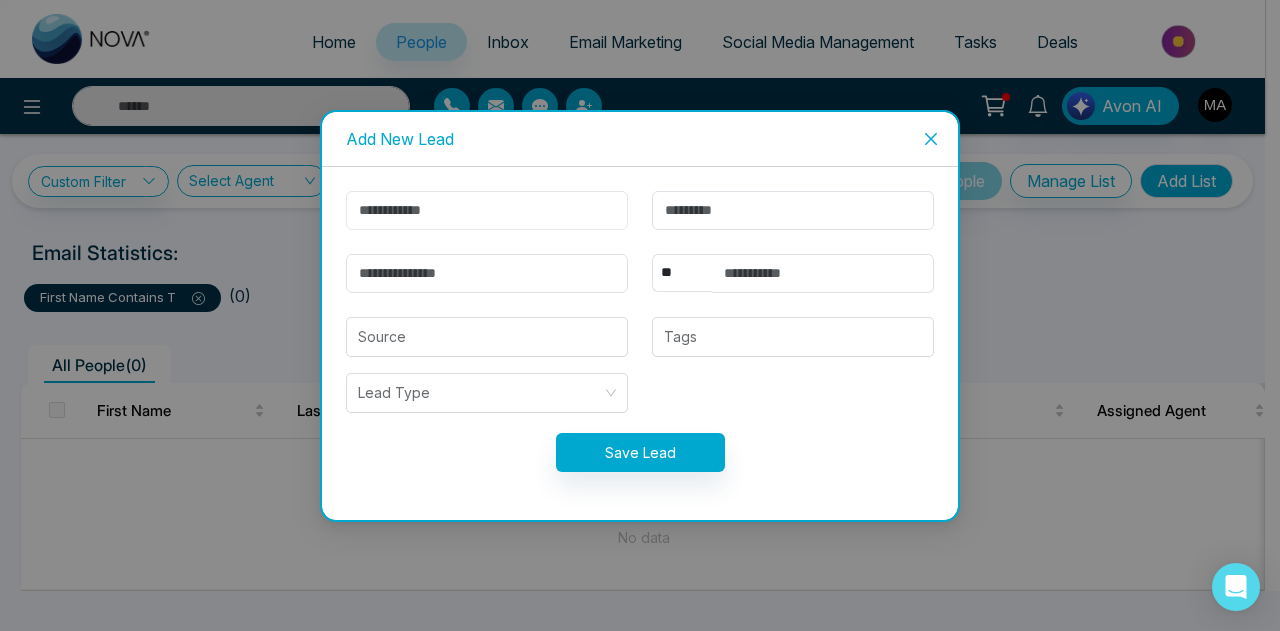 click at bounding box center (487, 210) 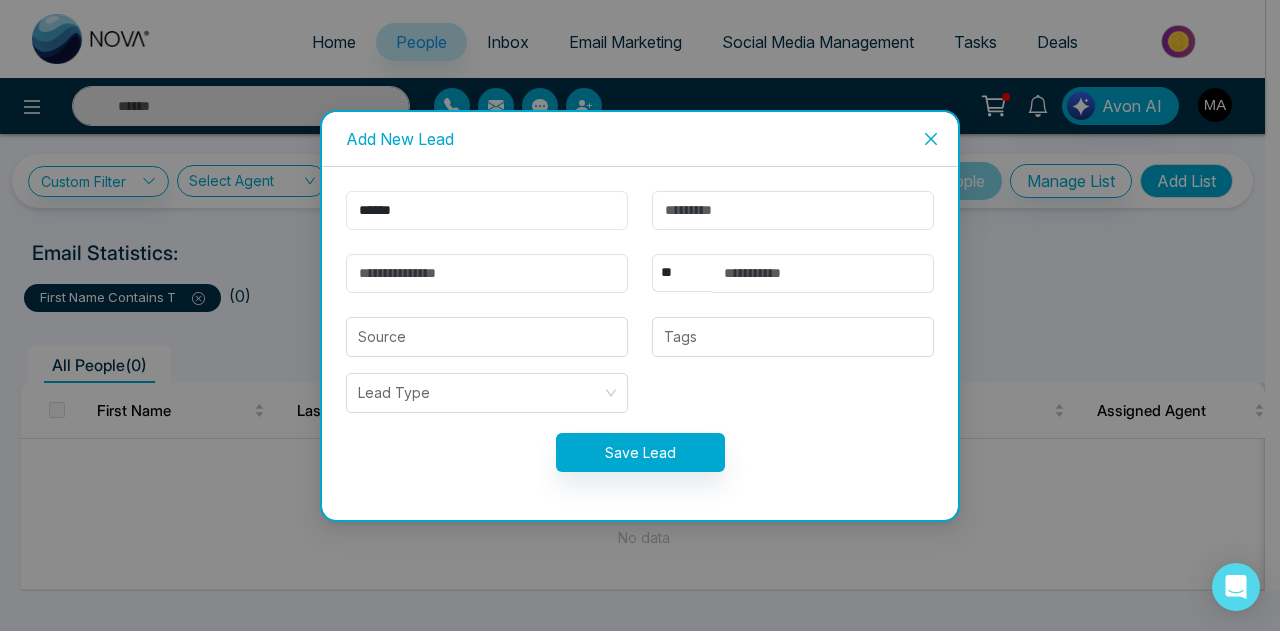 type on "*****" 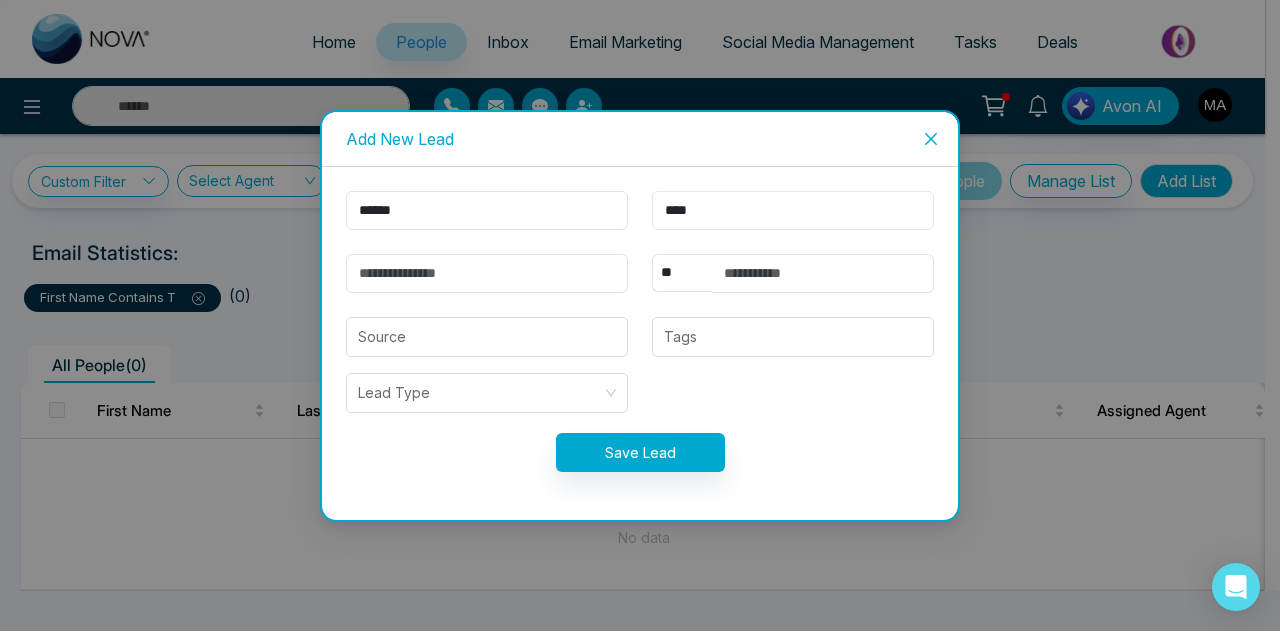 type on "****" 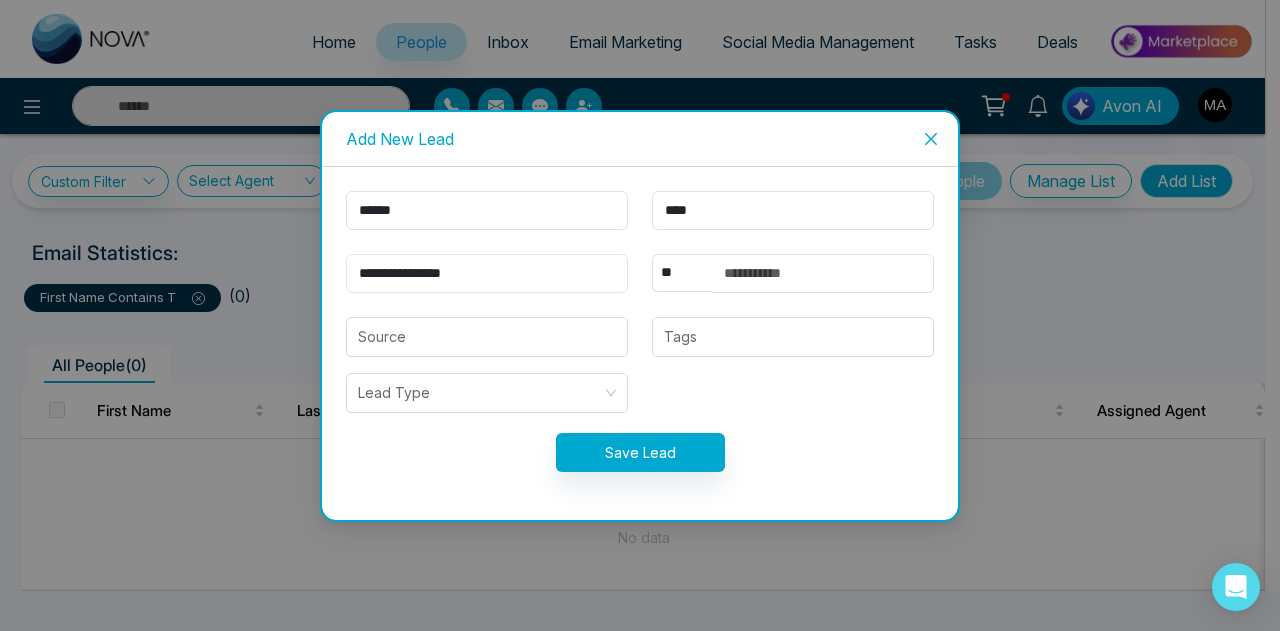 type on "**********" 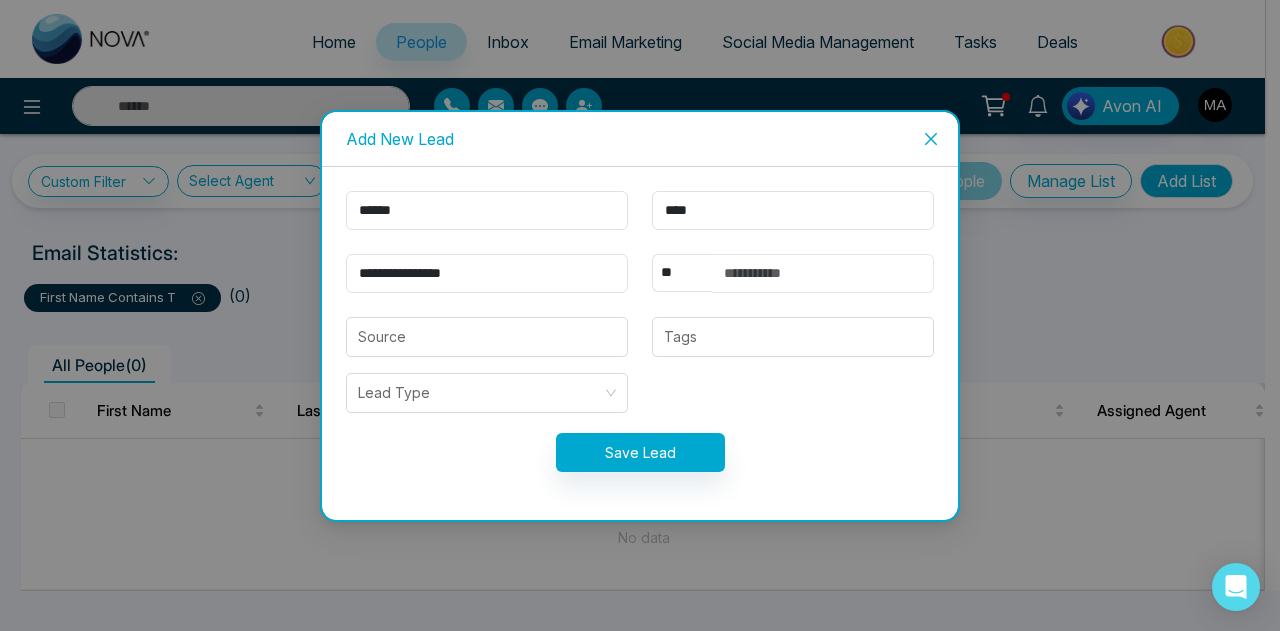 click at bounding box center (823, 273) 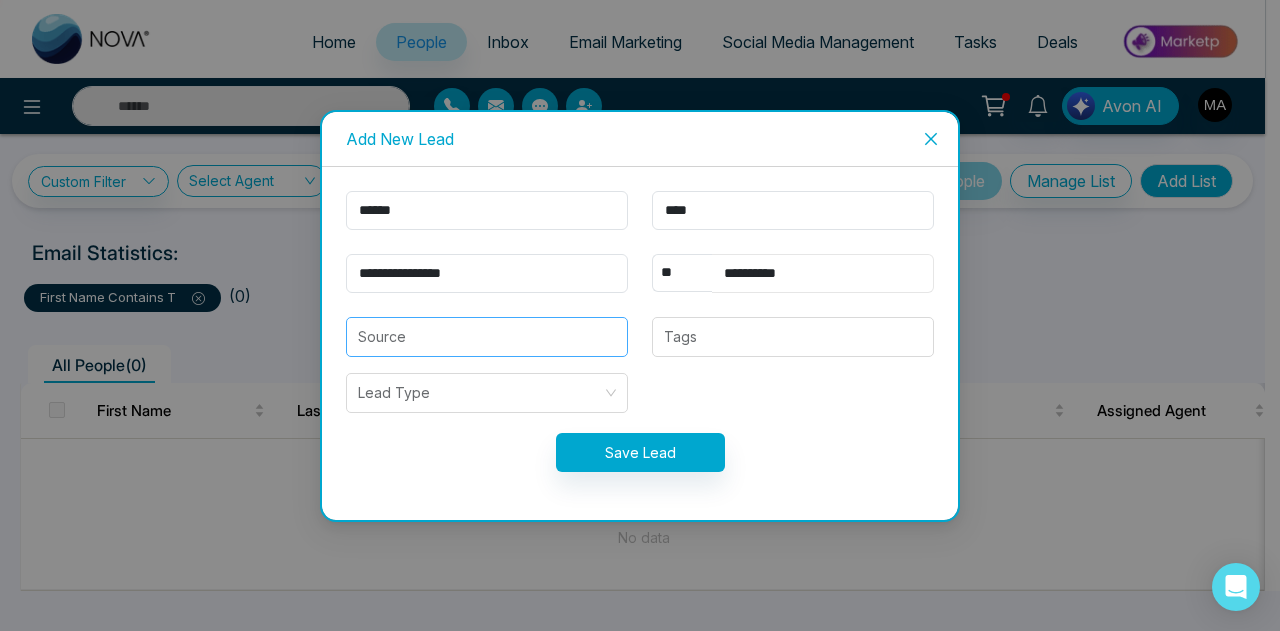 type on "**********" 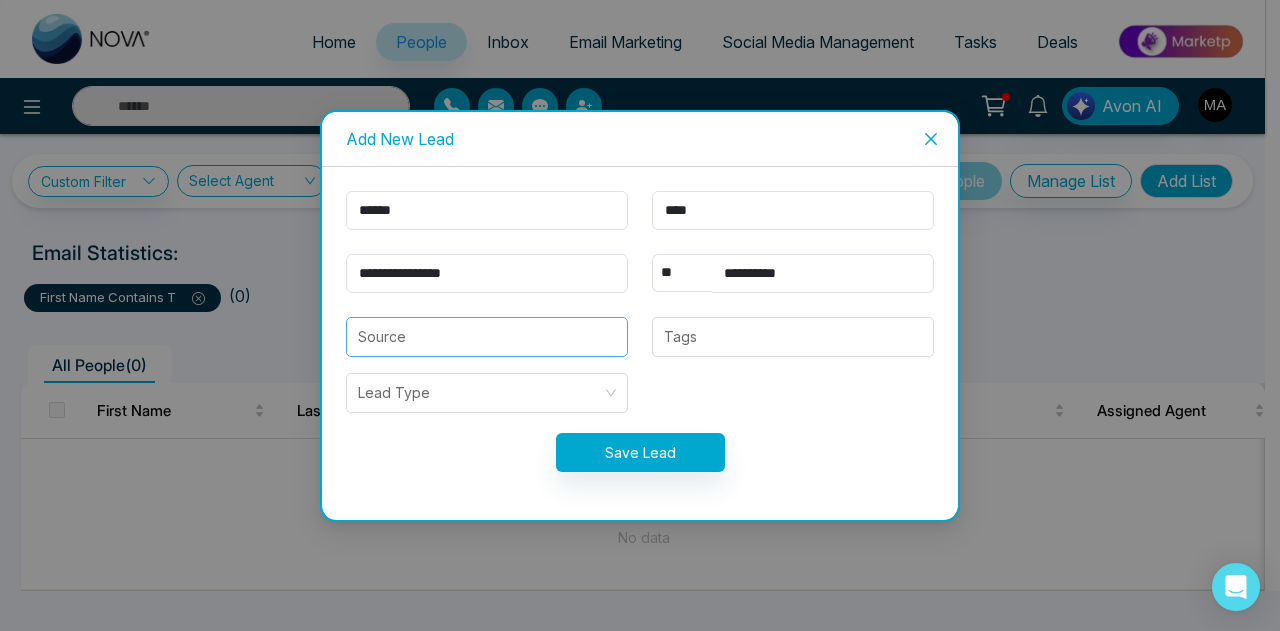 click at bounding box center [487, 337] 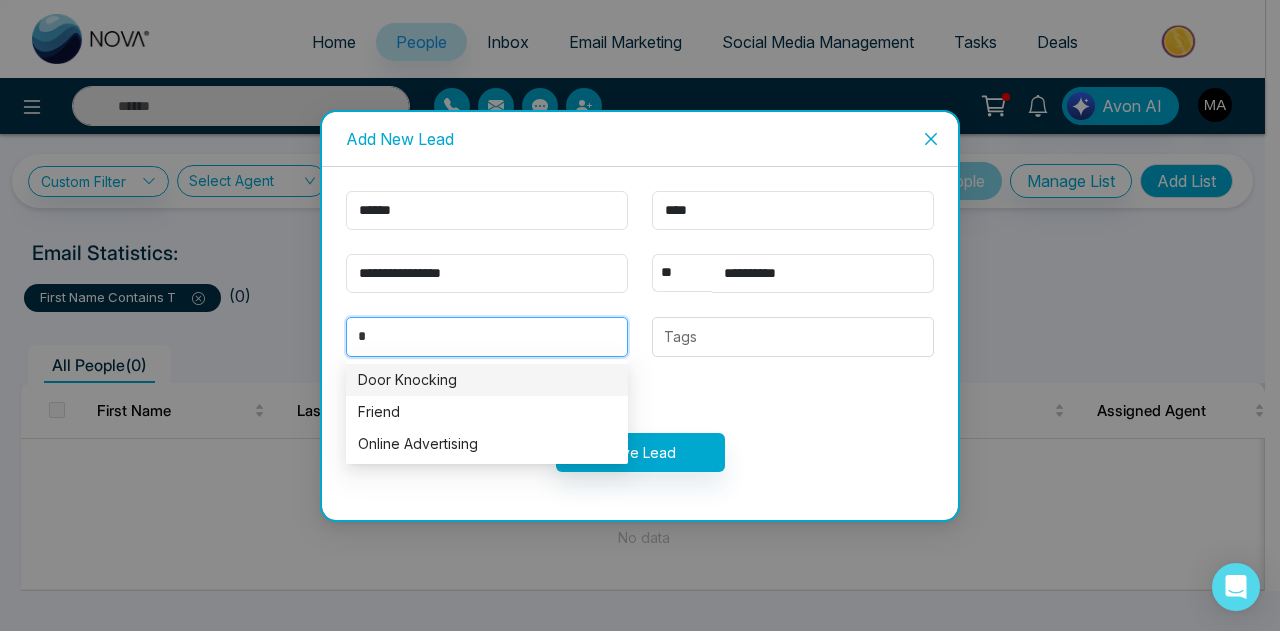 click on "Door Knocking" at bounding box center (487, 380) 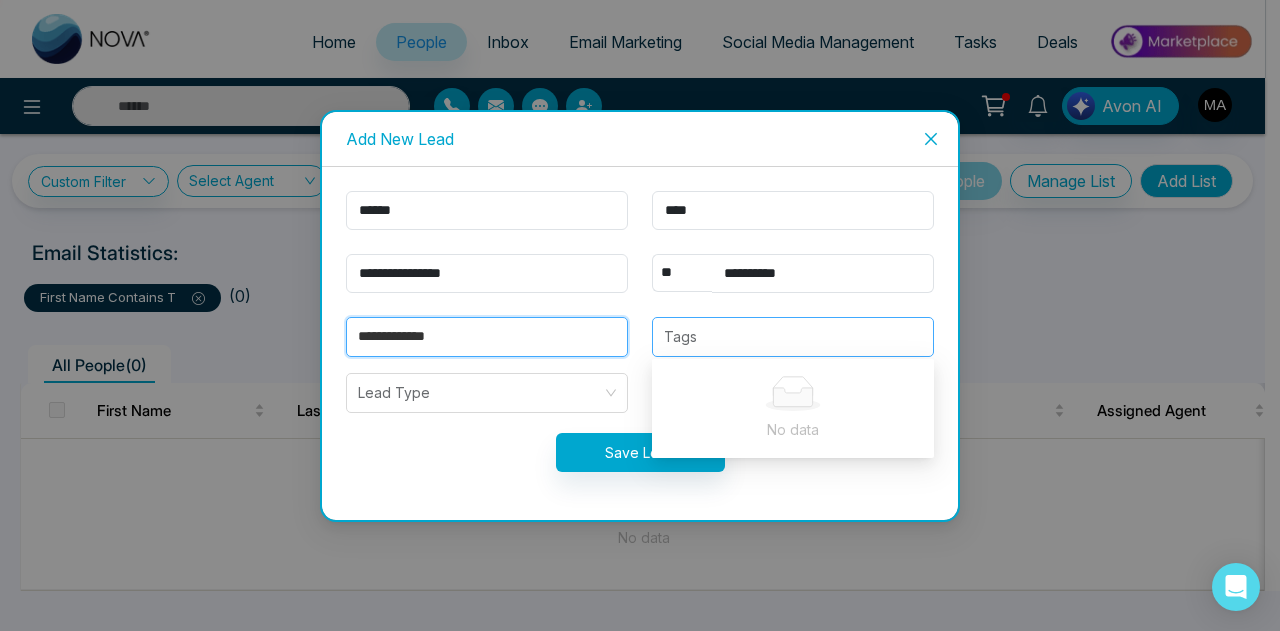 click at bounding box center (793, 337) 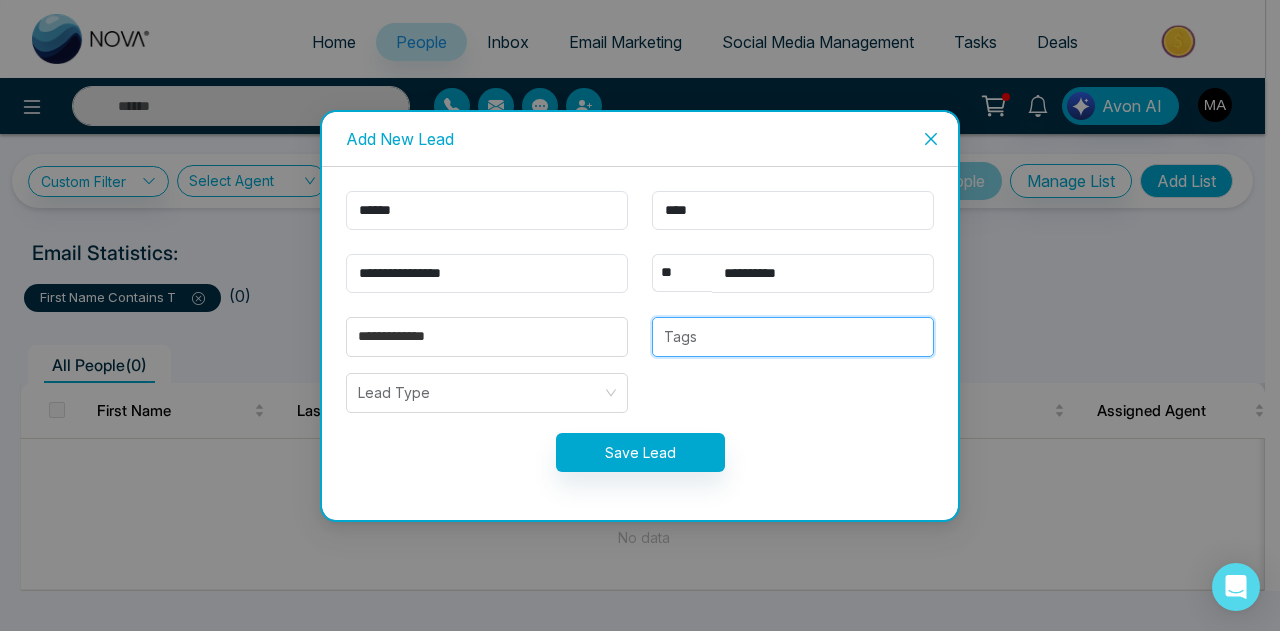 click at bounding box center (793, 337) 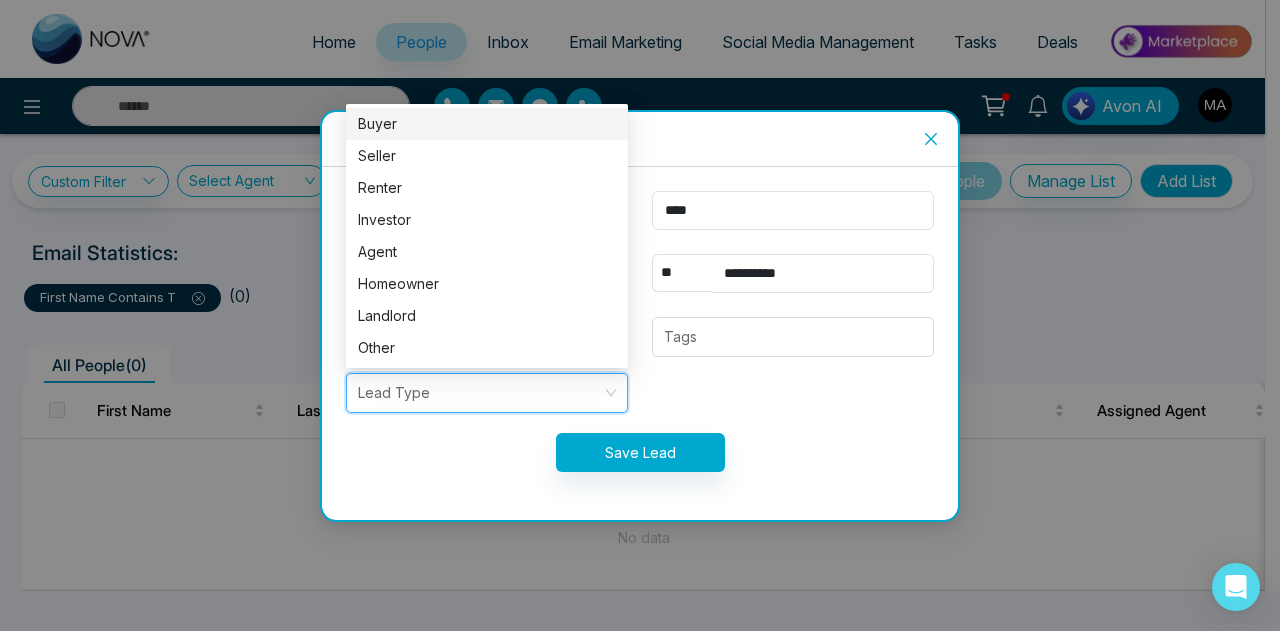 click at bounding box center [480, 393] 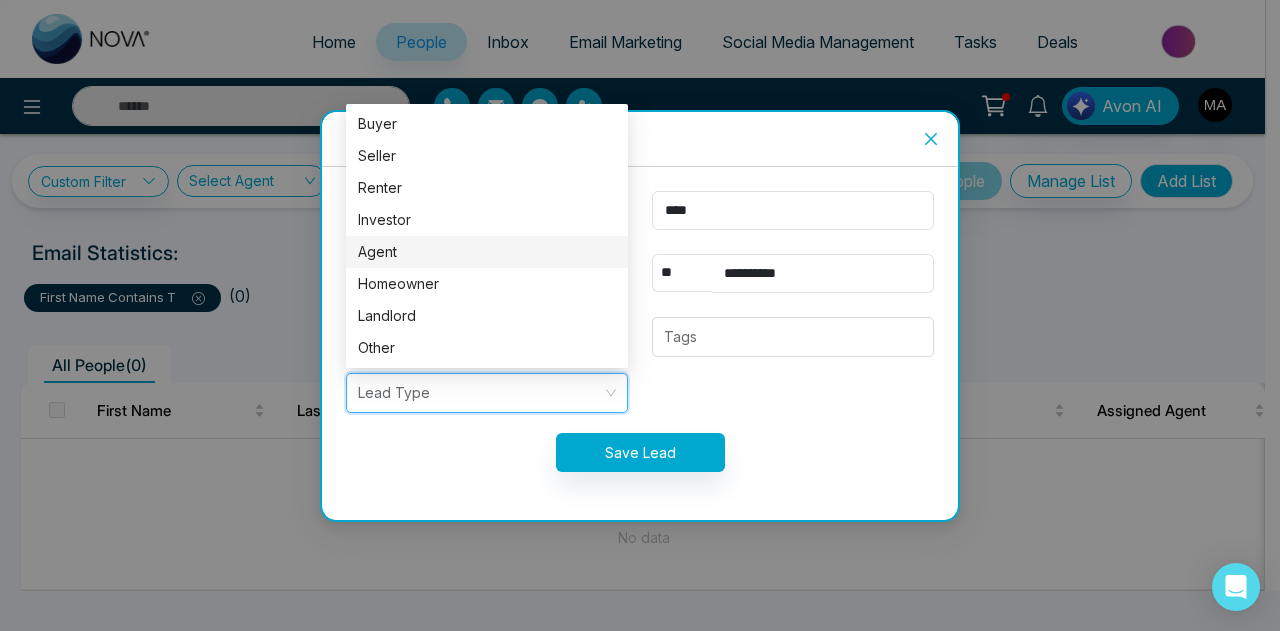 click on "Agent" at bounding box center [487, 252] 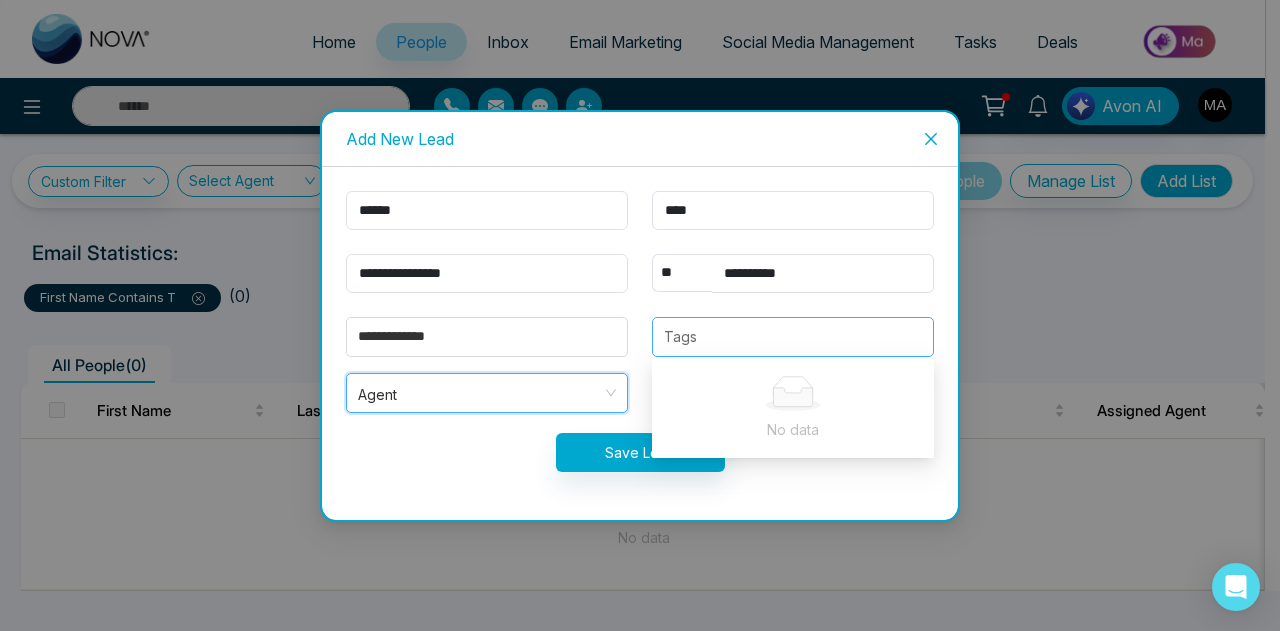 click at bounding box center [793, 337] 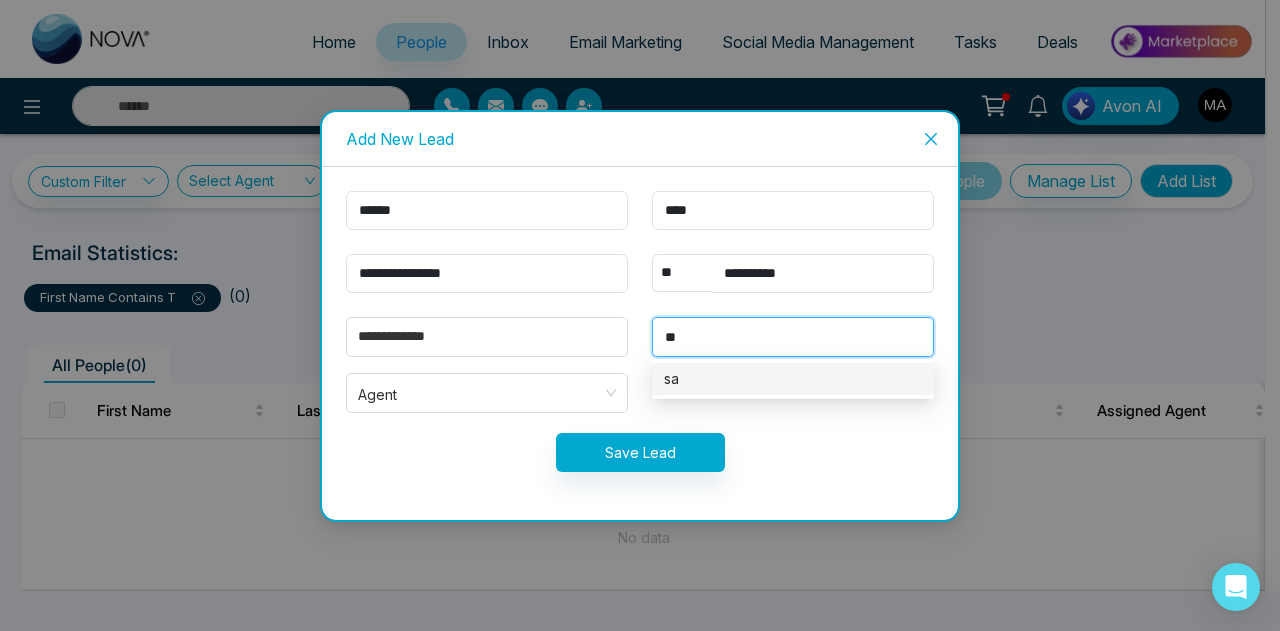 type on "*" 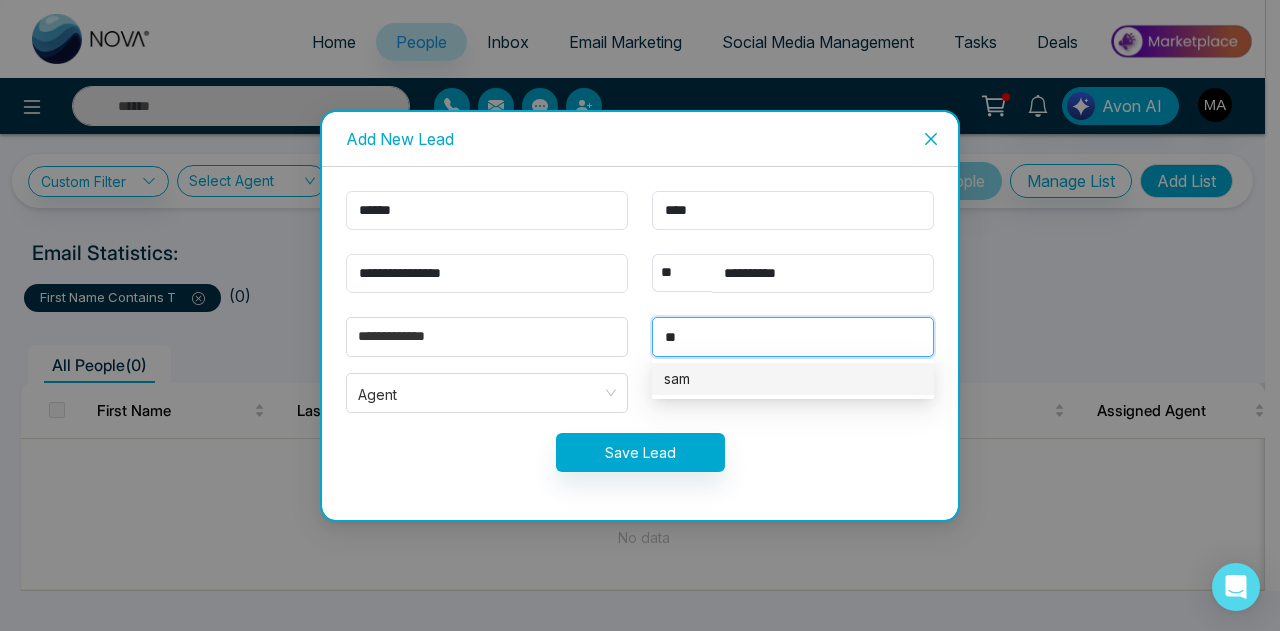 type on "*" 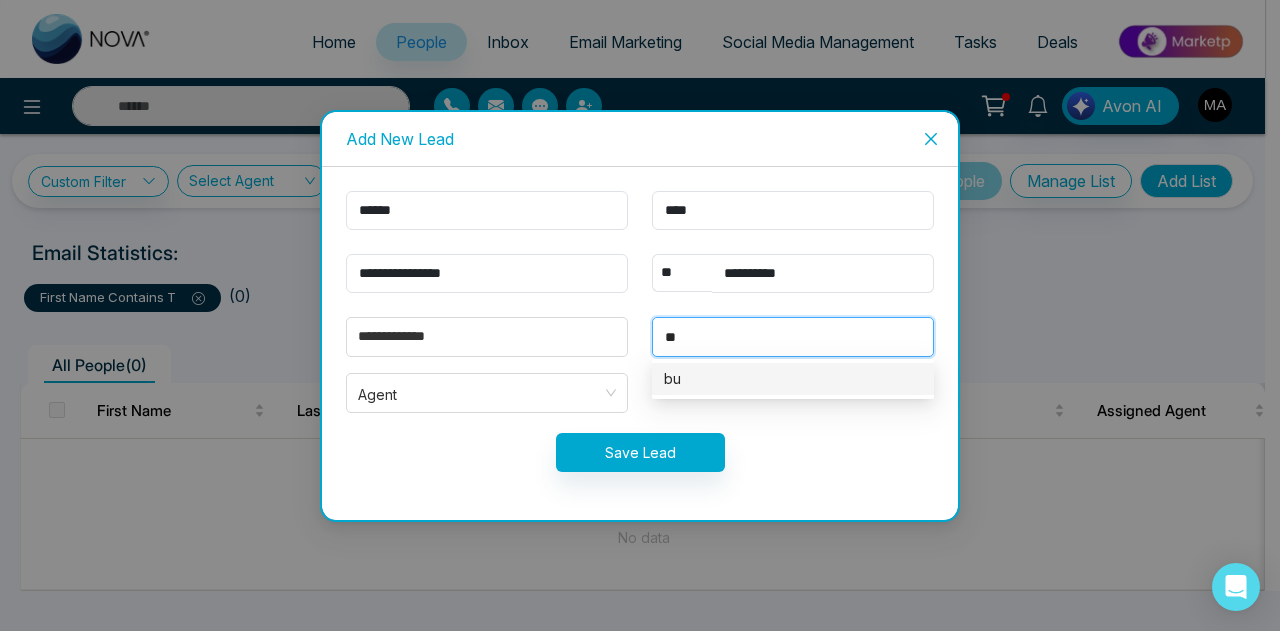 type on "*" 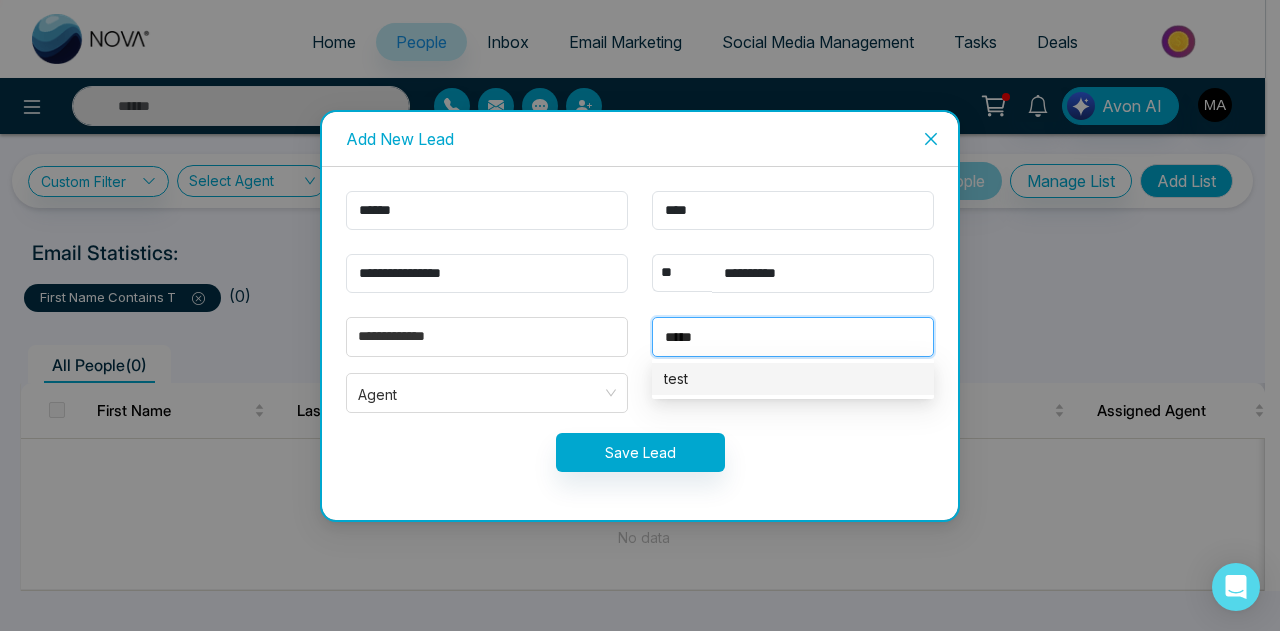 type on "****" 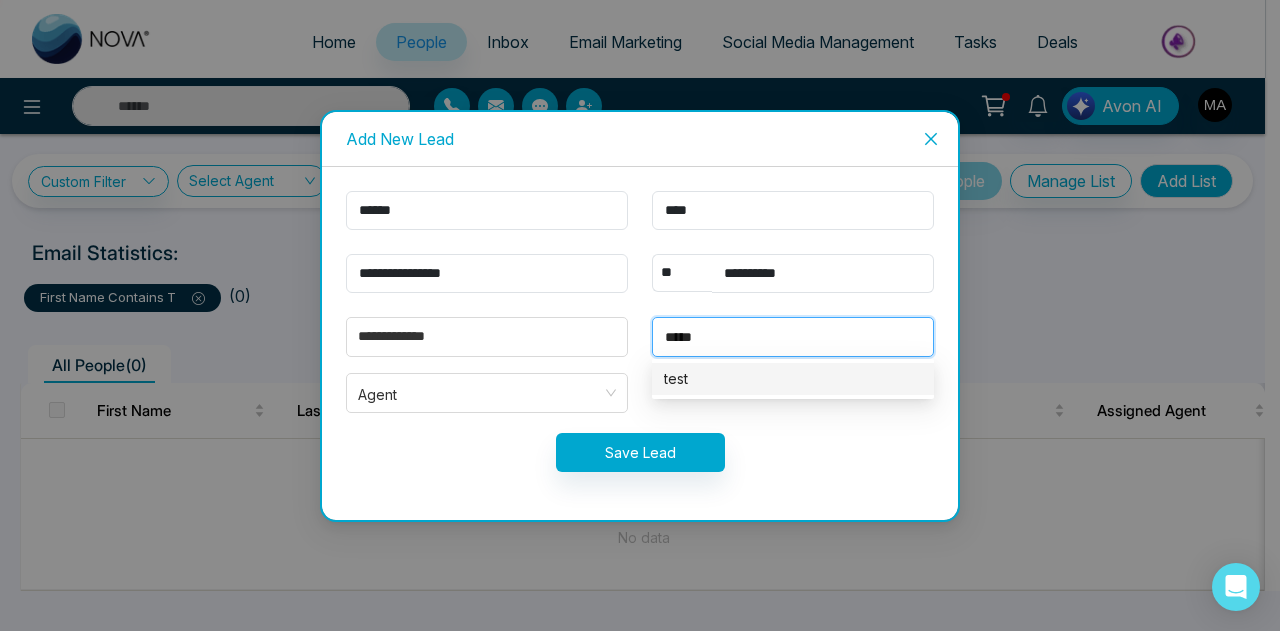 type 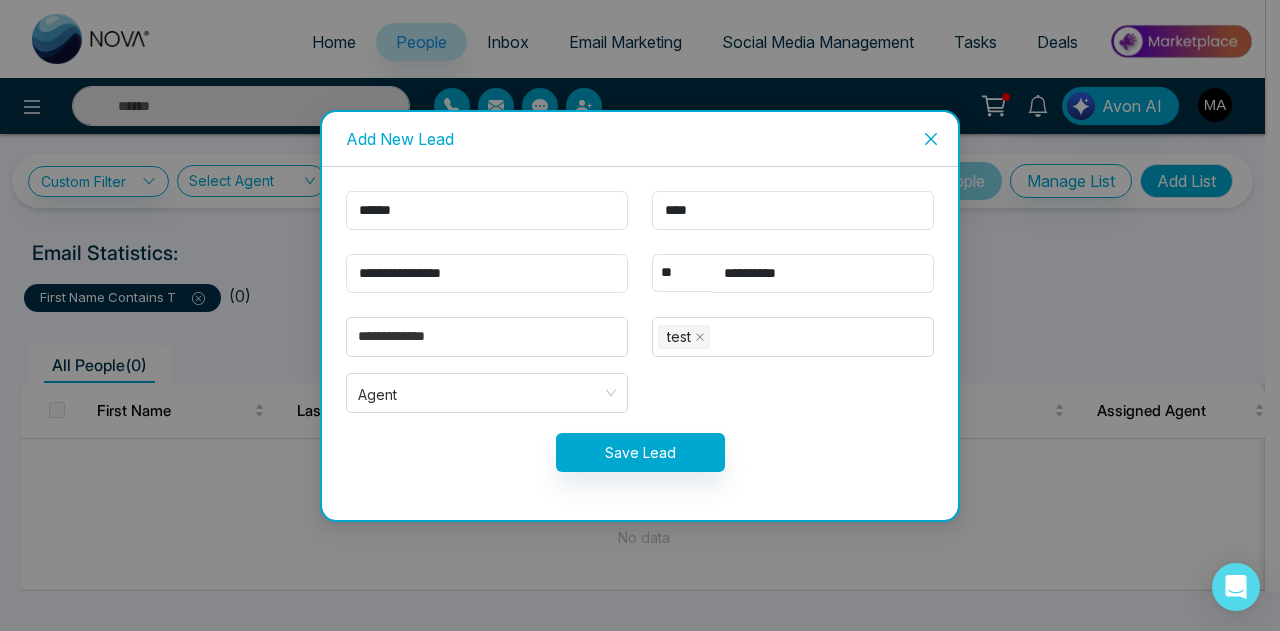 click on "**********" at bounding box center (640, 343) 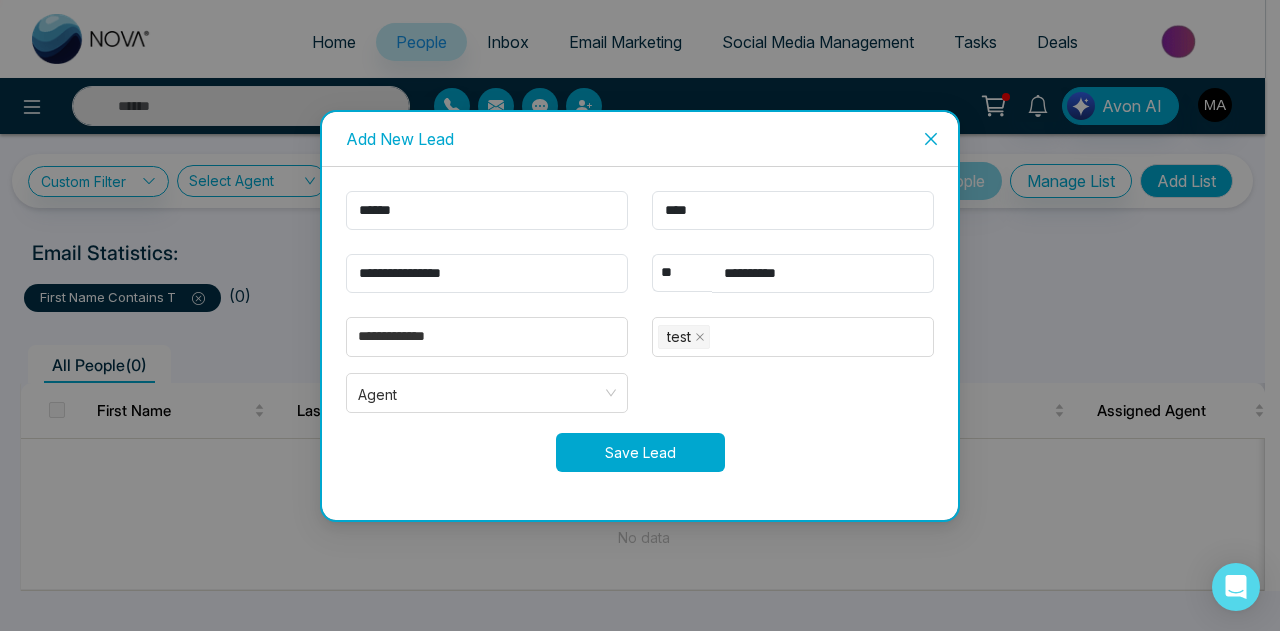 click on "Save Lead" at bounding box center (640, 452) 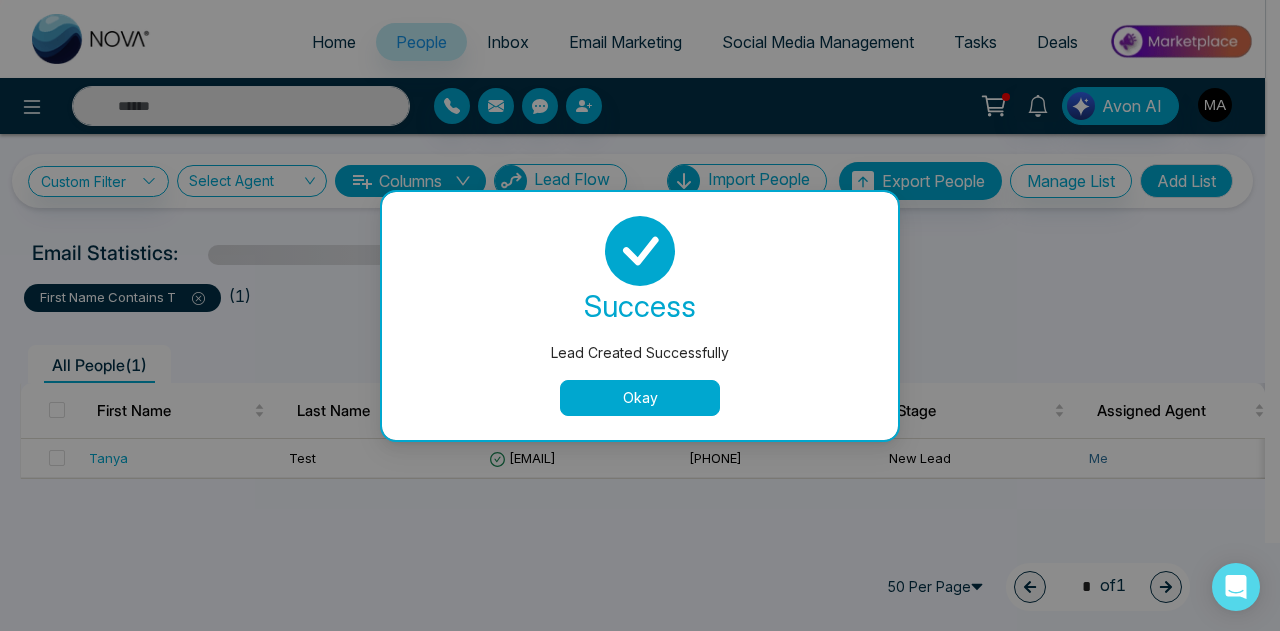 click on "Okay" at bounding box center (640, 398) 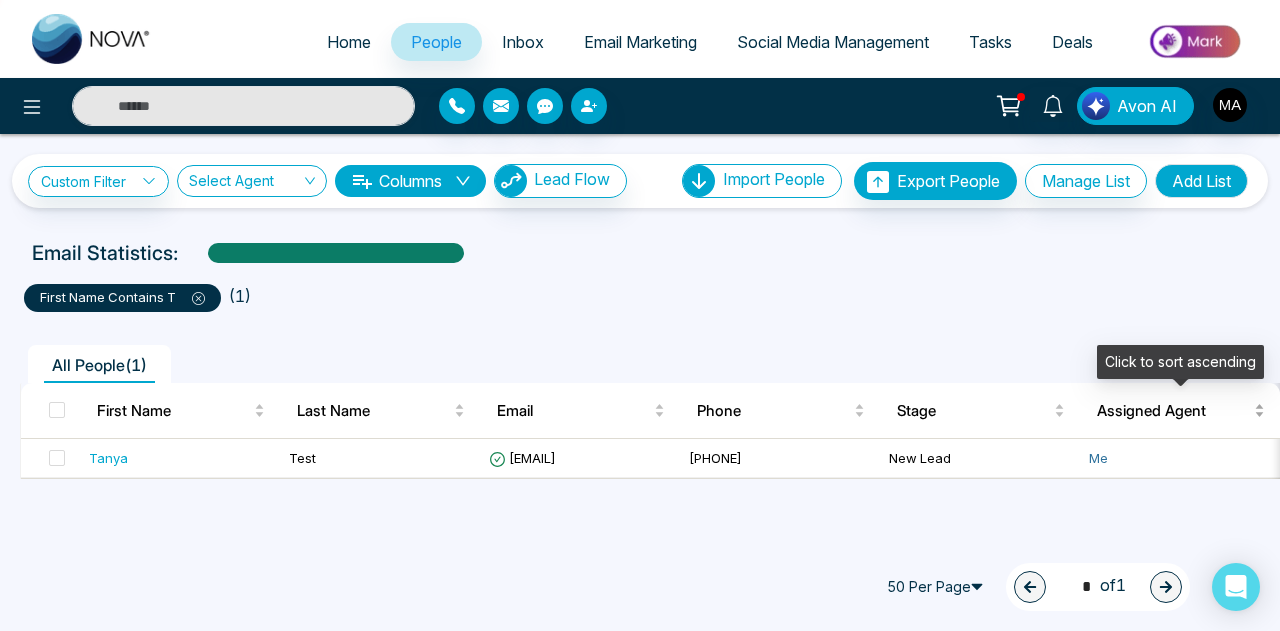 click on "Assigned Agent" at bounding box center (1181, 411) 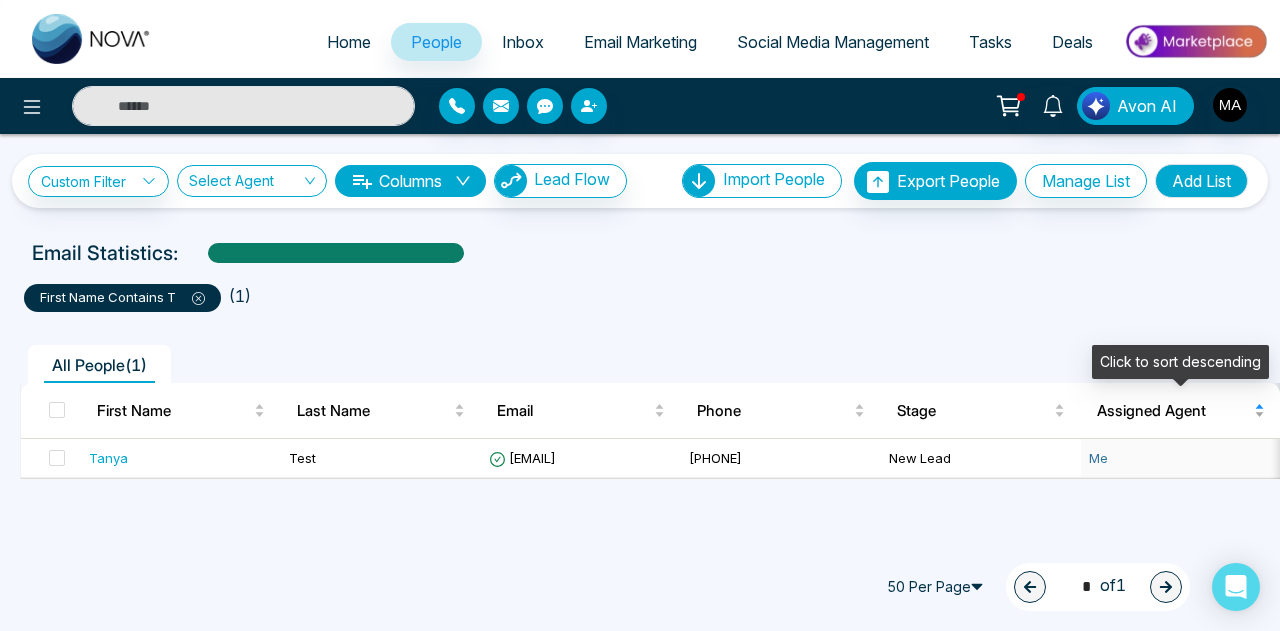 click on "Assigned Agent" at bounding box center [1181, 411] 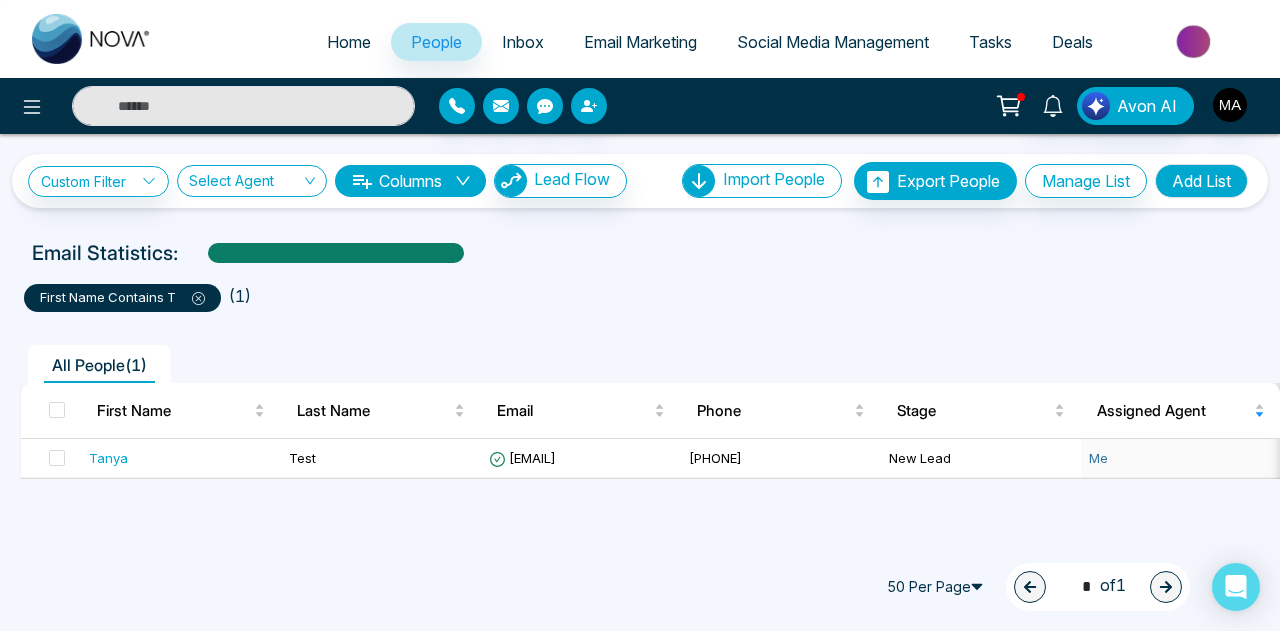 click on "50 Per Page 1 *  of  1" at bounding box center [640, 587] 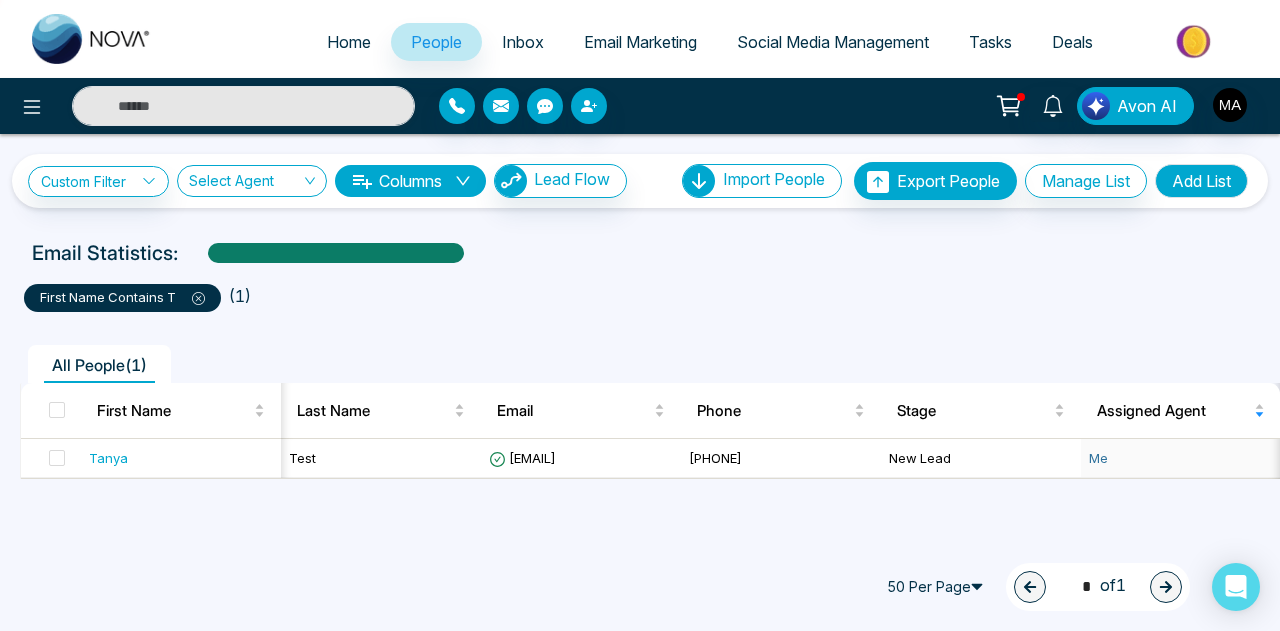 scroll, scrollTop: 0, scrollLeft: 40, axis: horizontal 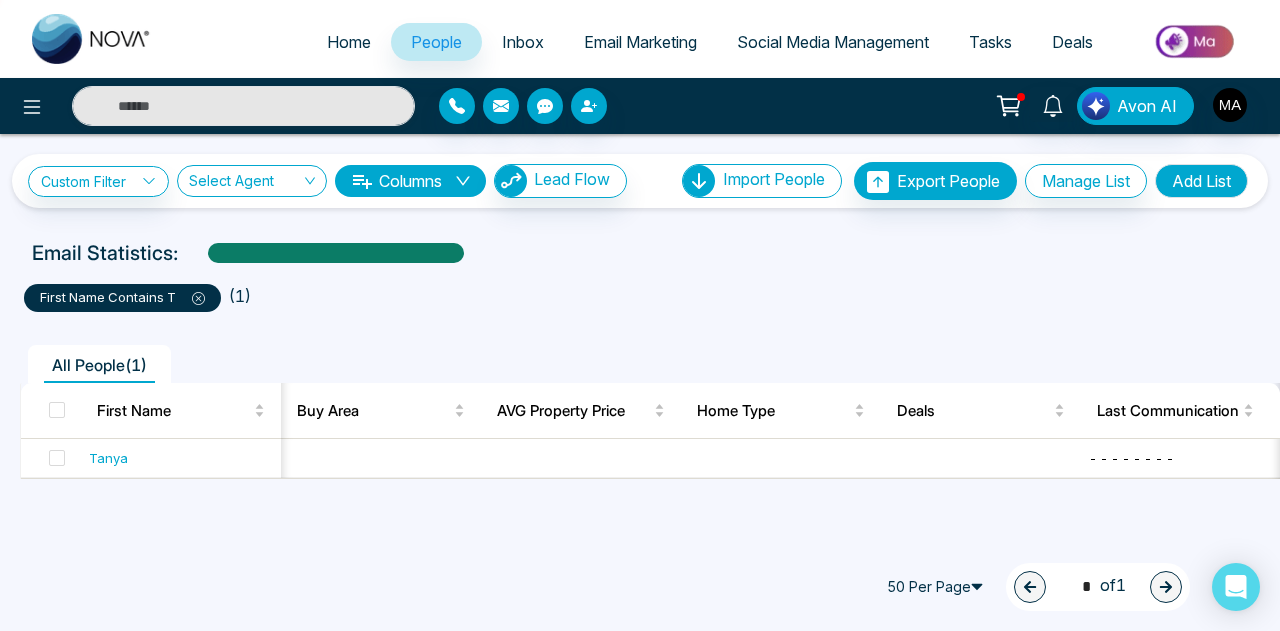 click 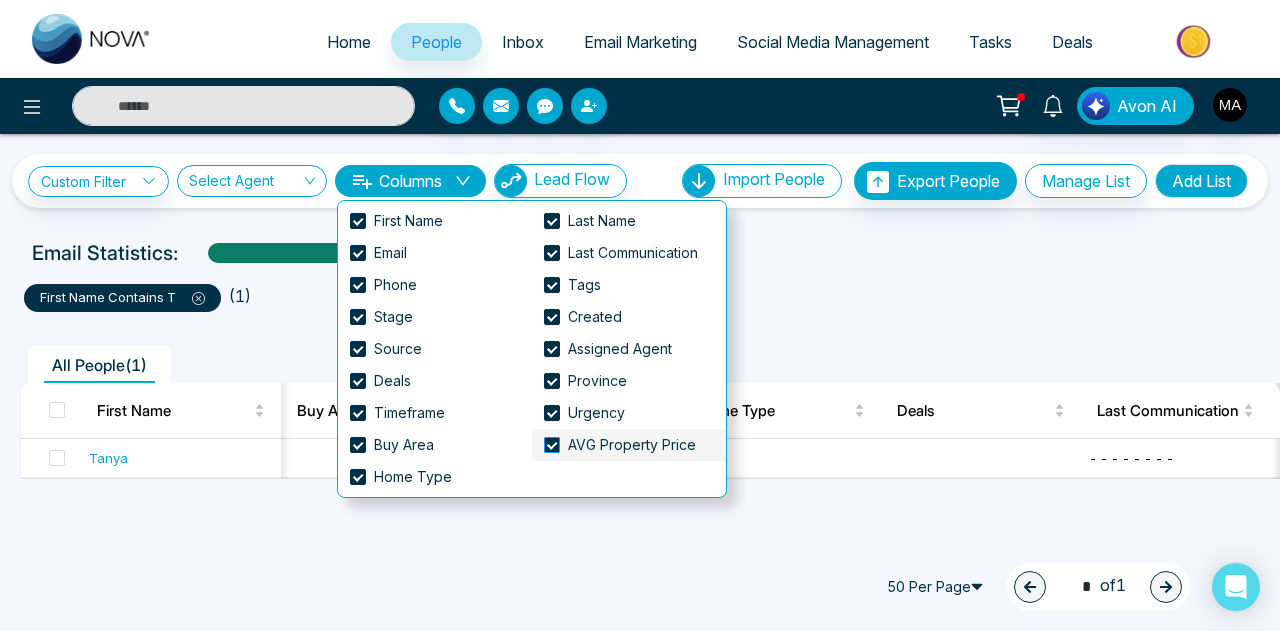 click at bounding box center [552, 445] 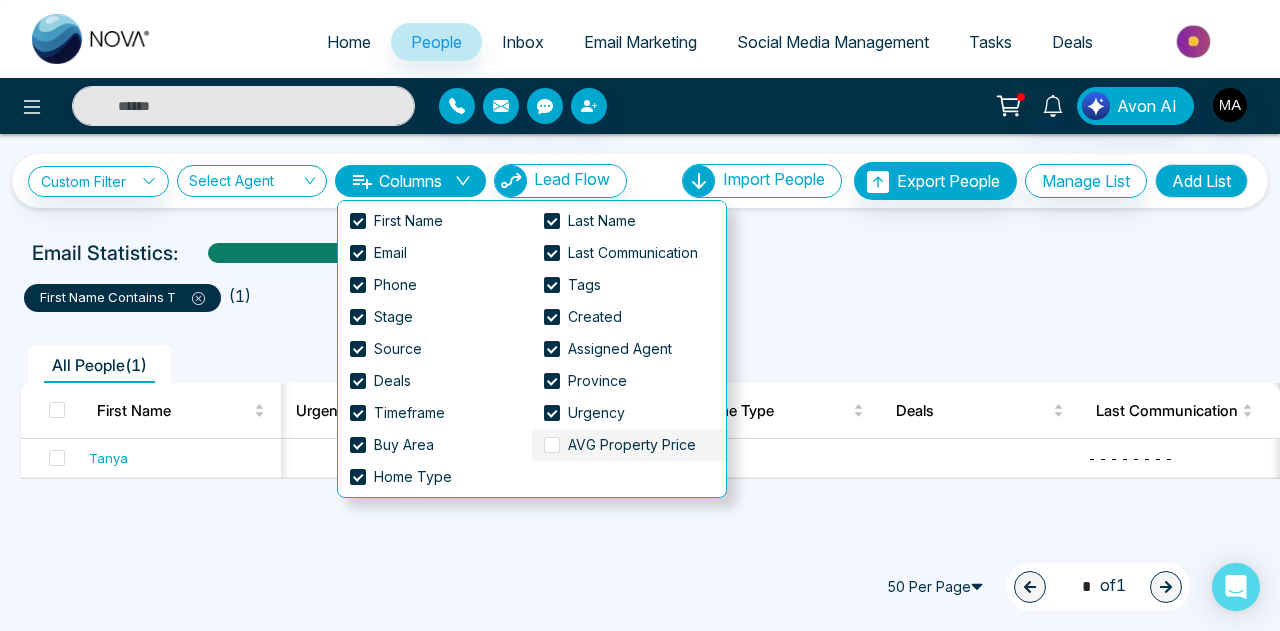 scroll, scrollTop: 0, scrollLeft: 2000, axis: horizontal 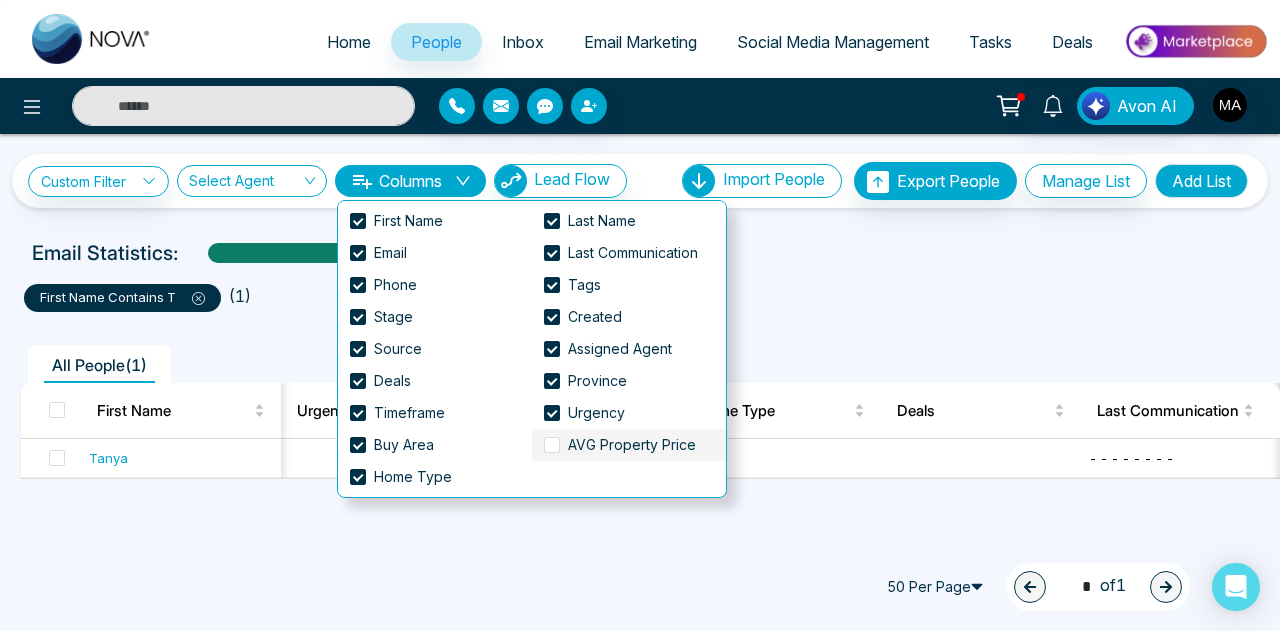 click at bounding box center (552, 445) 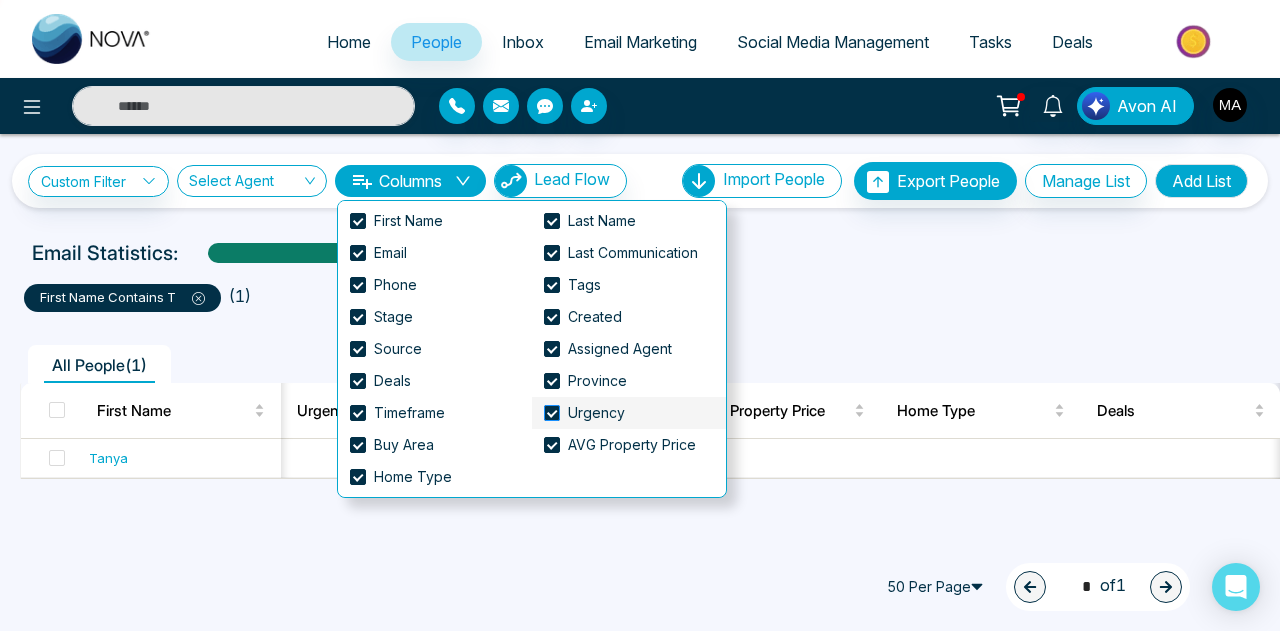 click at bounding box center [552, 413] 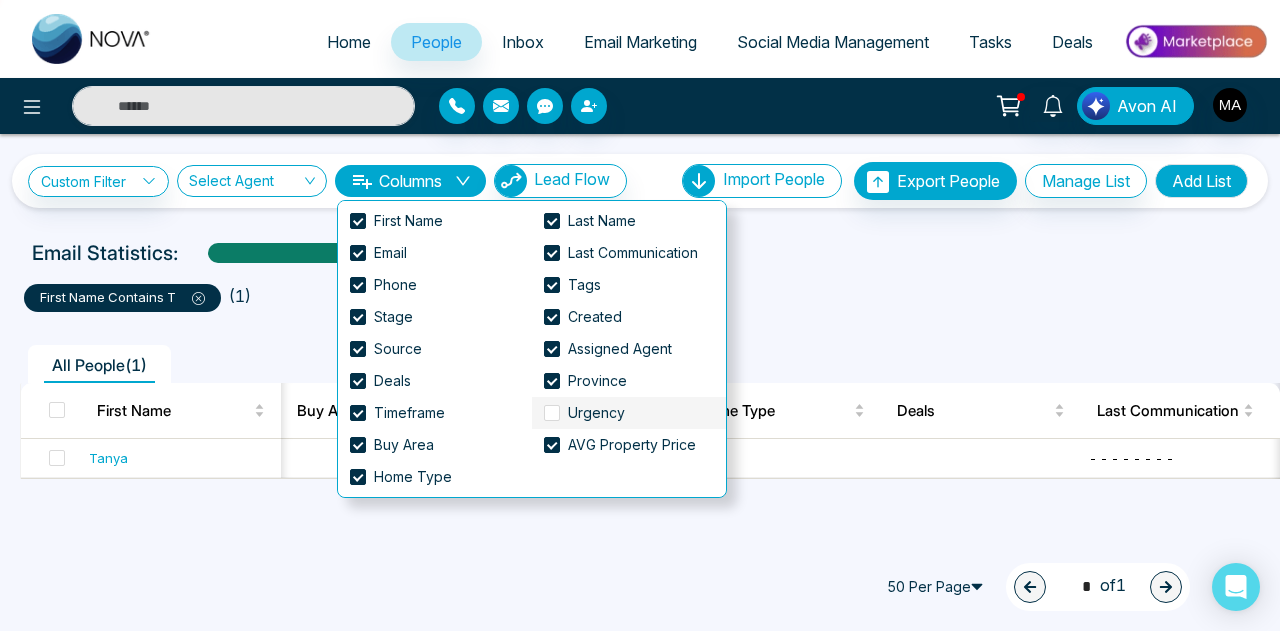 click at bounding box center [552, 413] 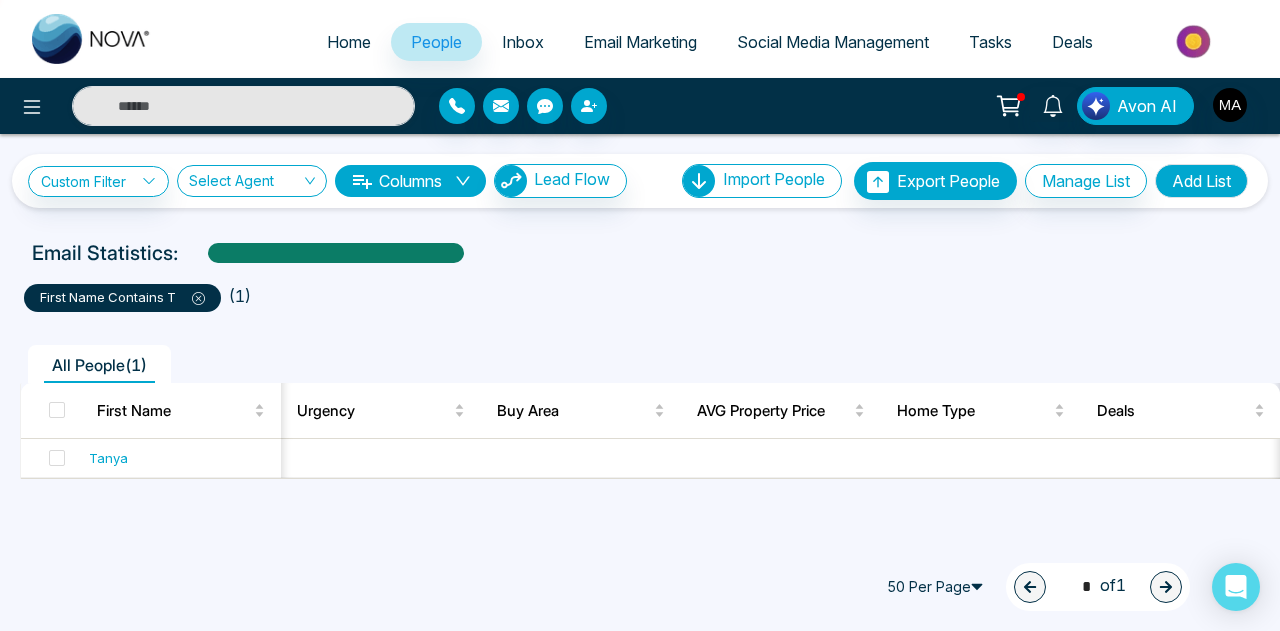 click on "All People ( 1 ) First Name Last Name Email Phone Stage Assigned Agent Created Tags Source Province Timeframe Urgency Buy Area AVG Property Price Home Type Deals Last Communication Tanya Test tanya@novacrm.ai +14166885852 New Lead Me July [DAY], [YEAR] 04:05 PM test Door Knocking - - - - - - - - 50 Per Page 1 * of 1" at bounding box center (640, 450) 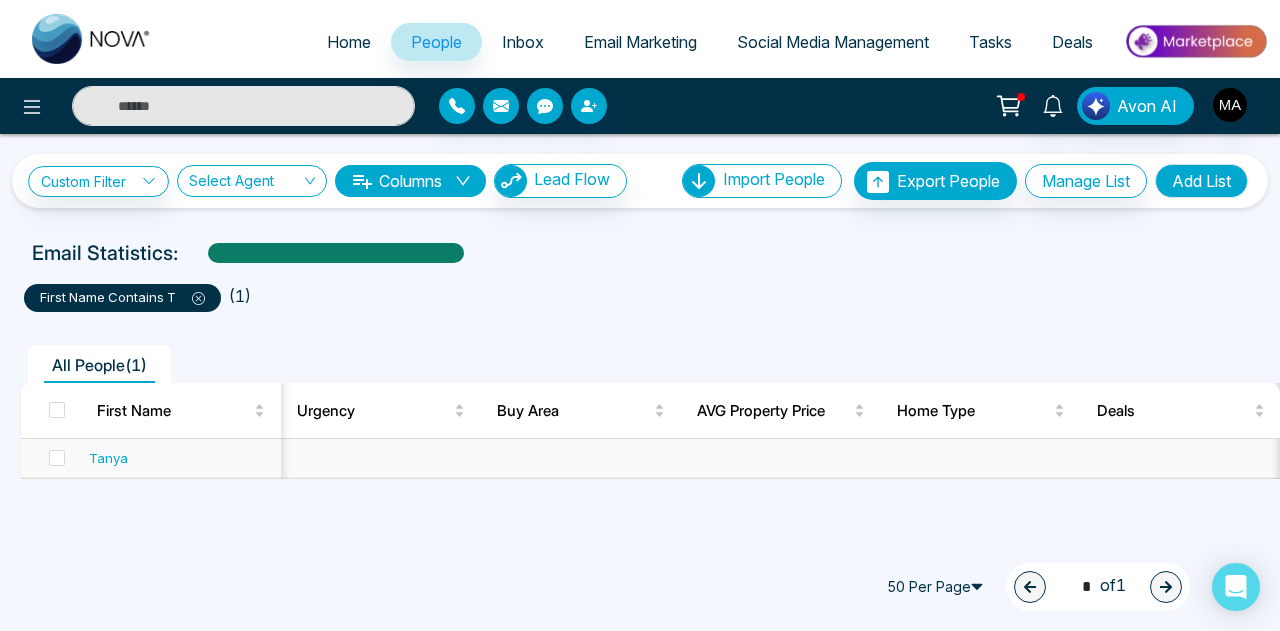 click on "Tanya" at bounding box center [181, 458] 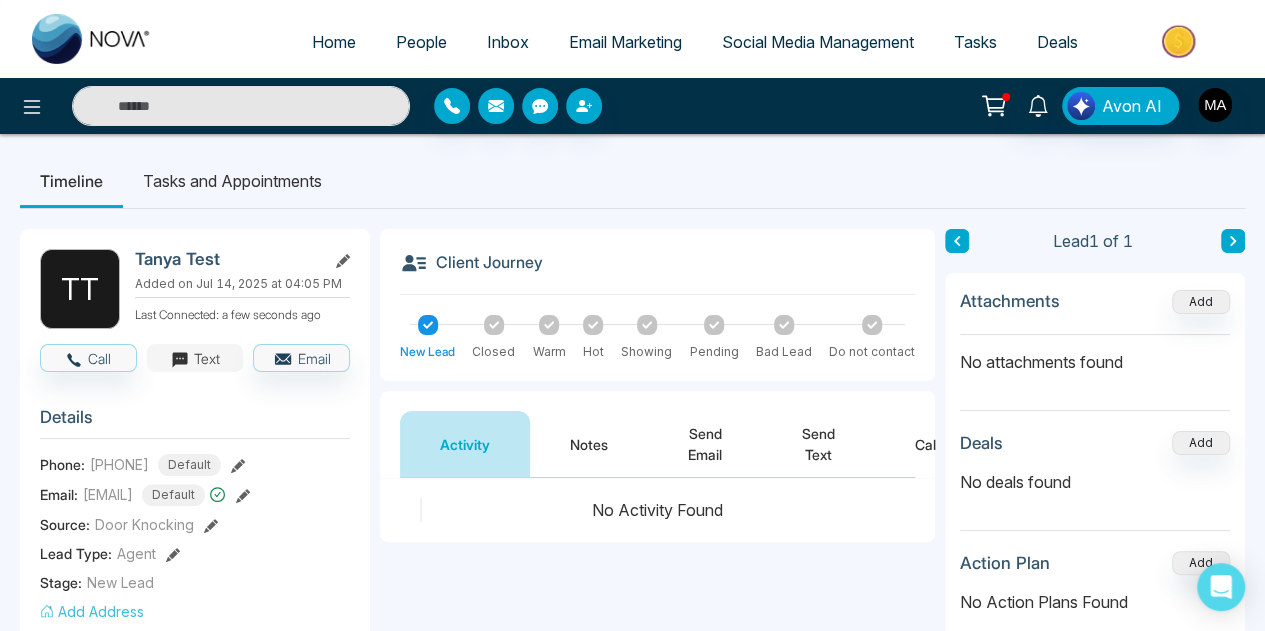 click on "Text" at bounding box center [195, 358] 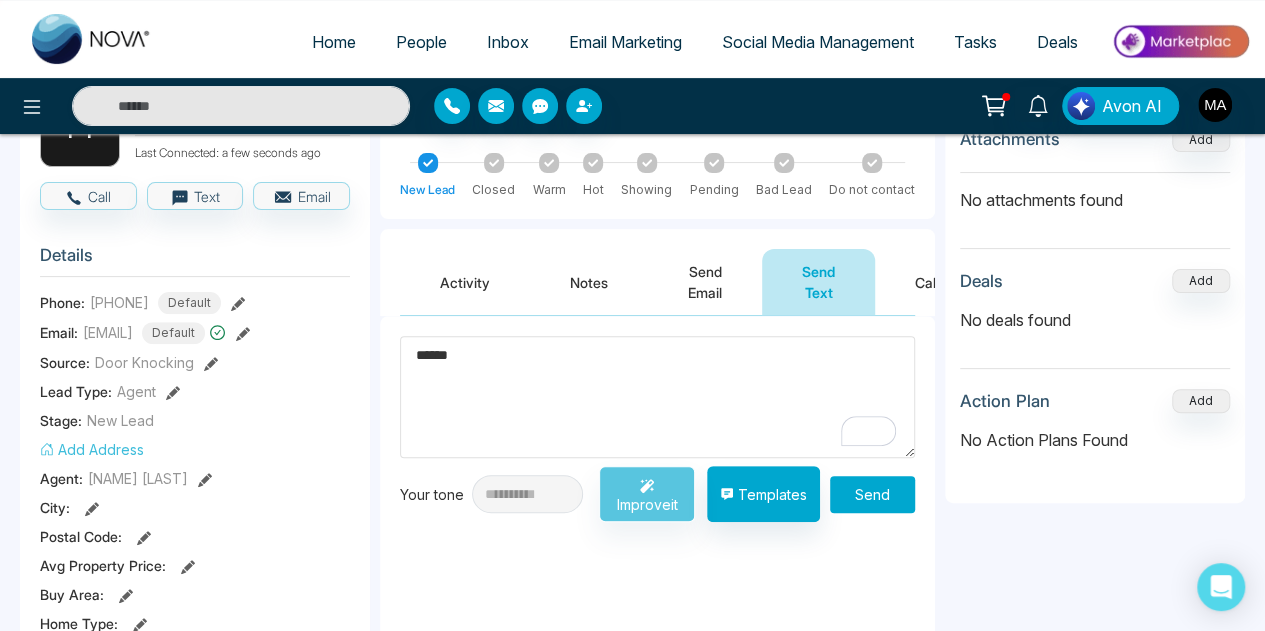 scroll, scrollTop: 180, scrollLeft: 0, axis: vertical 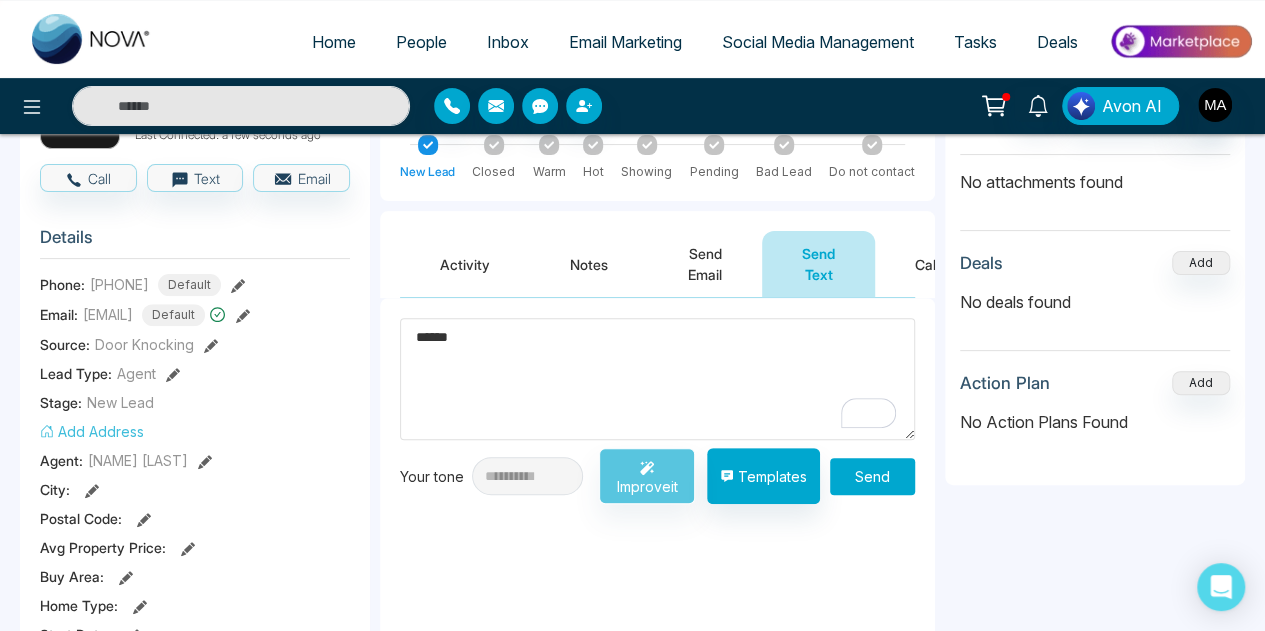 type on "*****" 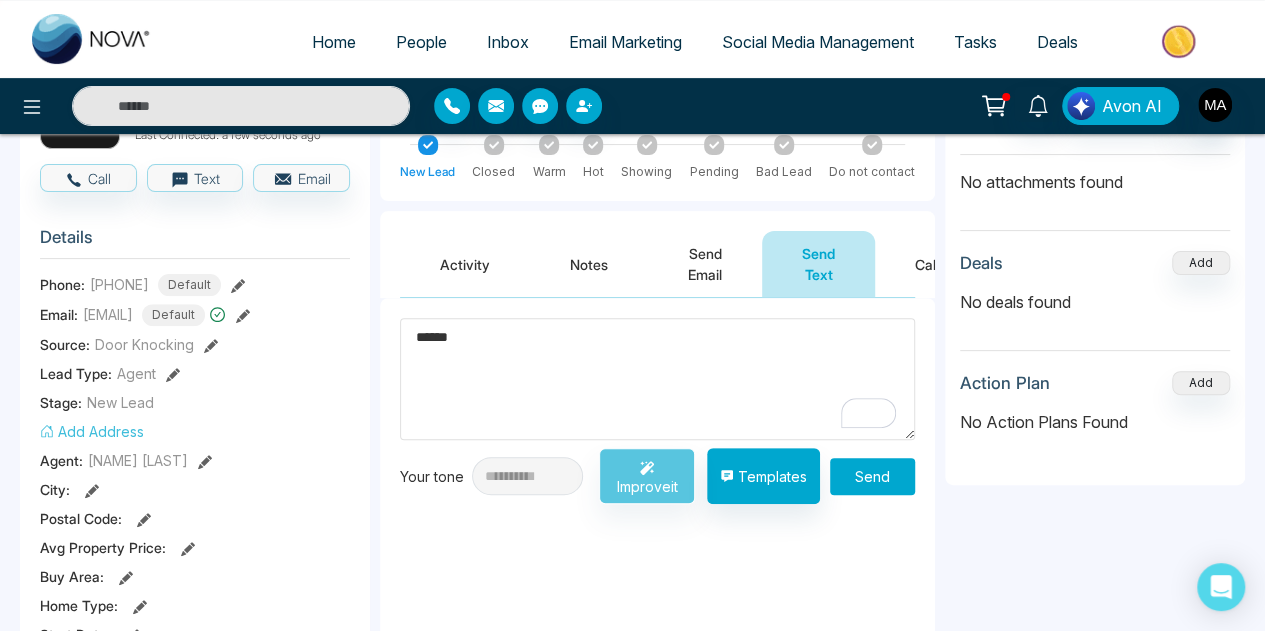 click on "Send" at bounding box center [872, 476] 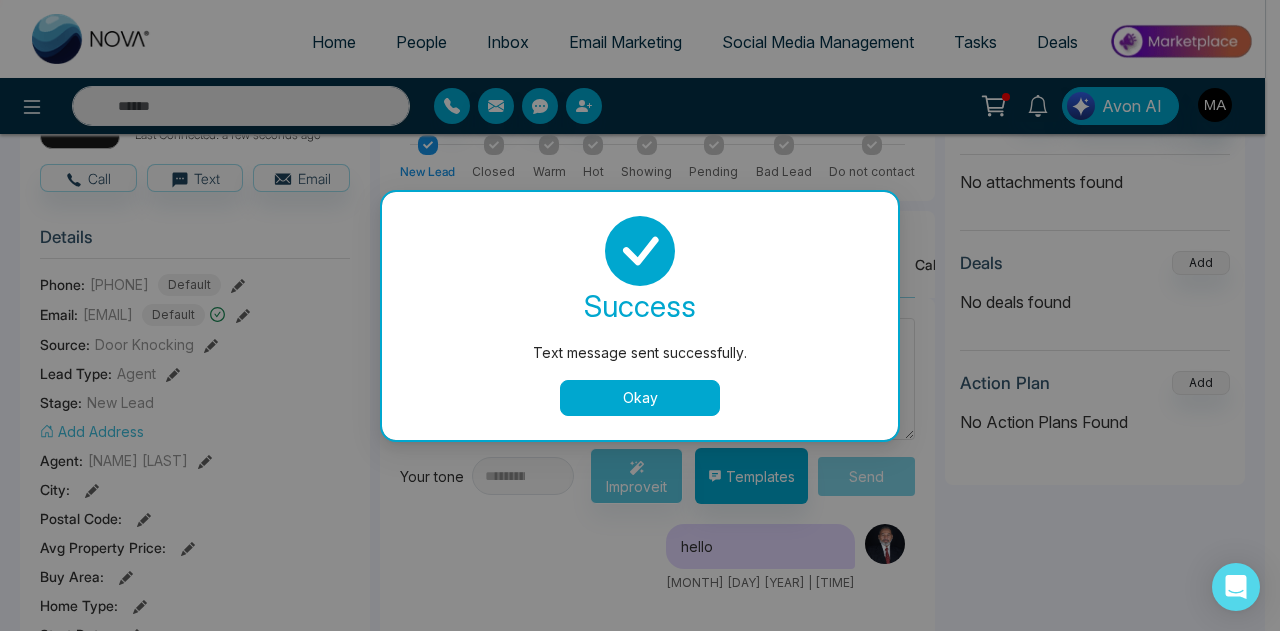 click on "Okay" at bounding box center (640, 398) 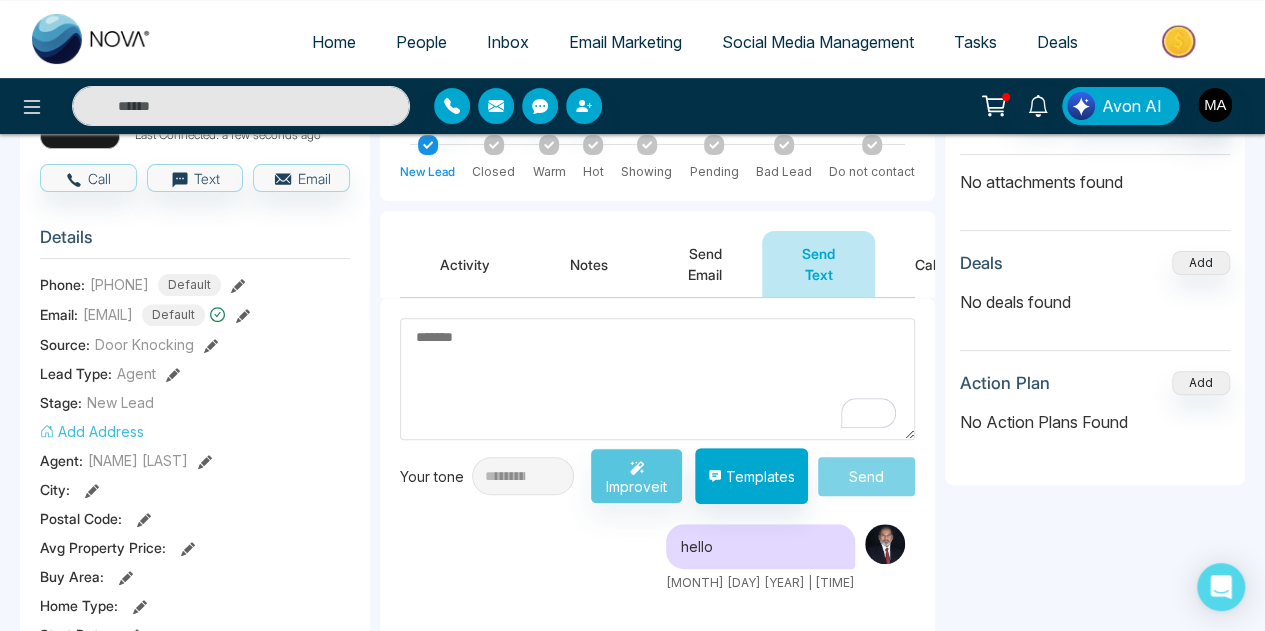 click at bounding box center [657, 379] 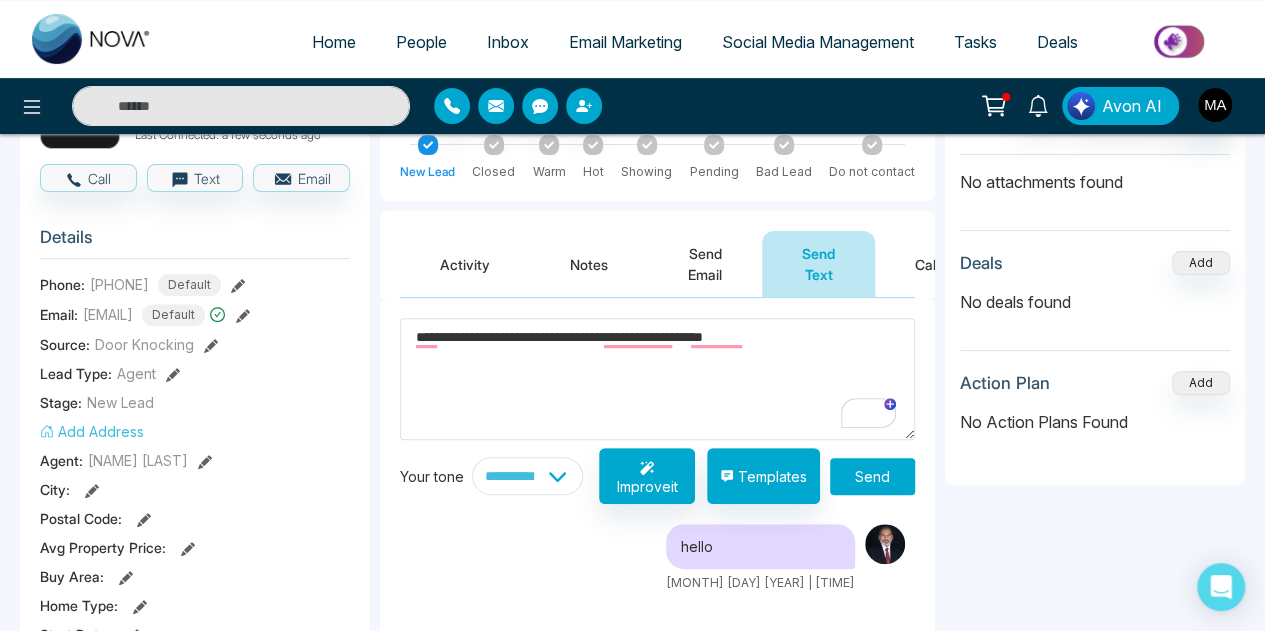 type on "**********" 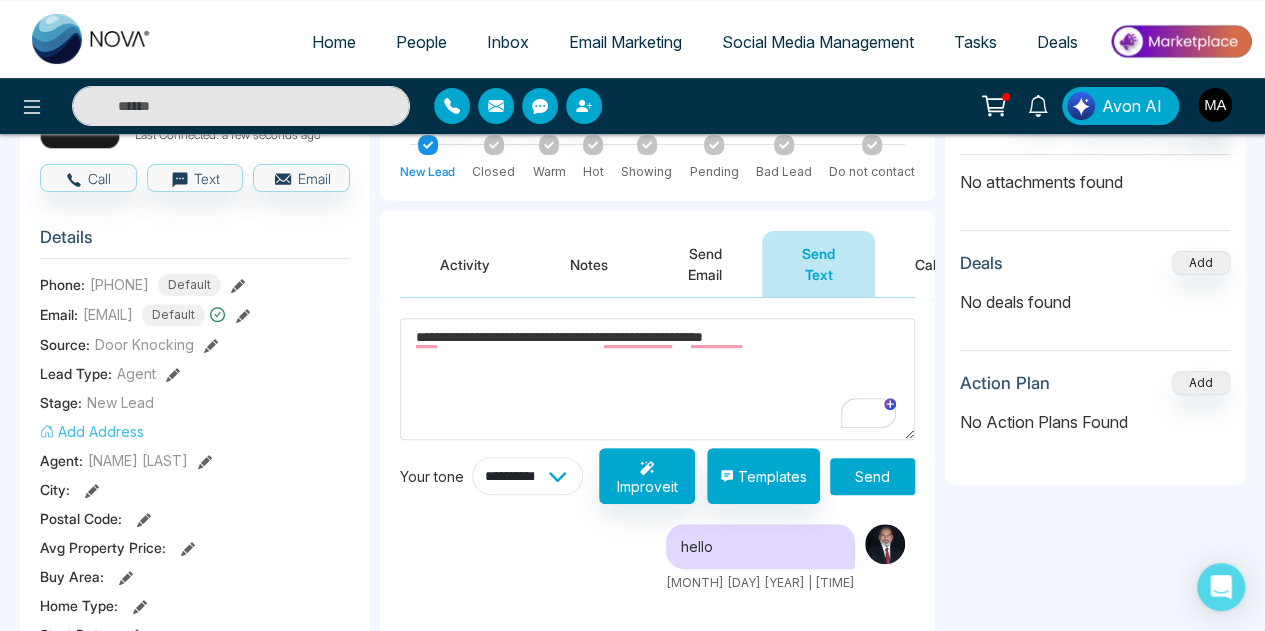 click on "**********" at bounding box center (527, 476) 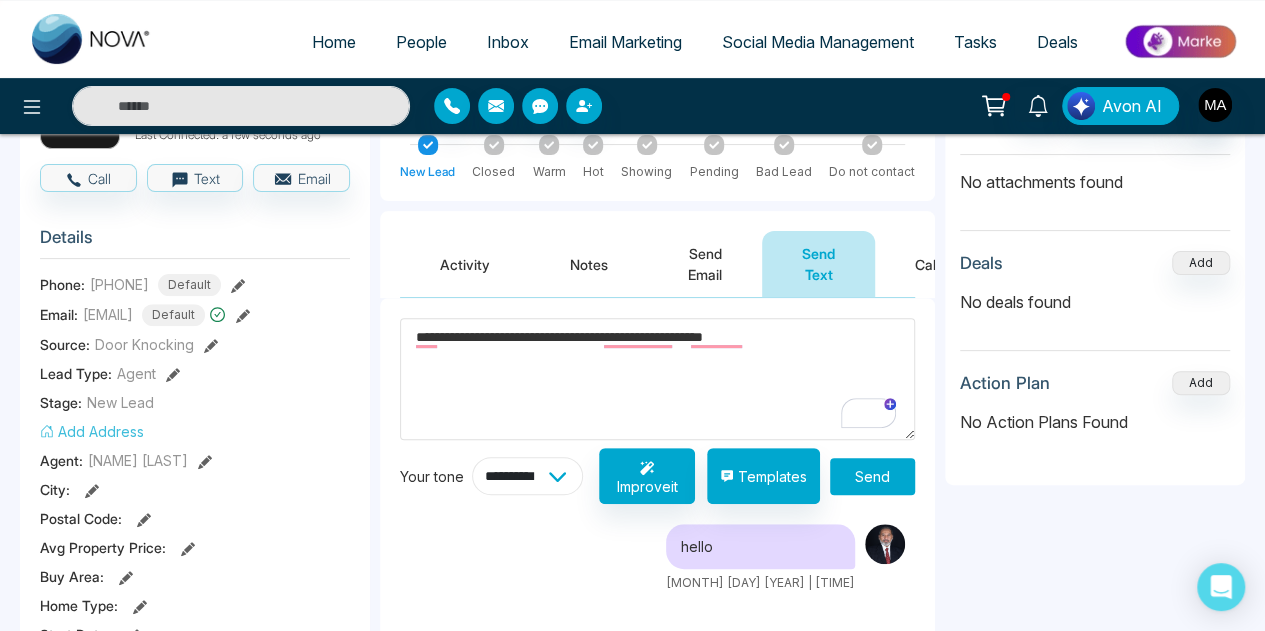 select on "*******" 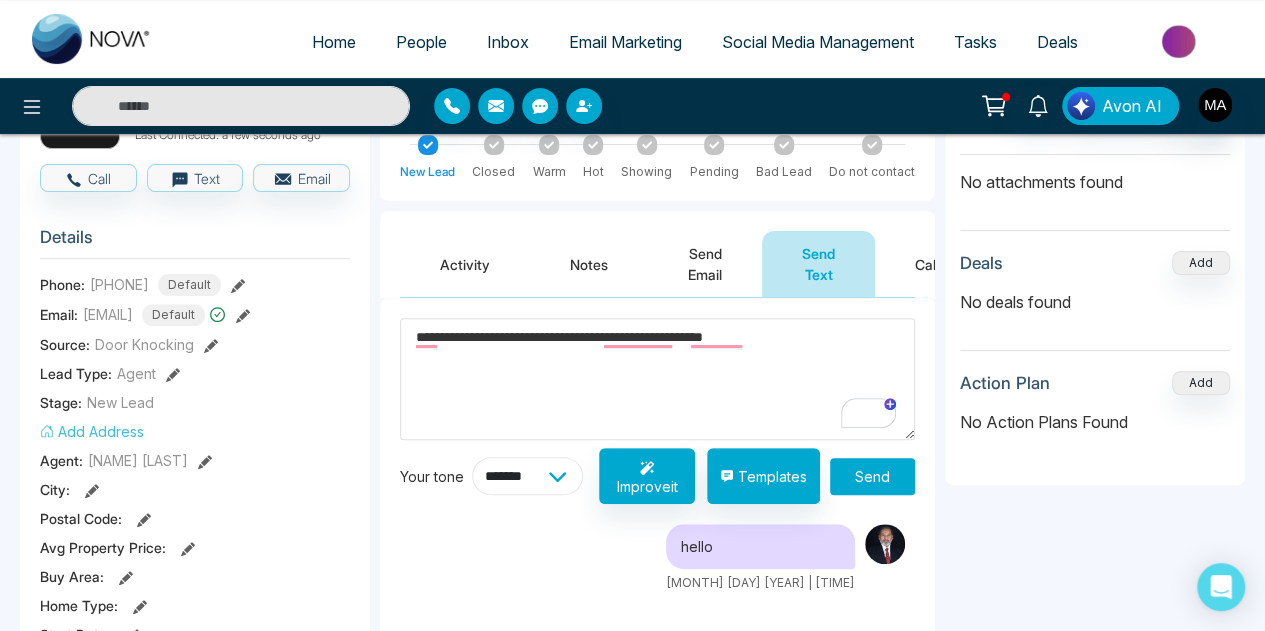 click on "**********" at bounding box center (527, 476) 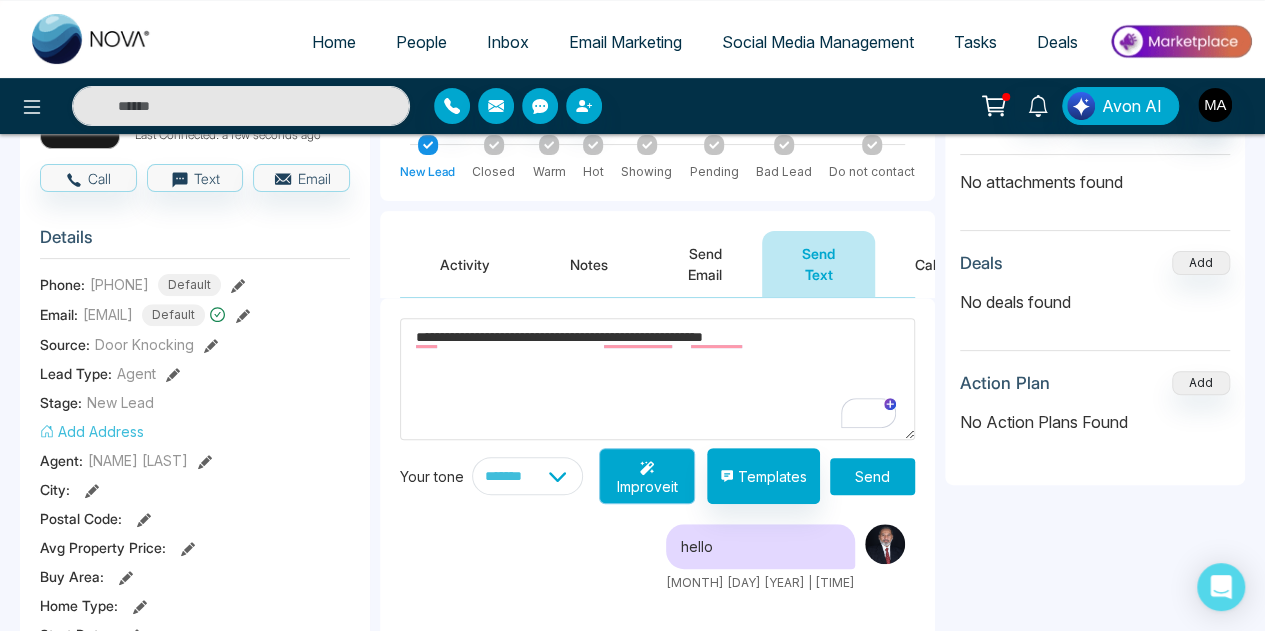 click on "Improve  it" at bounding box center (647, 476) 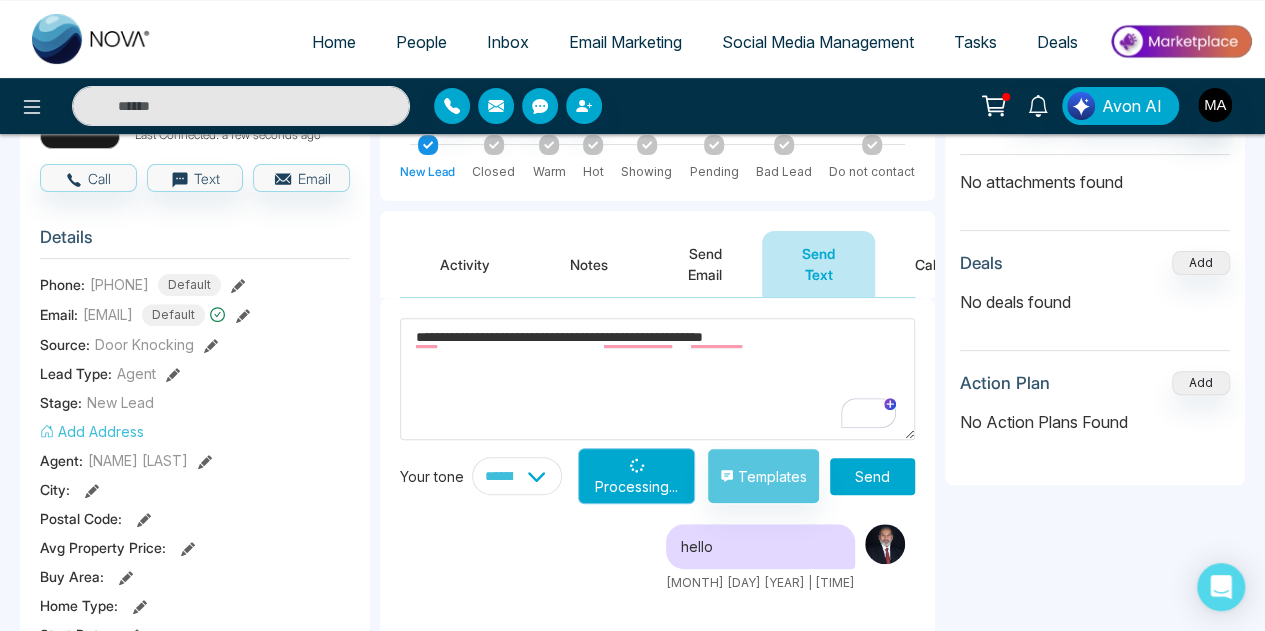 type on "**********" 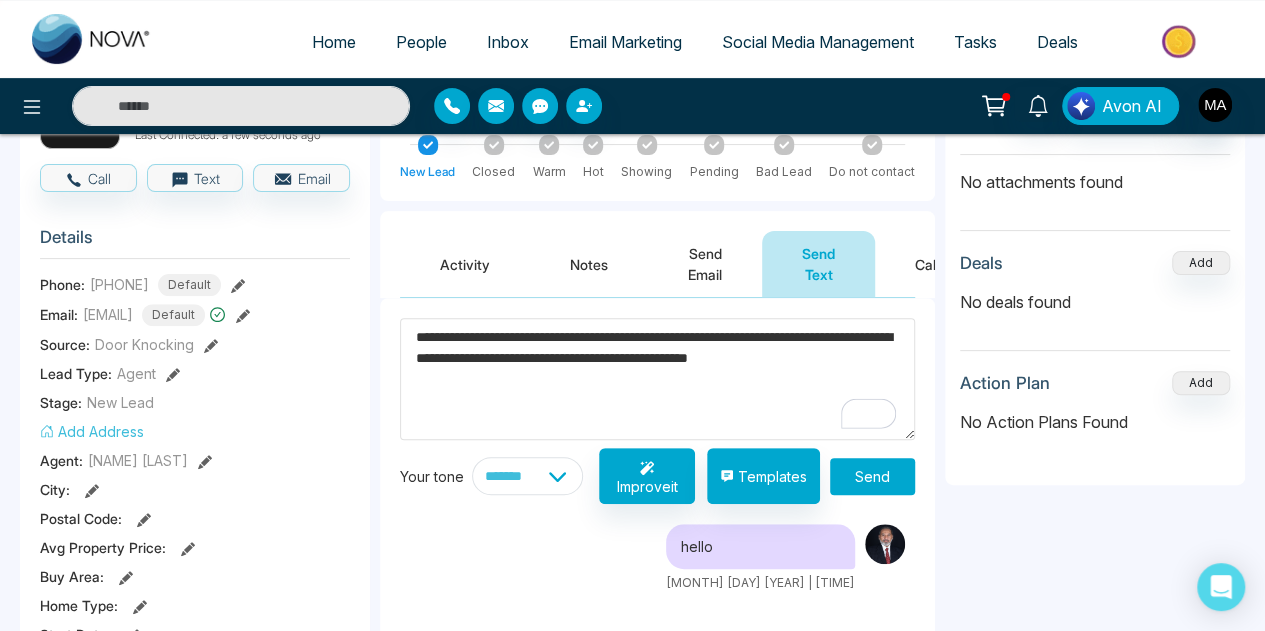click on "**********" at bounding box center [657, 379] 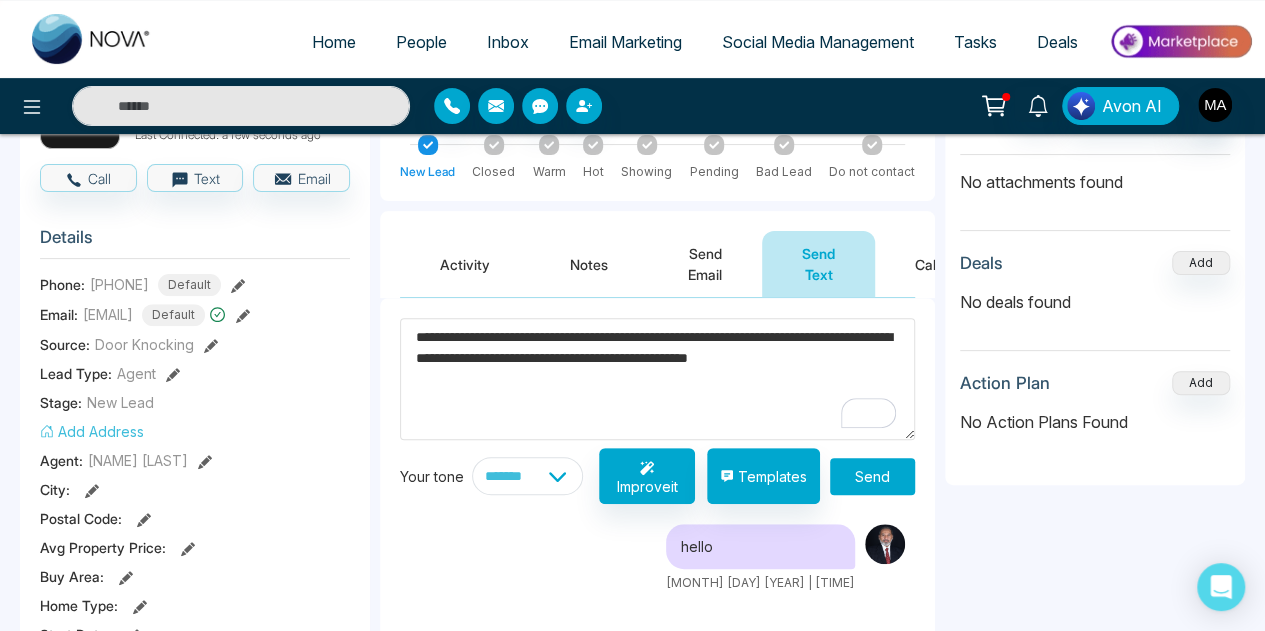 click on "Send" at bounding box center (872, 476) 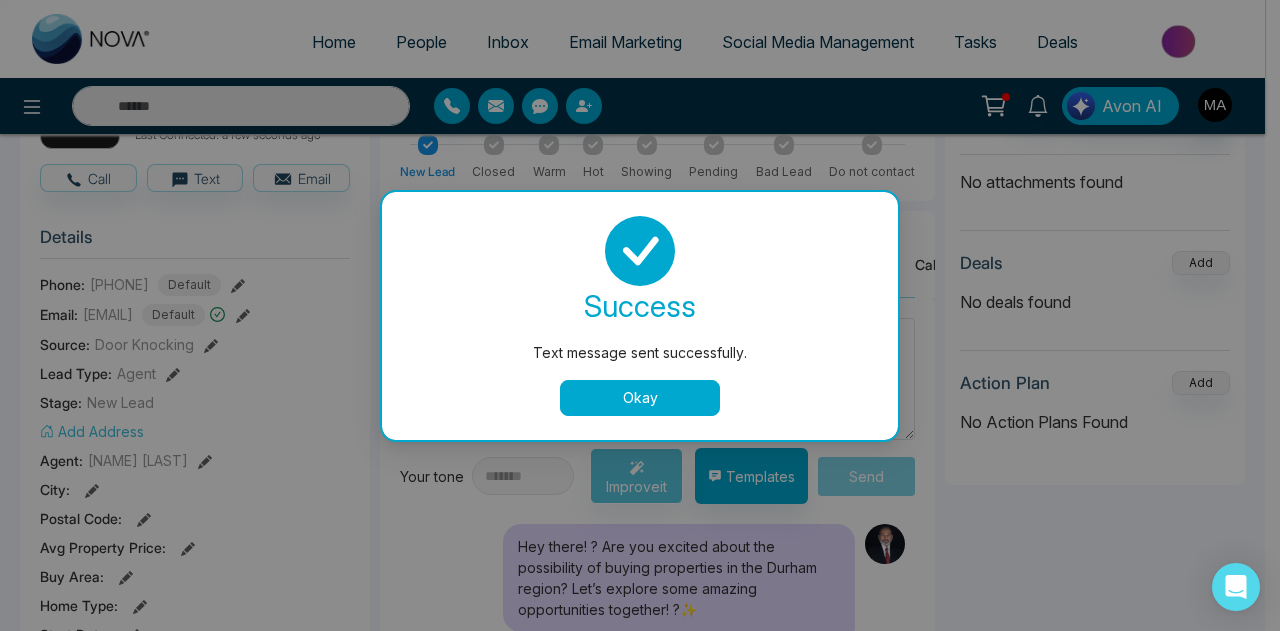 click on "Okay" at bounding box center (640, 398) 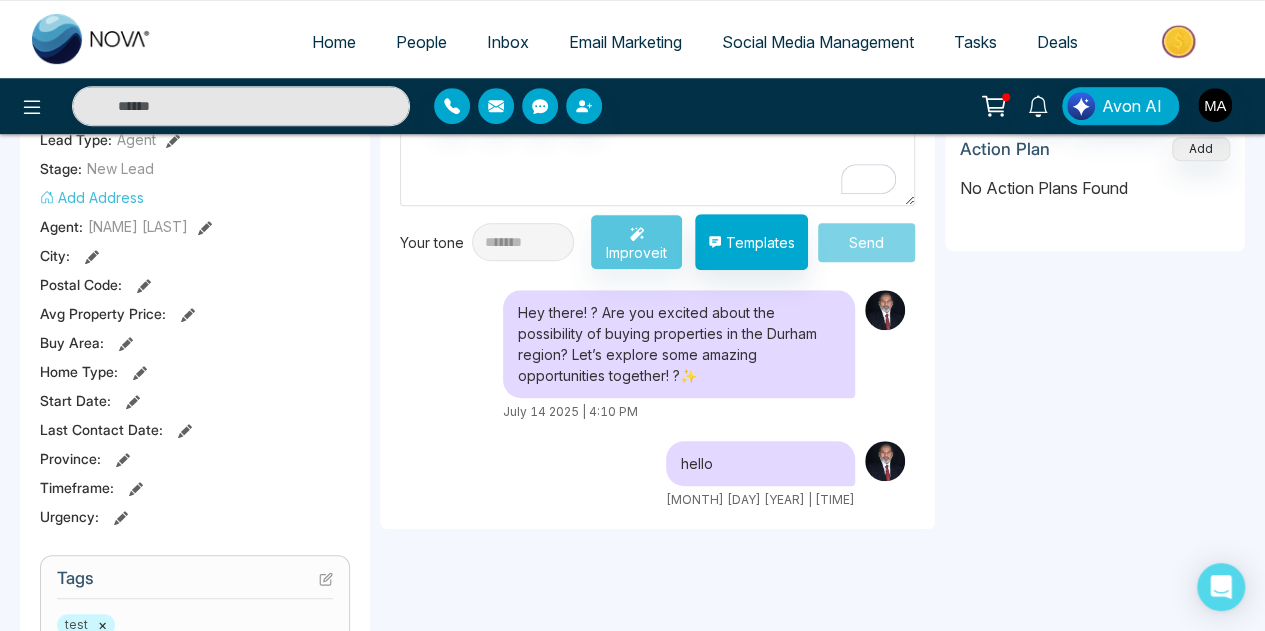 scroll, scrollTop: 416, scrollLeft: 0, axis: vertical 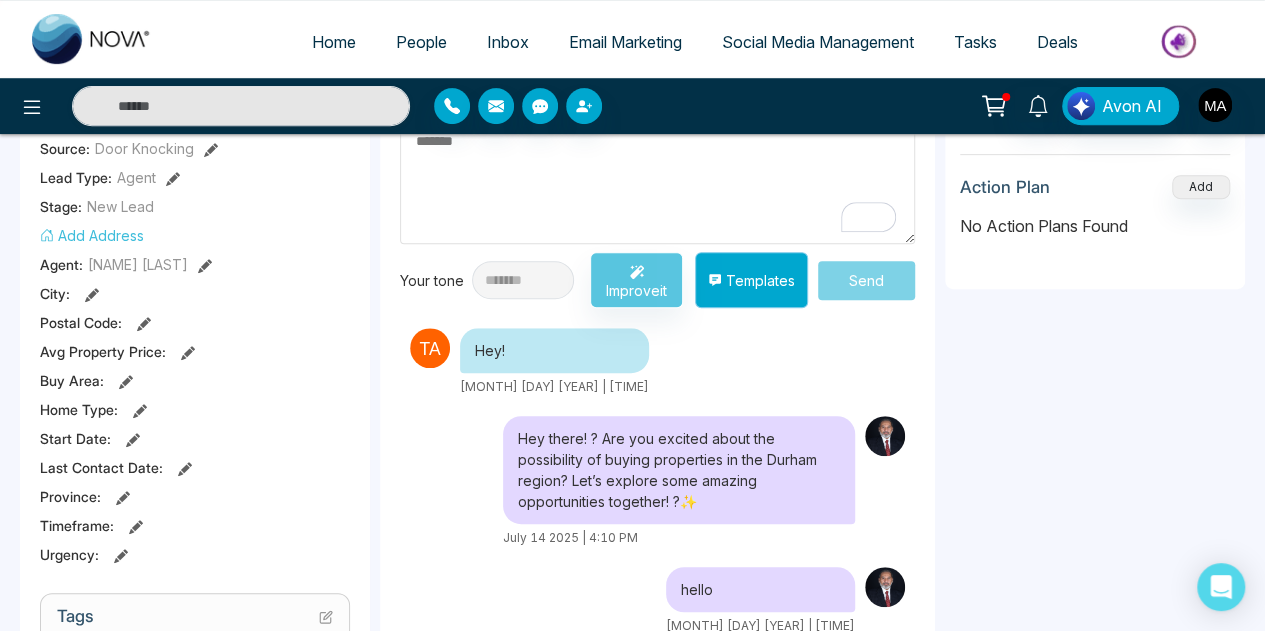 click on "Templates" at bounding box center (751, 280) 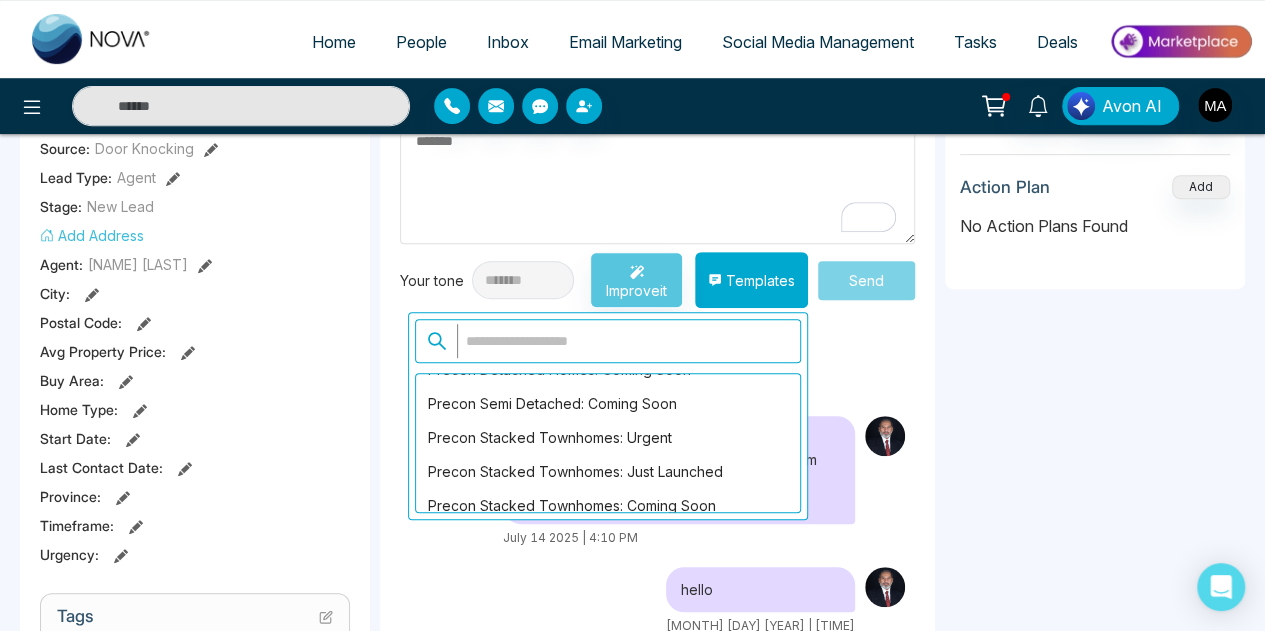 scroll, scrollTop: 1213, scrollLeft: 0, axis: vertical 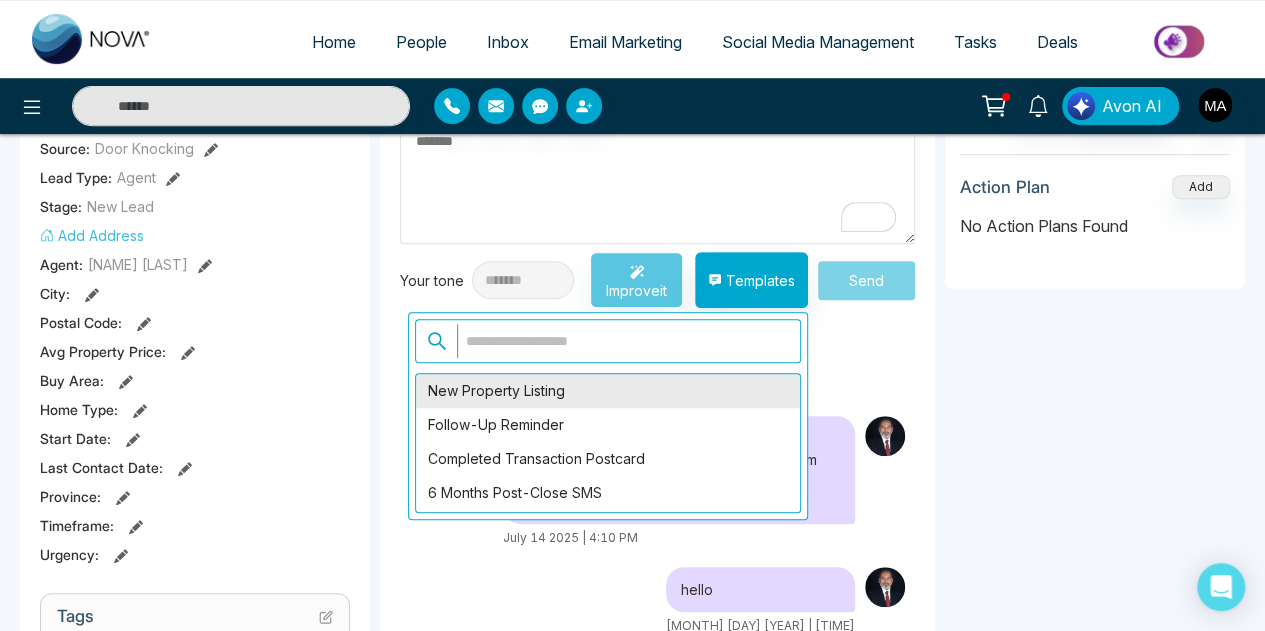 click on "New Property Listing" at bounding box center [608, 391] 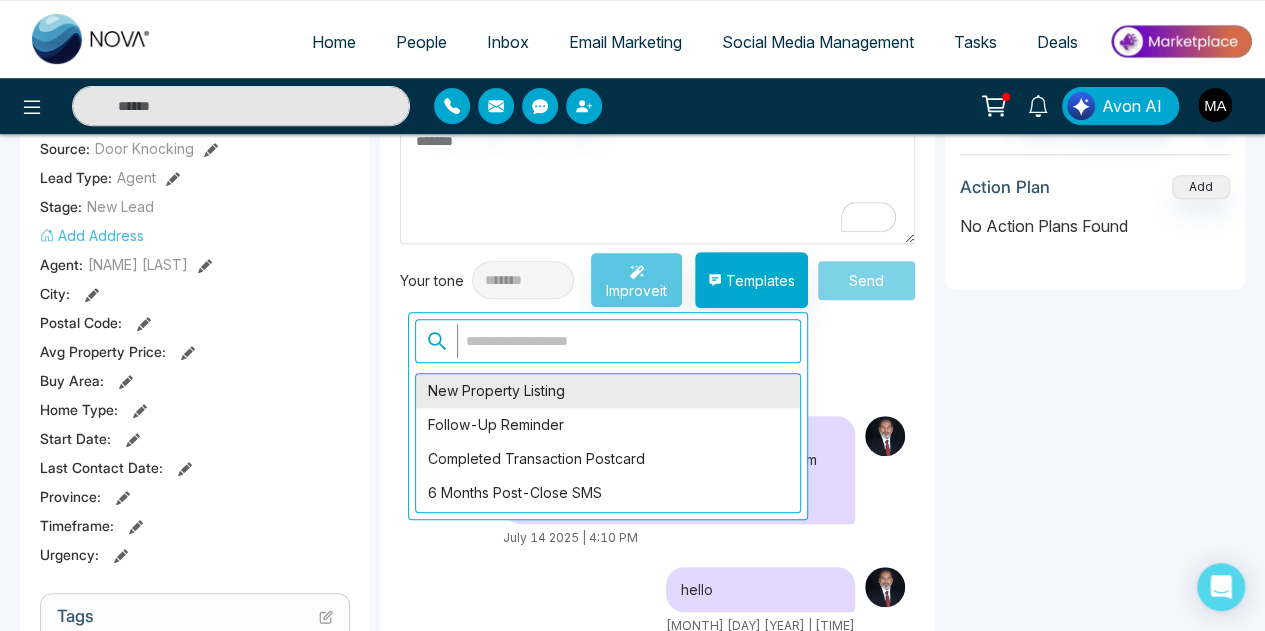 type on "**********" 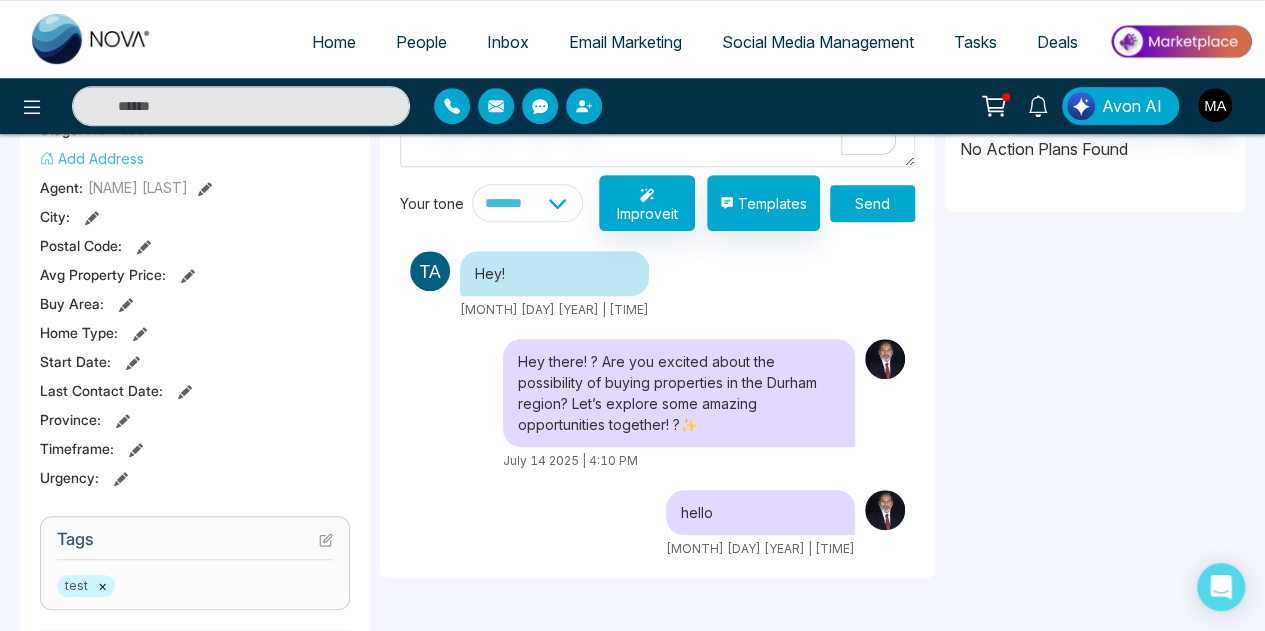 scroll, scrollTop: 376, scrollLeft: 0, axis: vertical 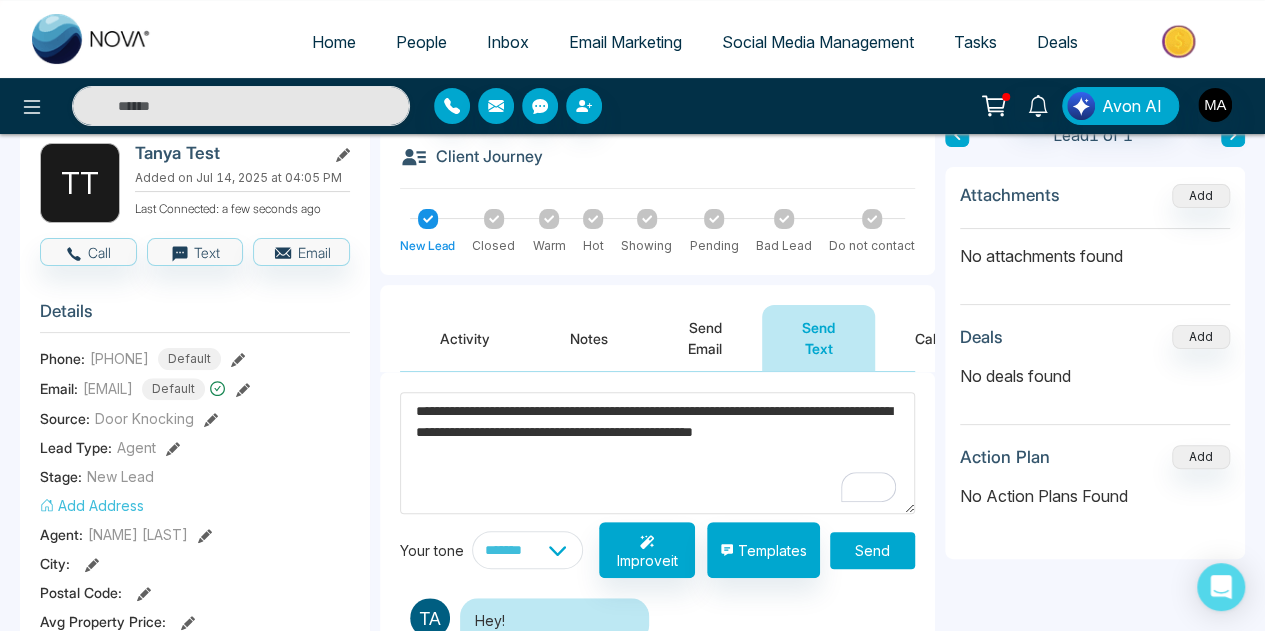 click on "Send" at bounding box center [872, 550] 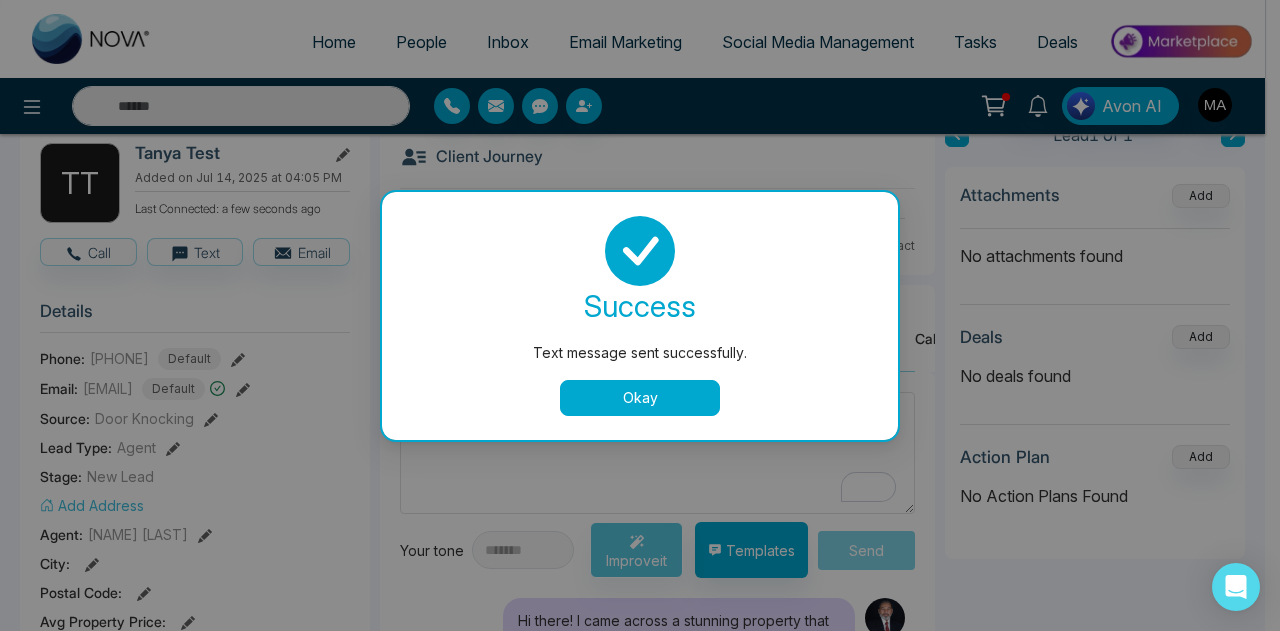 click on "Okay" at bounding box center (640, 398) 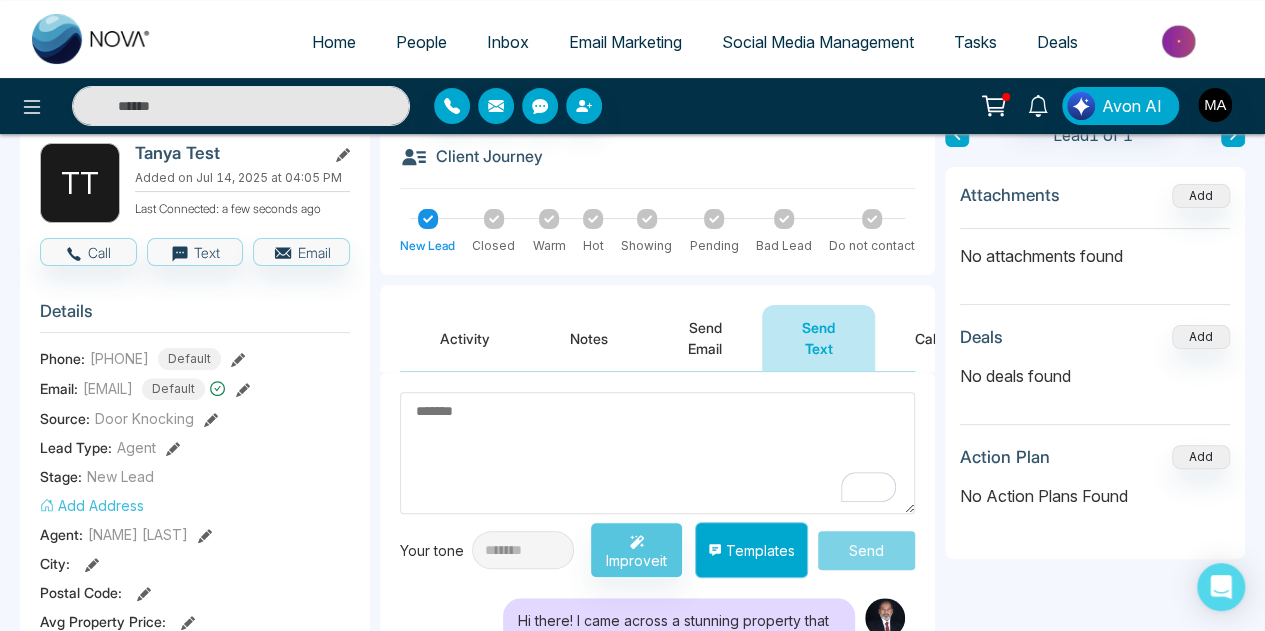 click on "Templates" at bounding box center [751, 550] 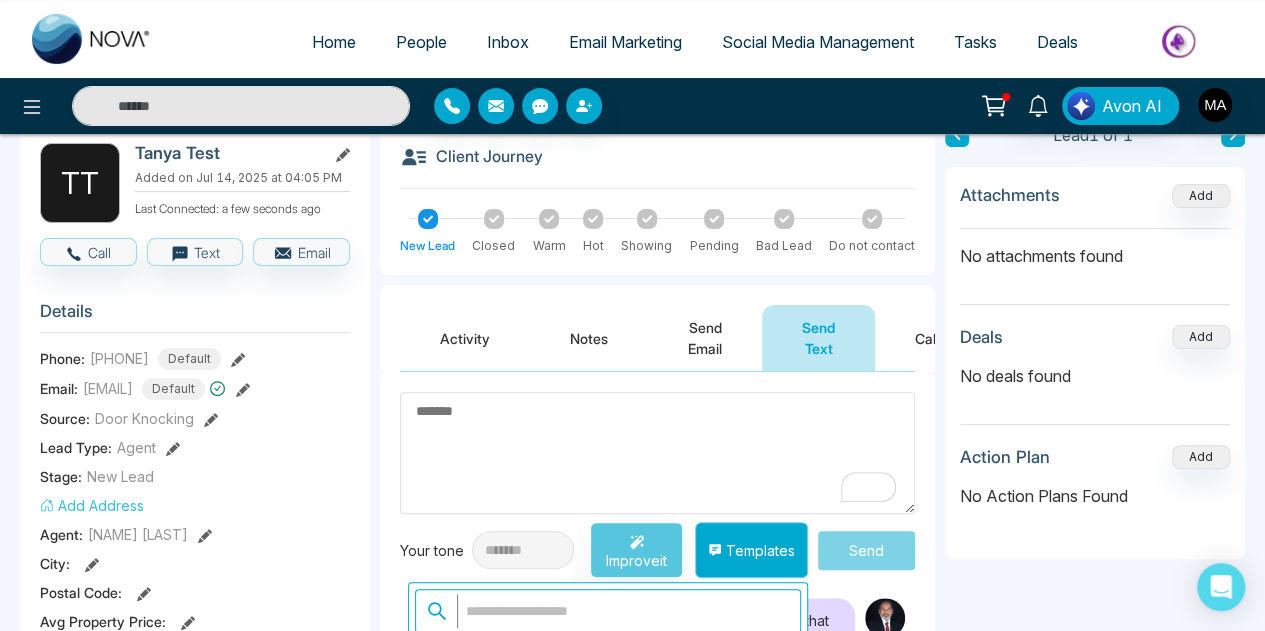 click on "Templates" at bounding box center (751, 550) 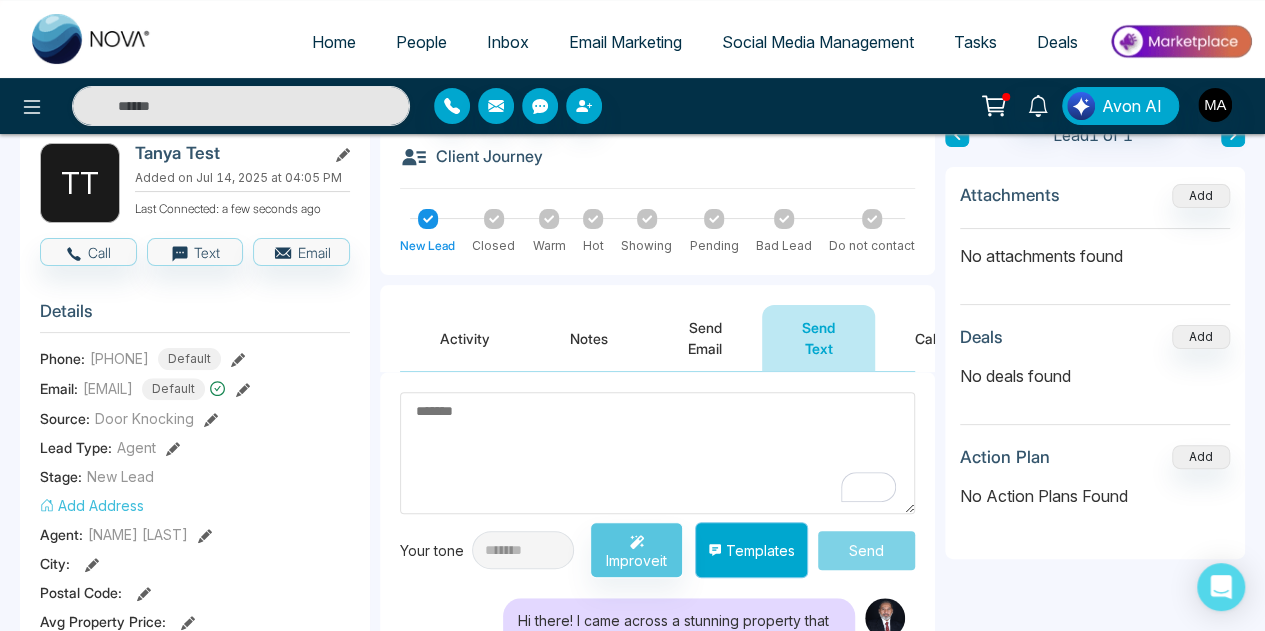 click on "Templates" at bounding box center [751, 550] 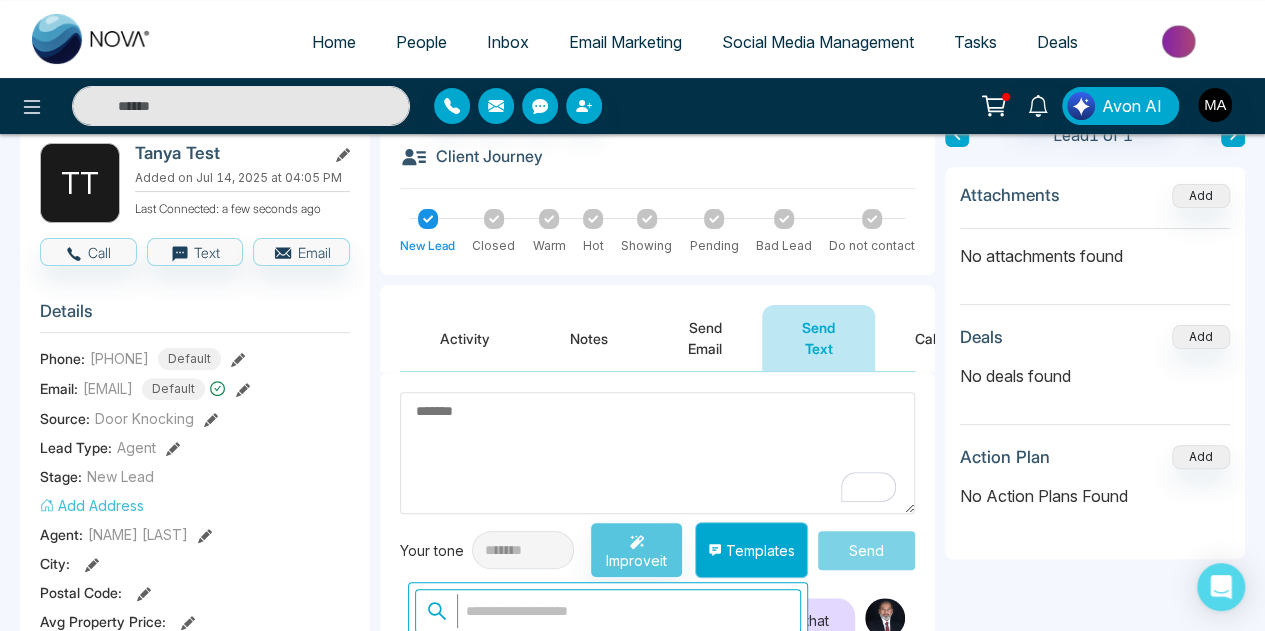 click on "Templates" at bounding box center (751, 550) 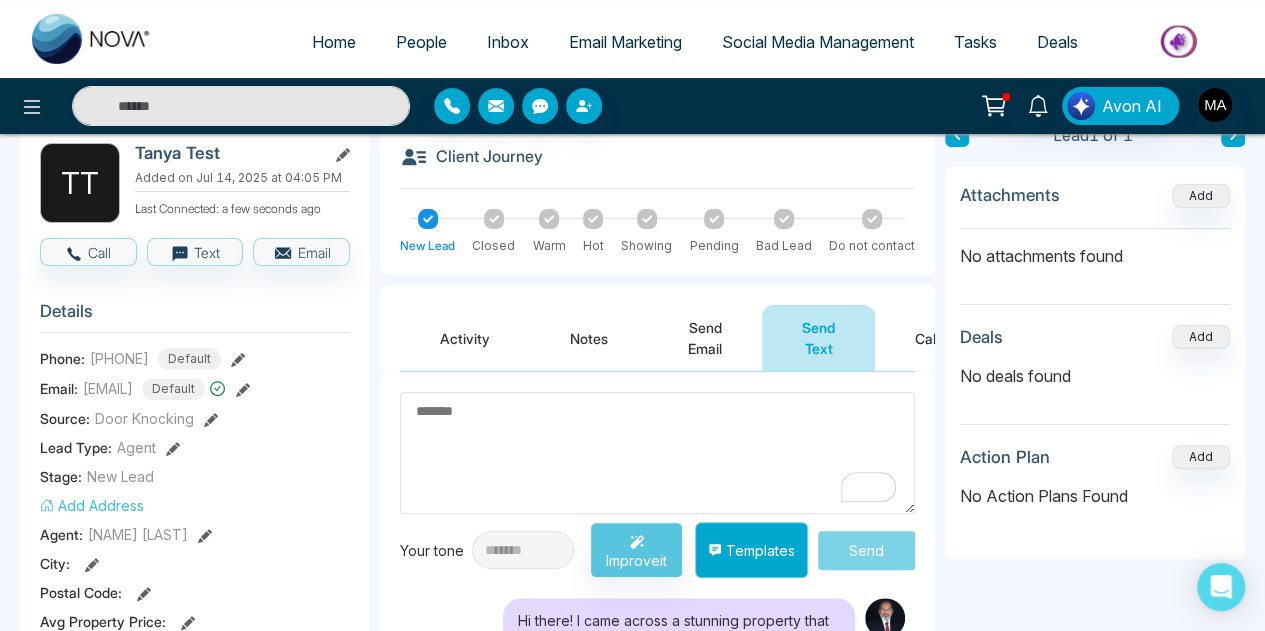 click on "Templates" at bounding box center (751, 550) 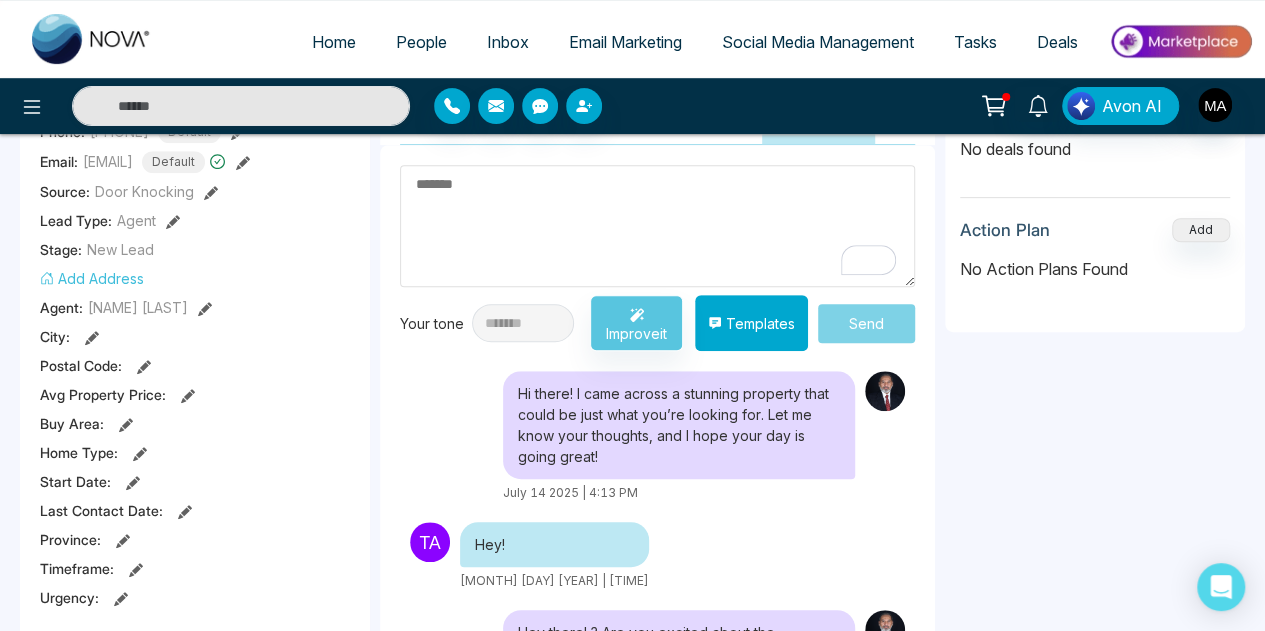 scroll, scrollTop: 340, scrollLeft: 0, axis: vertical 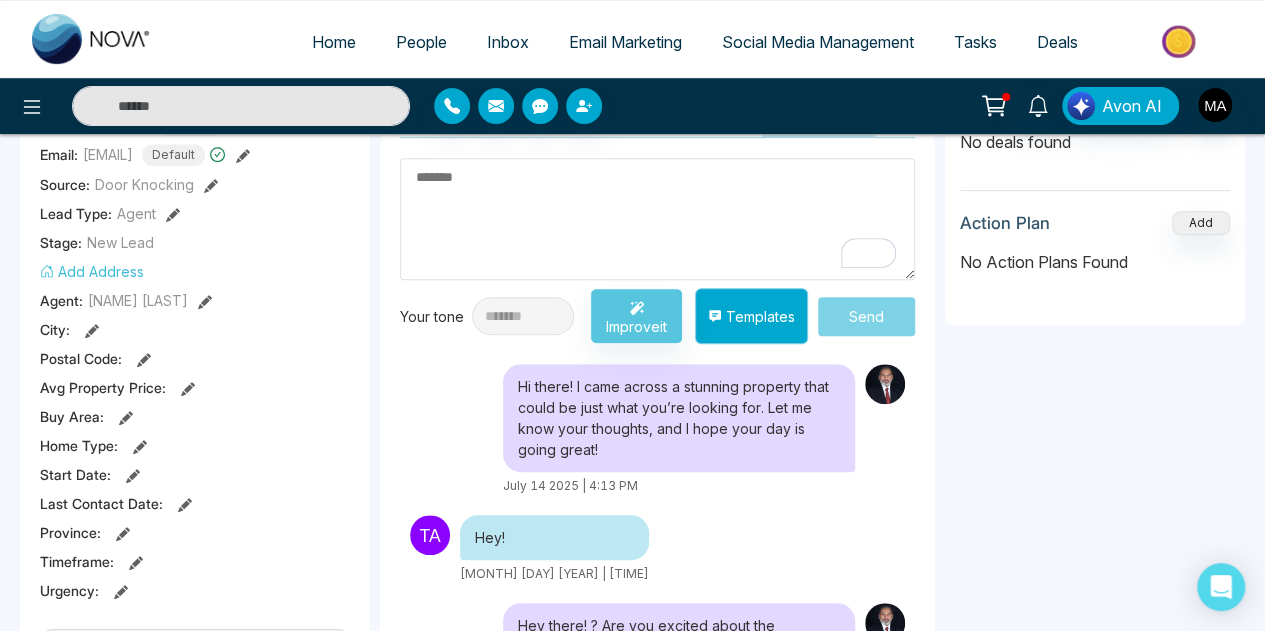 click on "Templates" at bounding box center (751, 316) 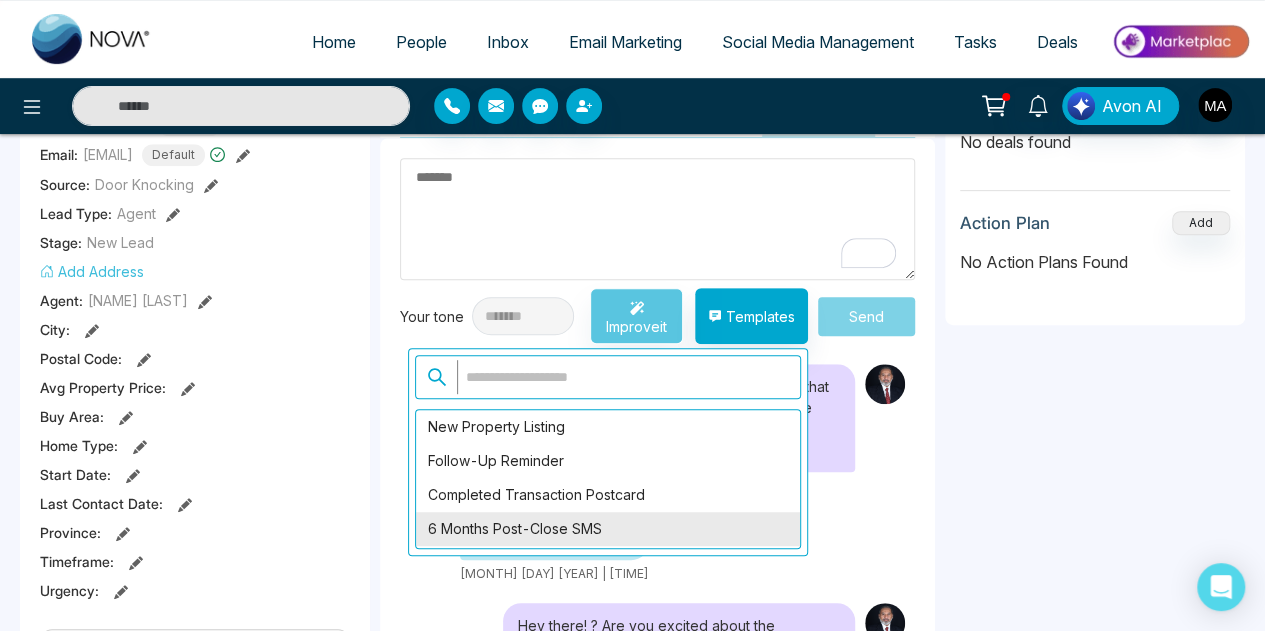 click on "6 Months Post-Close SMS" at bounding box center (608, 529) 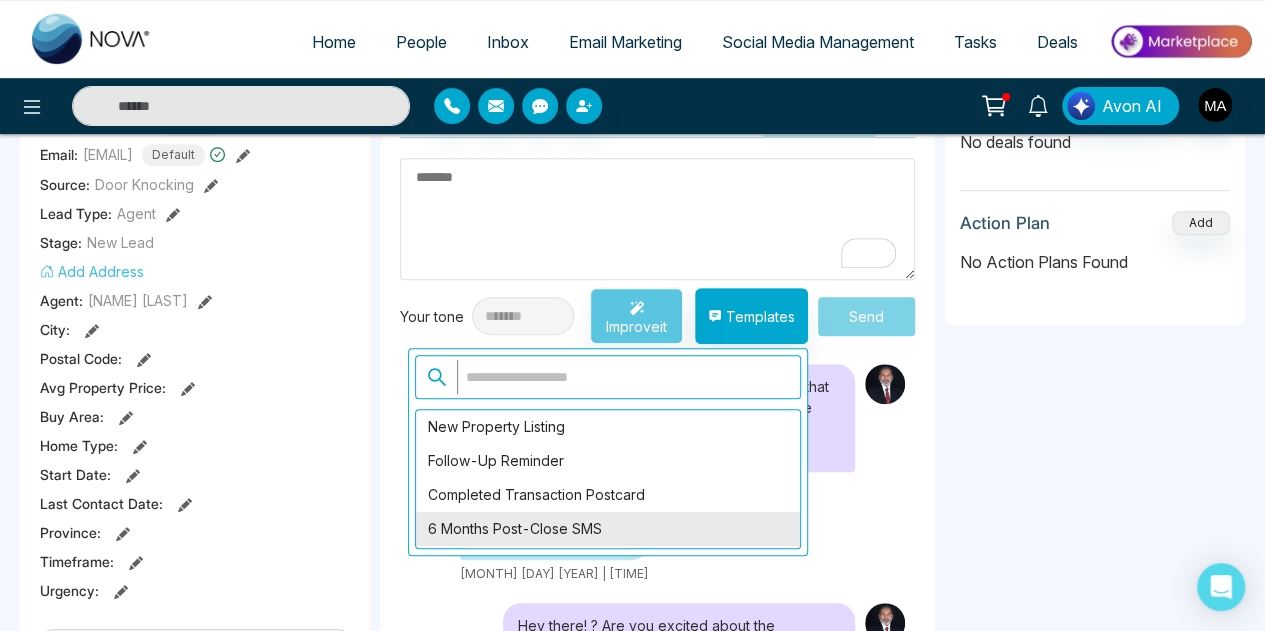 type on "**********" 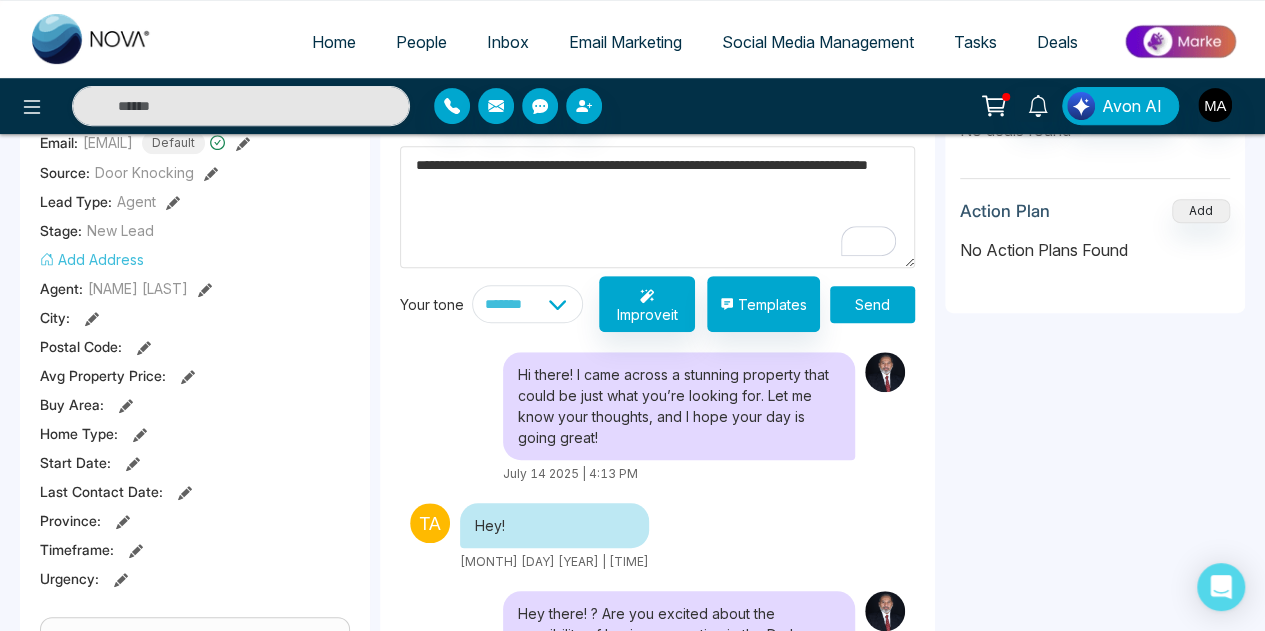 scroll, scrollTop: 347, scrollLeft: 0, axis: vertical 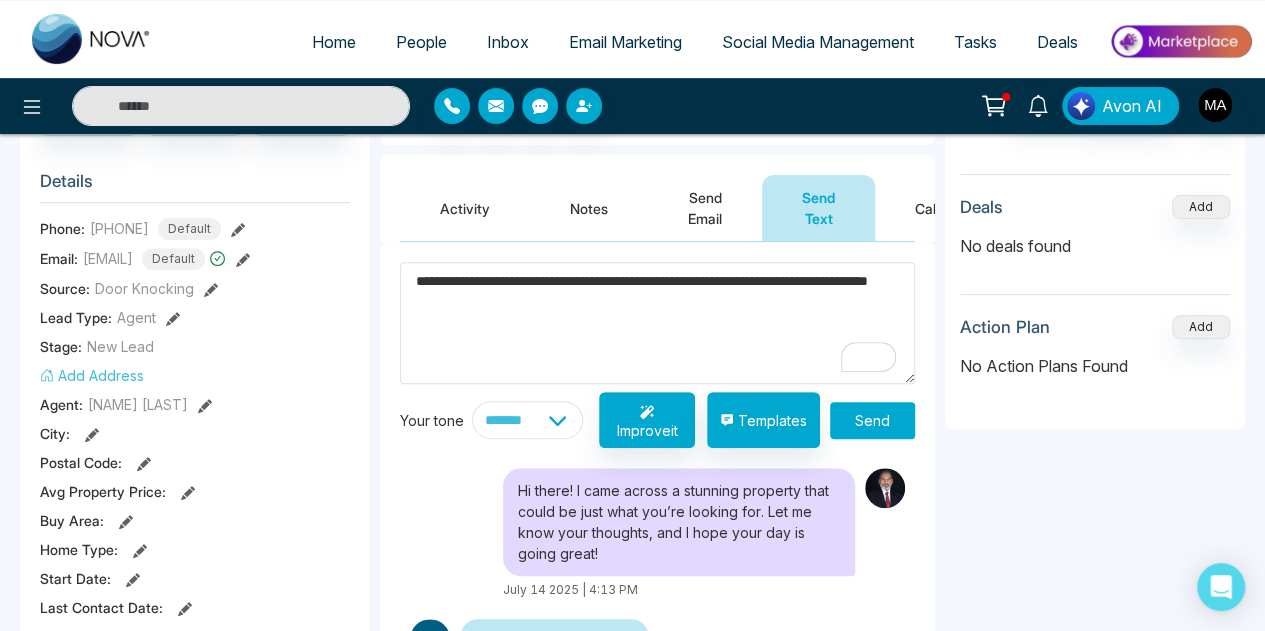 click on "Send Email" at bounding box center (705, 208) 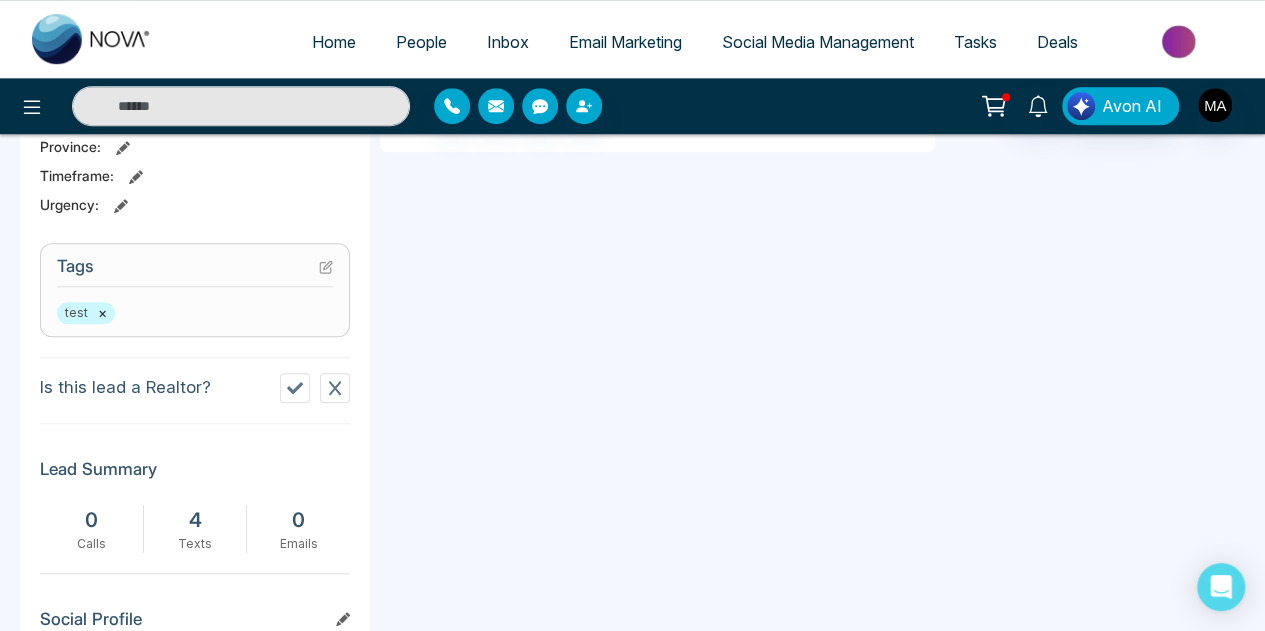 scroll, scrollTop: 734, scrollLeft: 0, axis: vertical 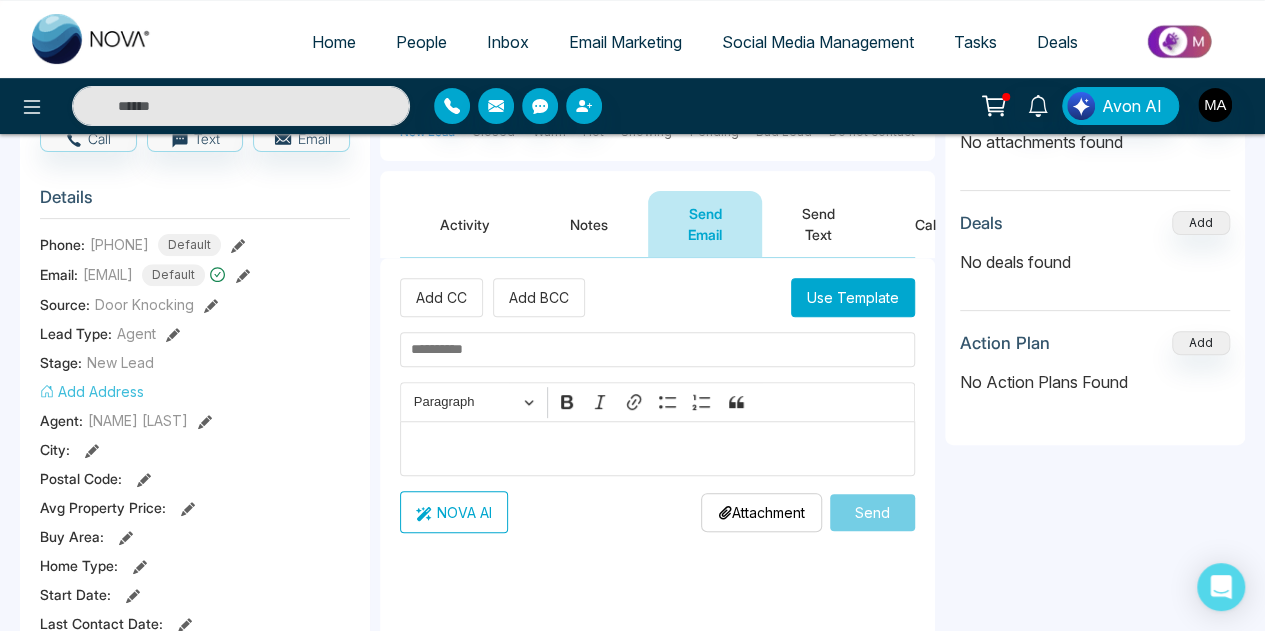 click on "Notes" at bounding box center [589, 224] 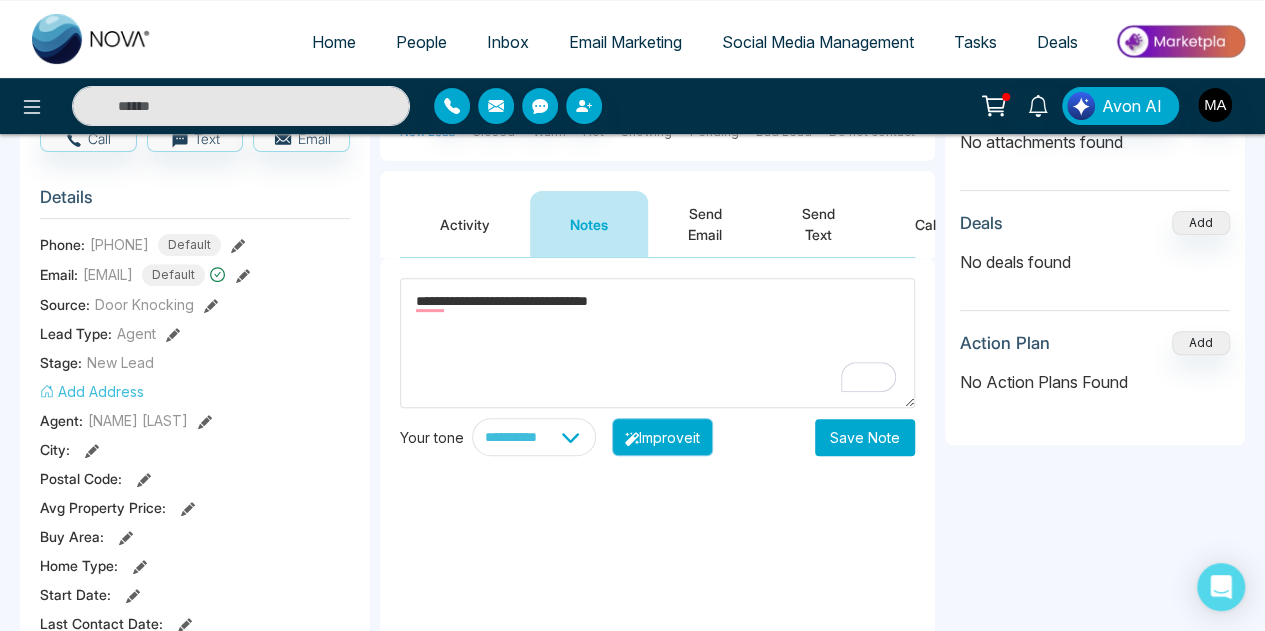 click on "Improve  it" at bounding box center (662, 437) 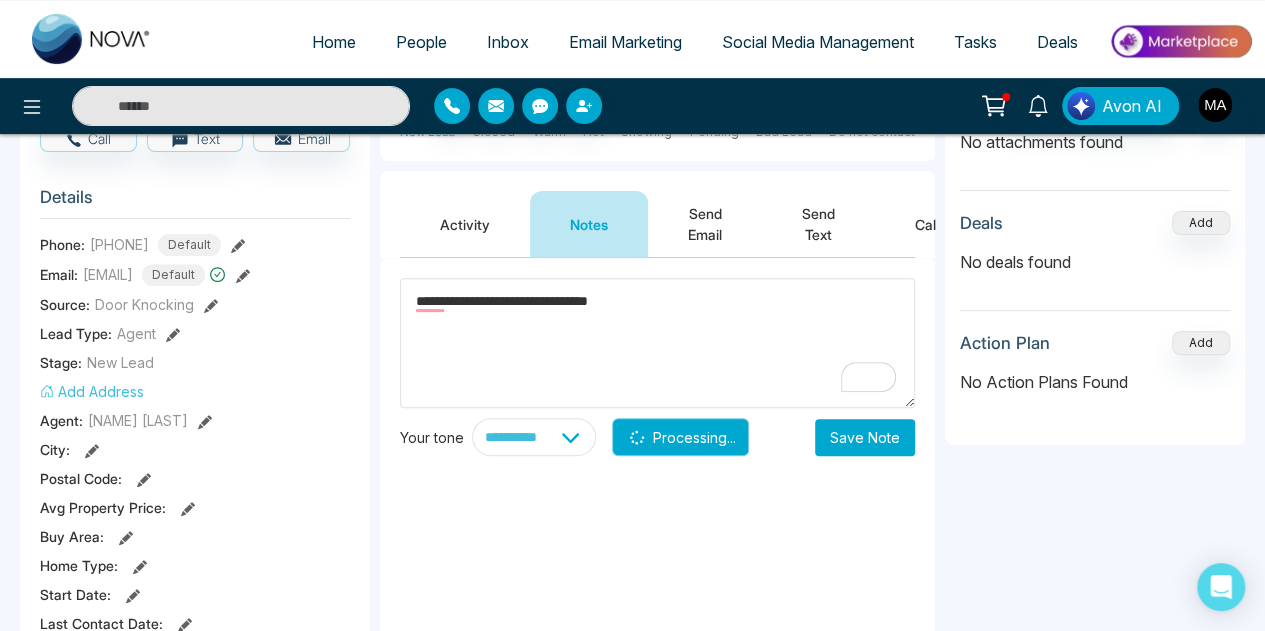 type on "**********" 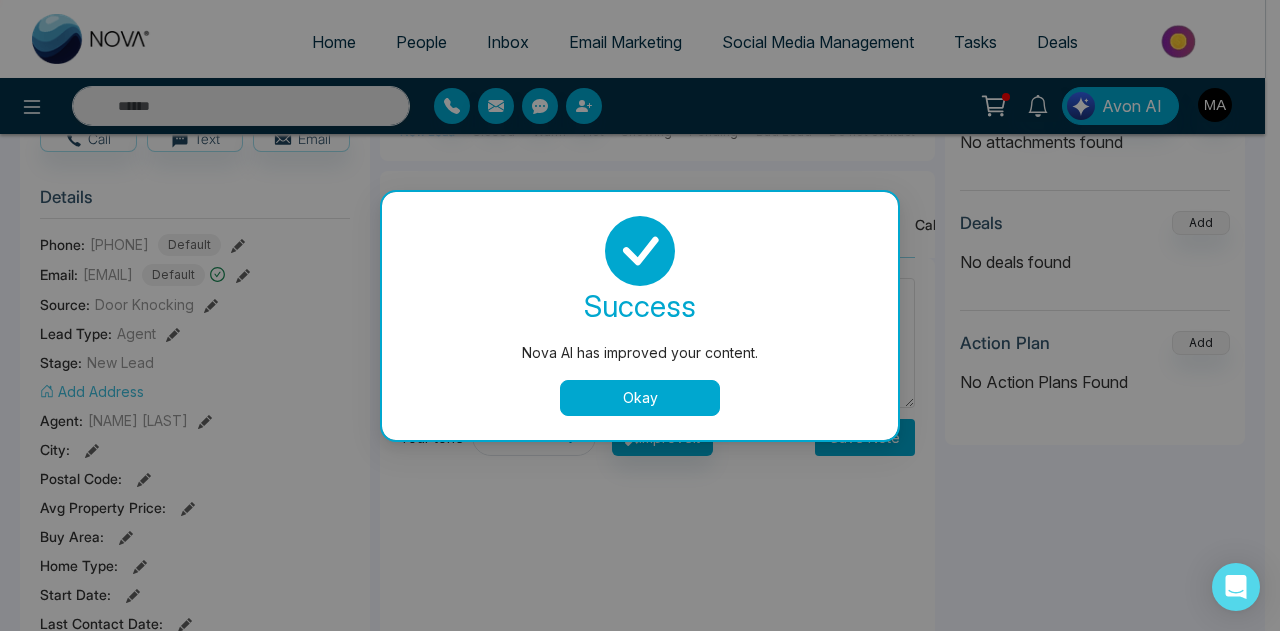 click on "success Nova AI has improved your content.   Okay" at bounding box center (640, 316) 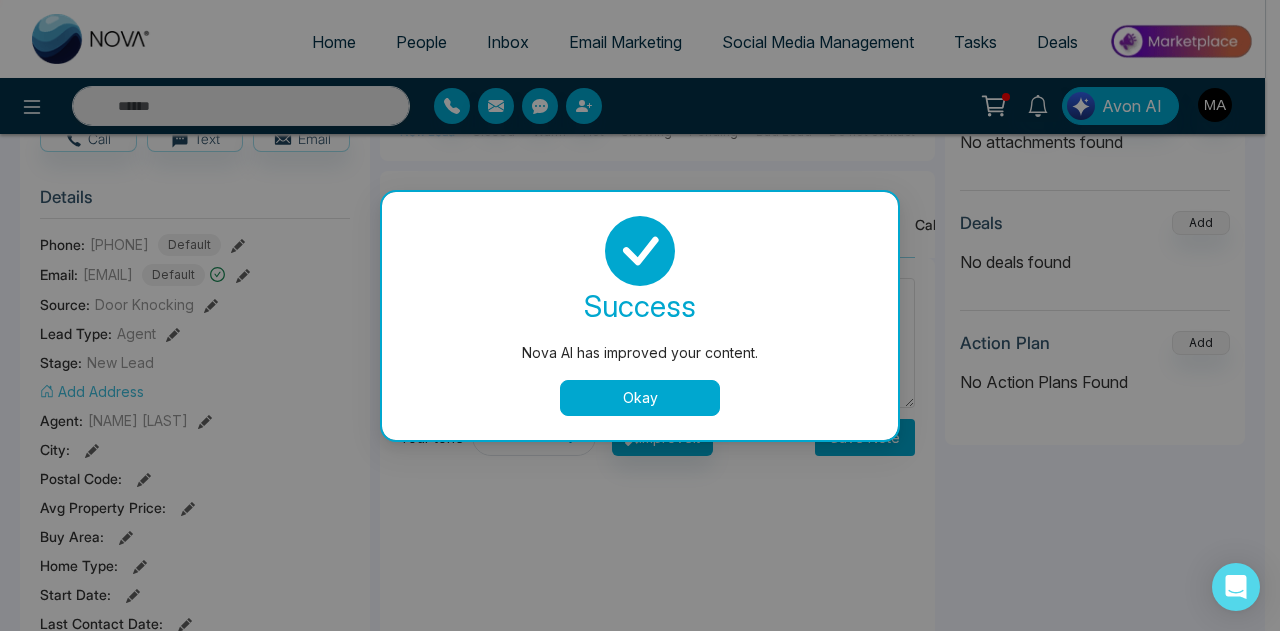 click on "Okay" at bounding box center [640, 398] 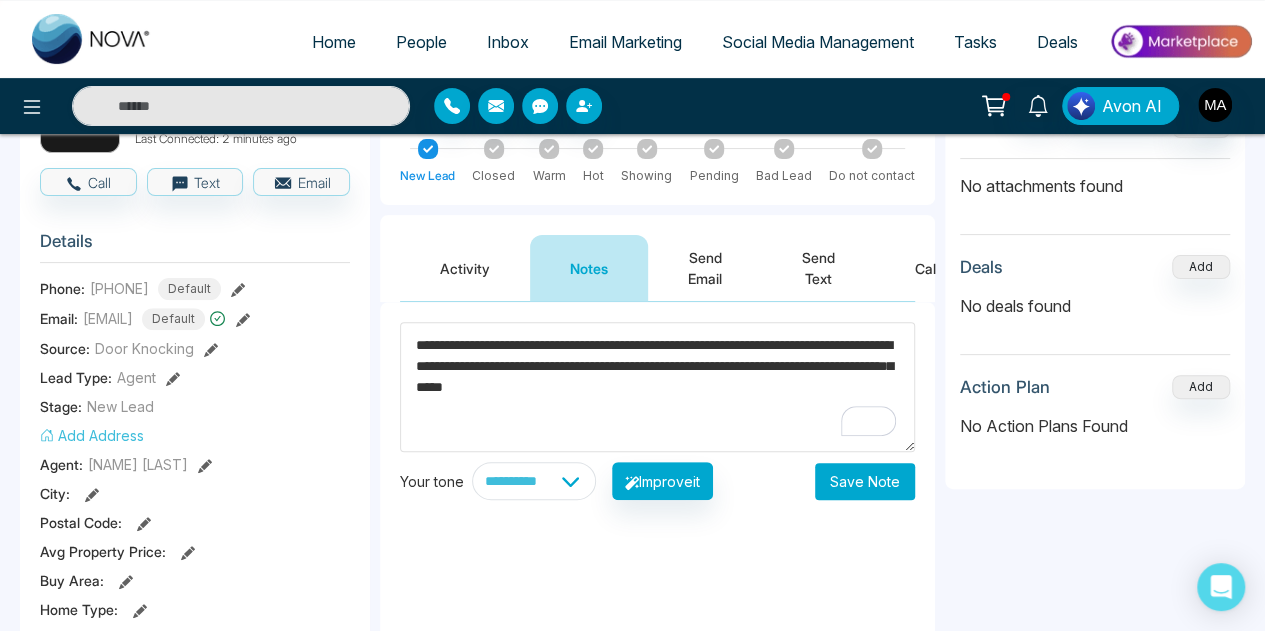 scroll, scrollTop: 184, scrollLeft: 0, axis: vertical 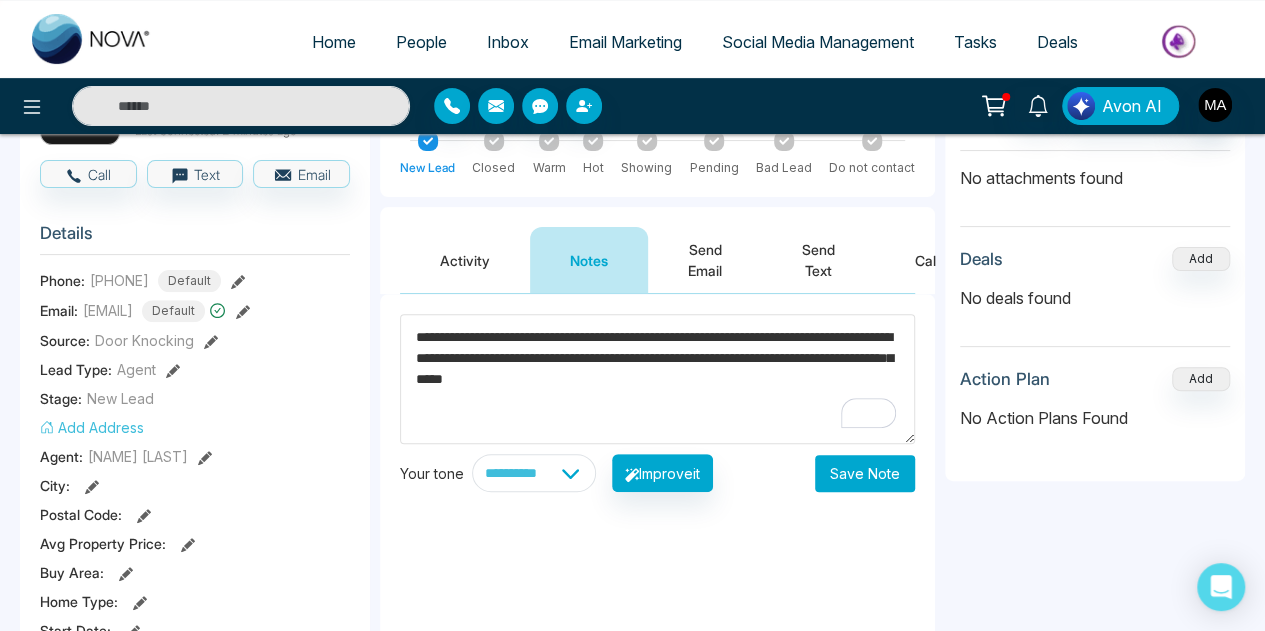 click on "Save Note" at bounding box center [865, 473] 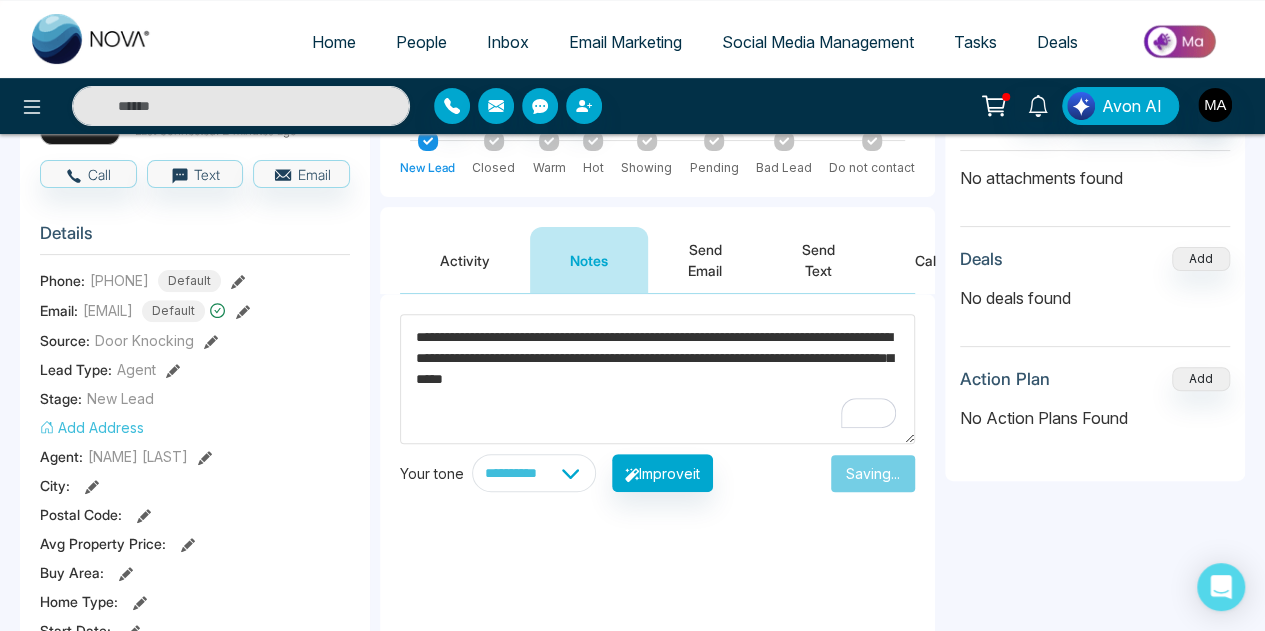 type 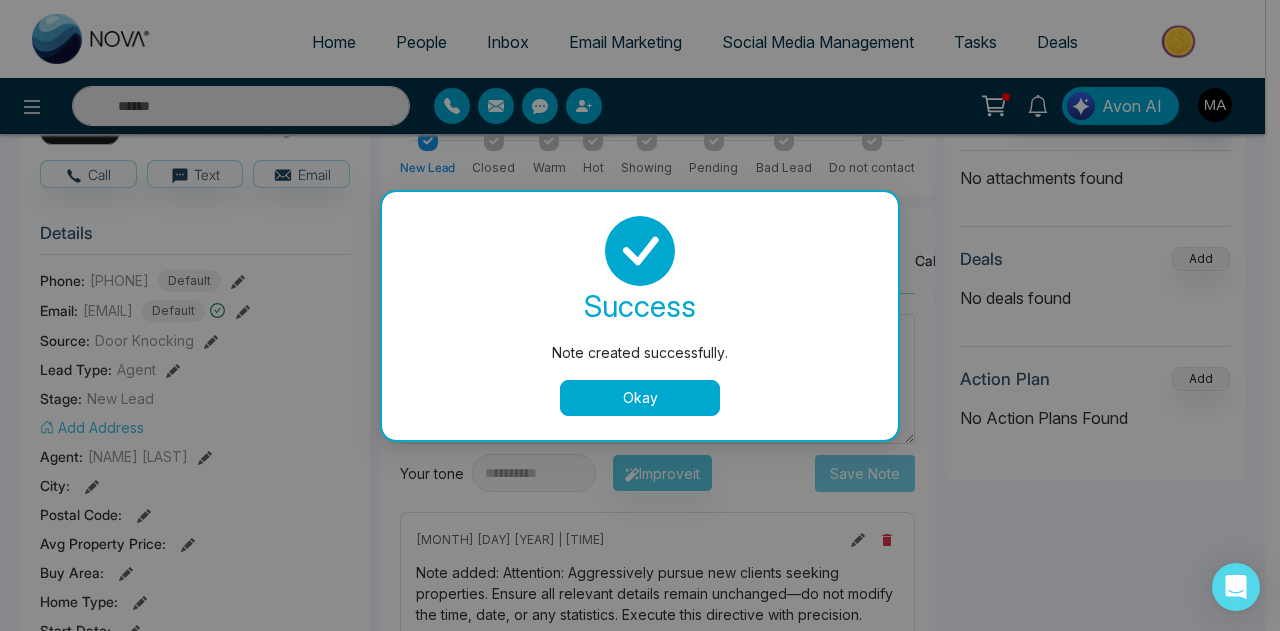 click on "Okay" at bounding box center (640, 398) 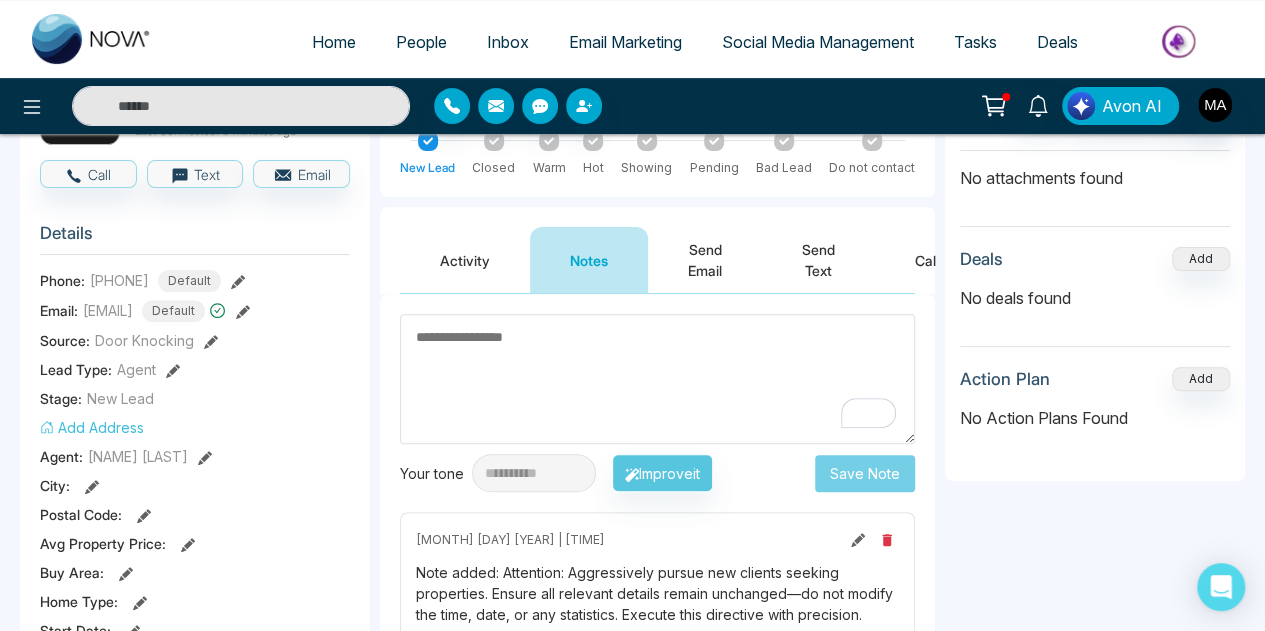 click on "Activity" at bounding box center (465, 260) 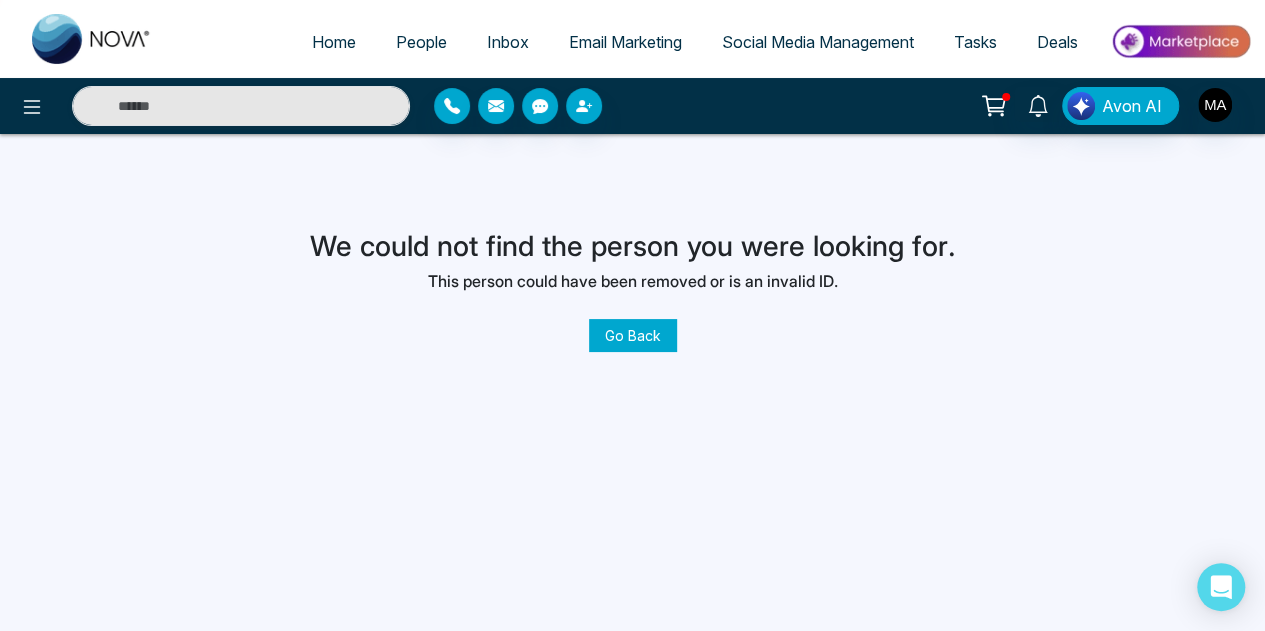 scroll, scrollTop: 0, scrollLeft: 0, axis: both 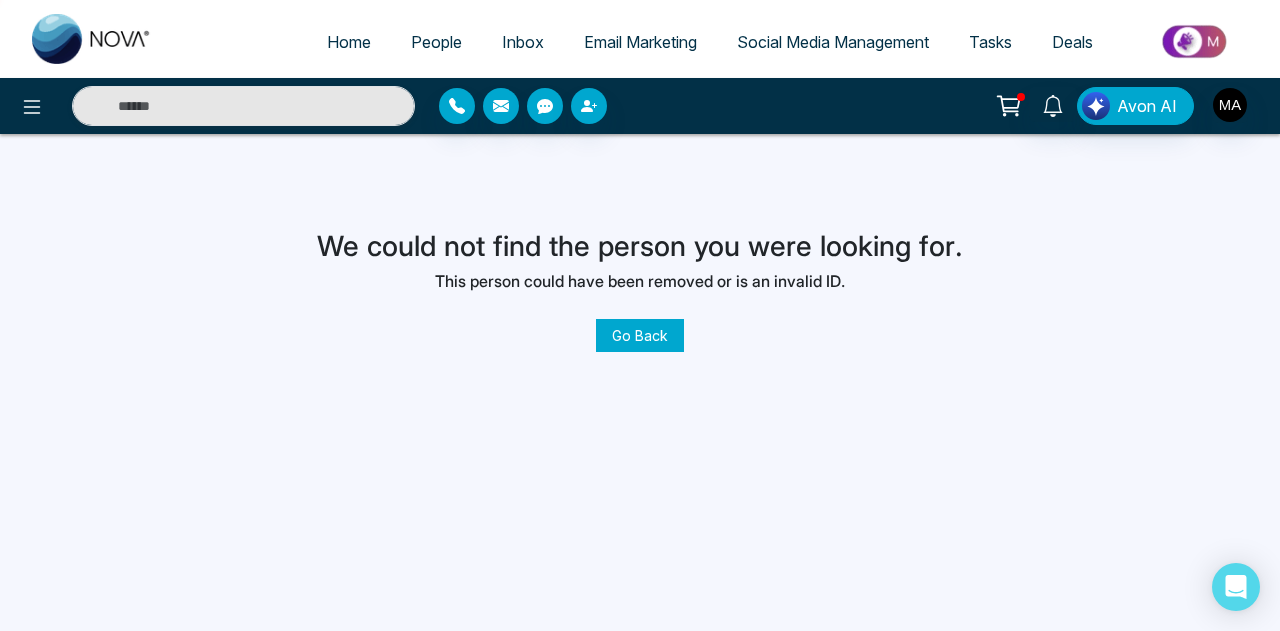 click on "Go Back" at bounding box center [640, 335] 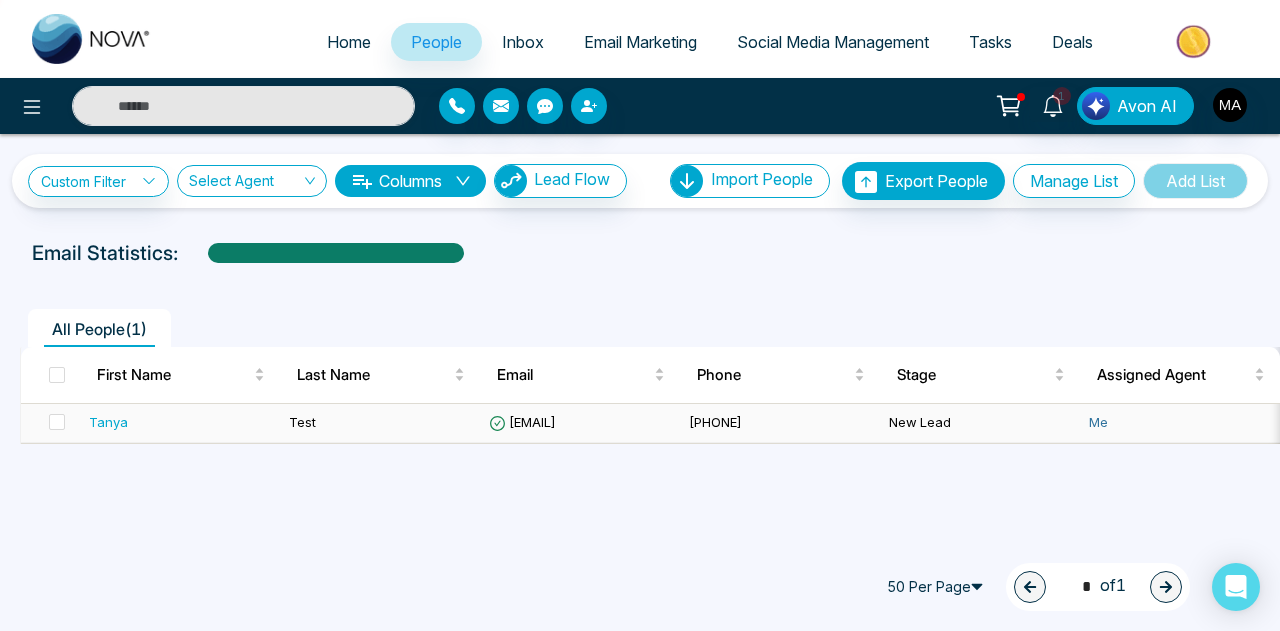 click on "Tanya" at bounding box center [108, 422] 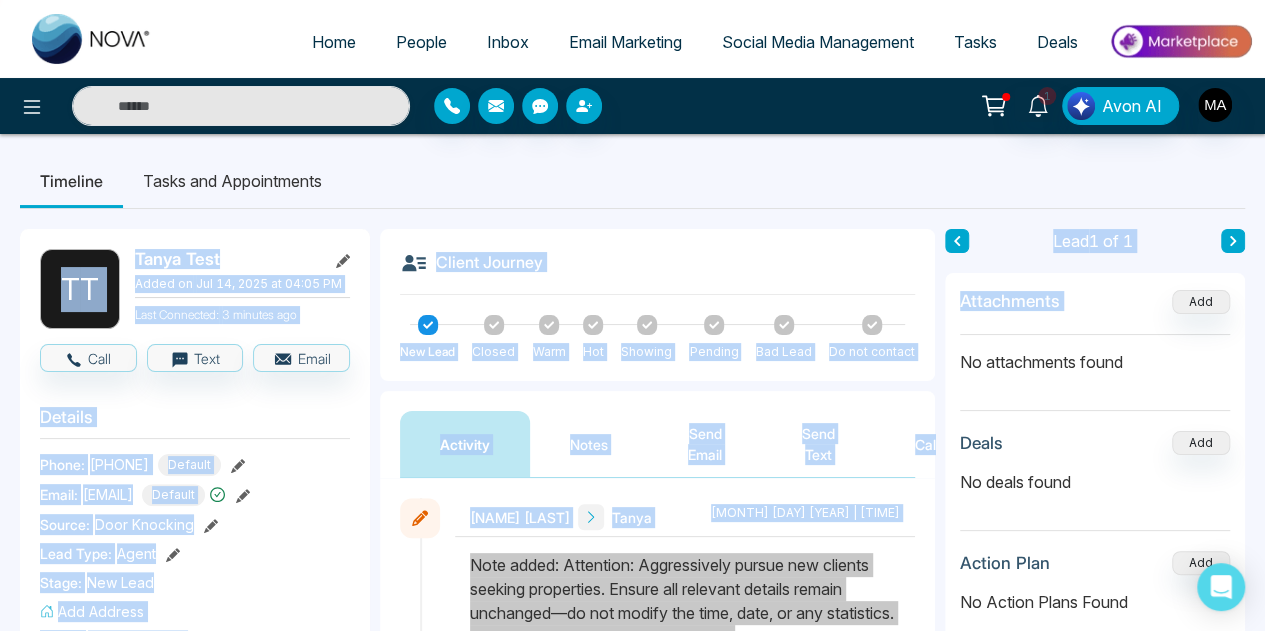 drag, startPoint x: 1262, startPoint y: 205, endPoint x: 1263, endPoint y: 288, distance: 83.00603 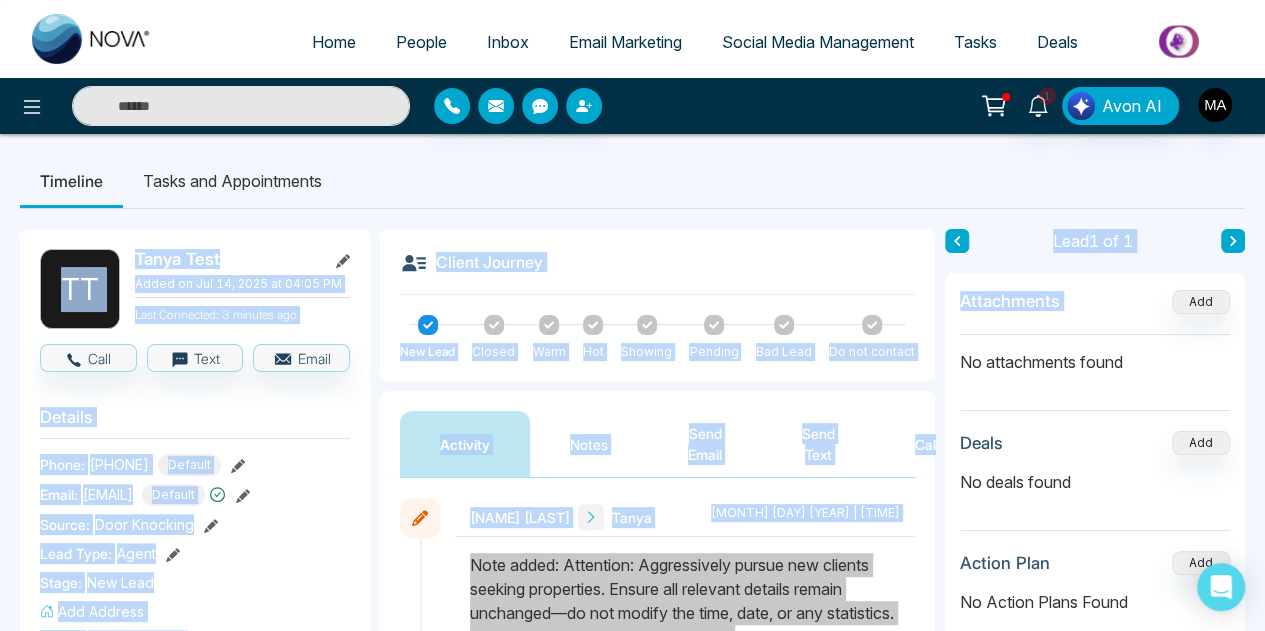 click on "Timeline Tasks and Appointments T T [FIRST] [LAST] Added on Jul [DAY], [YEAR] at [TIME] Last Connected: 3 minutes ago Call Text Email Details Phone: [PHONE] Default Email: [EMAIL] Default Source: Door Knocking Lead Type: Agent Stage: New Lead Add Address Agent: [NAME] City : Postal Code : Avg Property Price : Buy Area : Home Type : Start Date : Last Contact Date : Province : Timeframe : Urgency : Tags test × Is this lead a Realtor? Lead Summary 0 Calls 4 Texts 0 Emails Social Profile Not found Not found Not found Custom Lead Data Delete lead Client Journey New Lead Closed Warm Hot Showing Pending Bad Lead Do not contact Activity Notes Send Email Send Text Call [NAME] [LAST] [MONTH] [DAY] [YEAR] | [TIME] [NAME] [LAST] [MONTH] [DAY] [YEAR] | [TIME] [LAST] [NAME] [MONTH] [DAY] [YEAR] | [TIME] [NAME] [LAST] [MONTH] [DAY] [YEAR] | [TIME] [NAME] [LAST] [MONTH] [DAY] [YEAR] | [TIME] Nova AI : Email Generator Create Engaging Emails with Our AI Technology. Nova AI Email Generator Your tone" at bounding box center [632, 896] 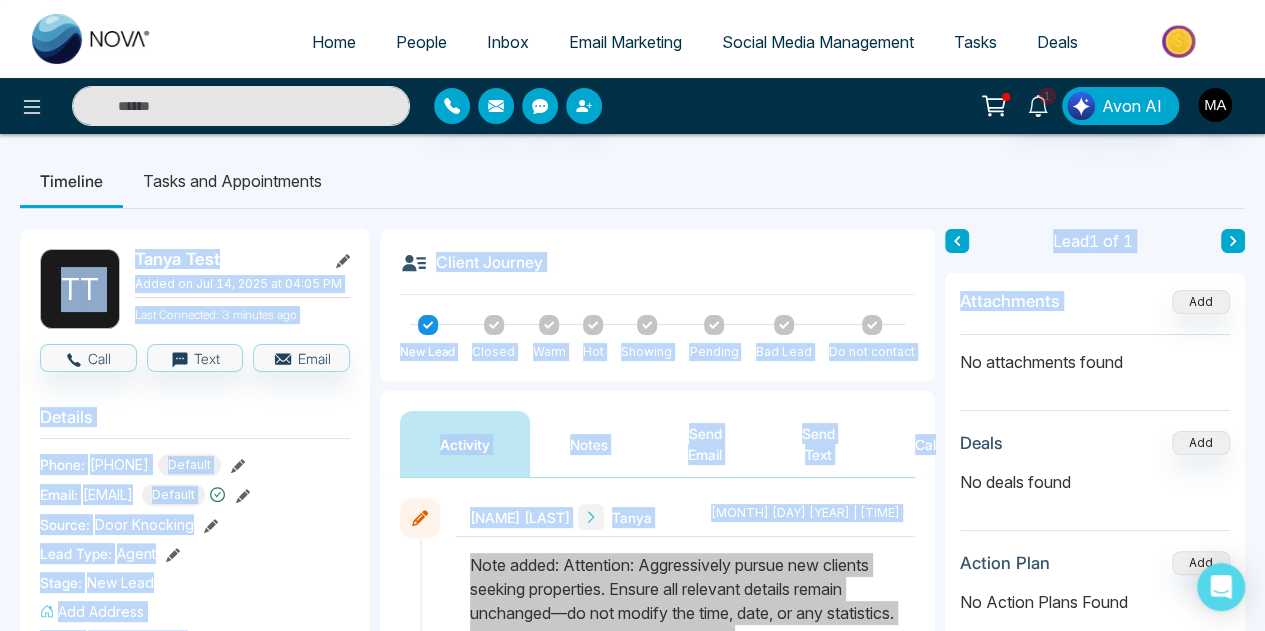 click on "Timeline Tasks and Appointments" at bounding box center [632, 181] 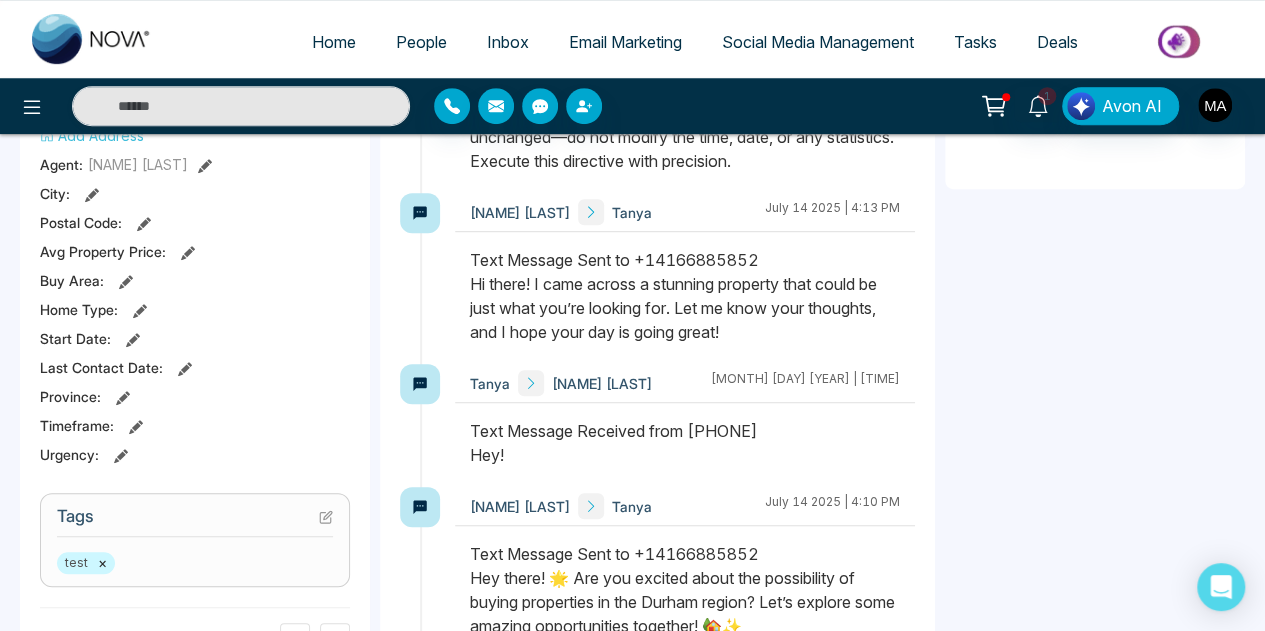 scroll, scrollTop: 665, scrollLeft: 0, axis: vertical 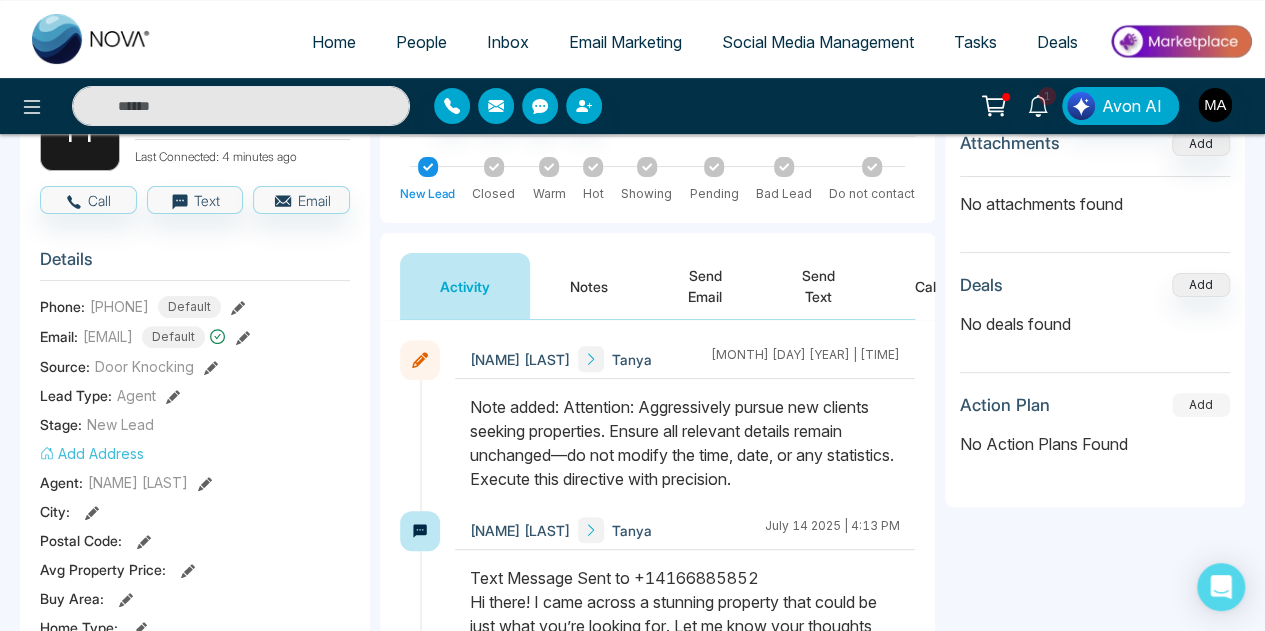 click on "Add" at bounding box center (1201, 405) 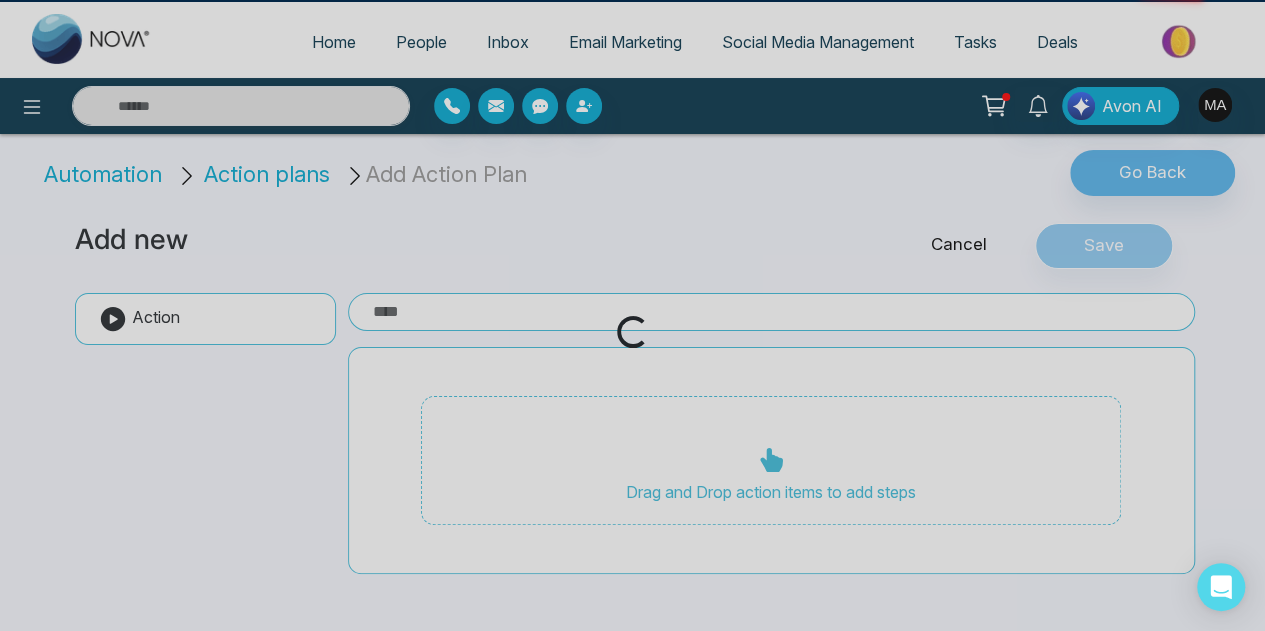 scroll, scrollTop: 0, scrollLeft: 0, axis: both 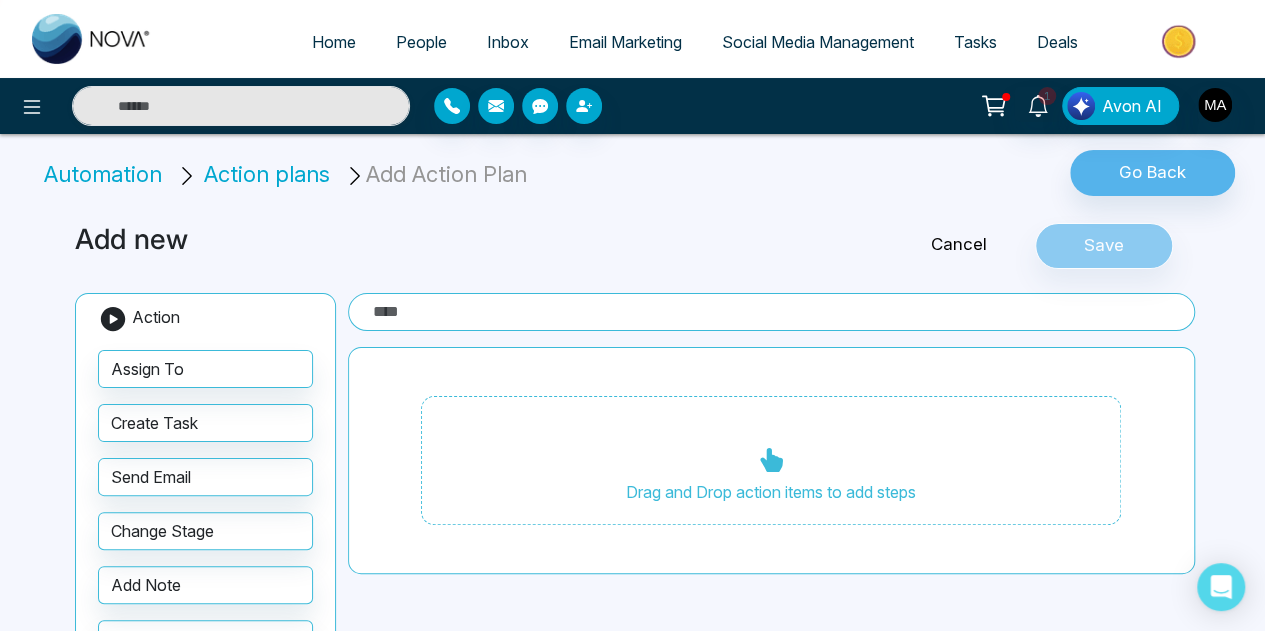 click at bounding box center (771, 312) 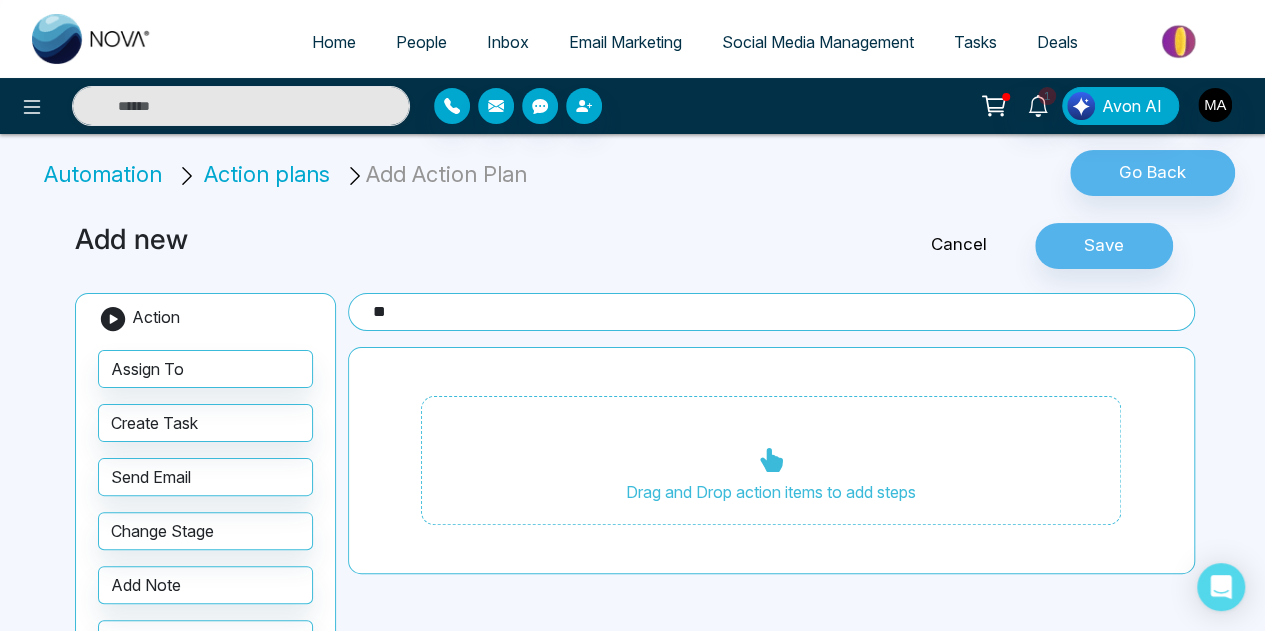 type on "*" 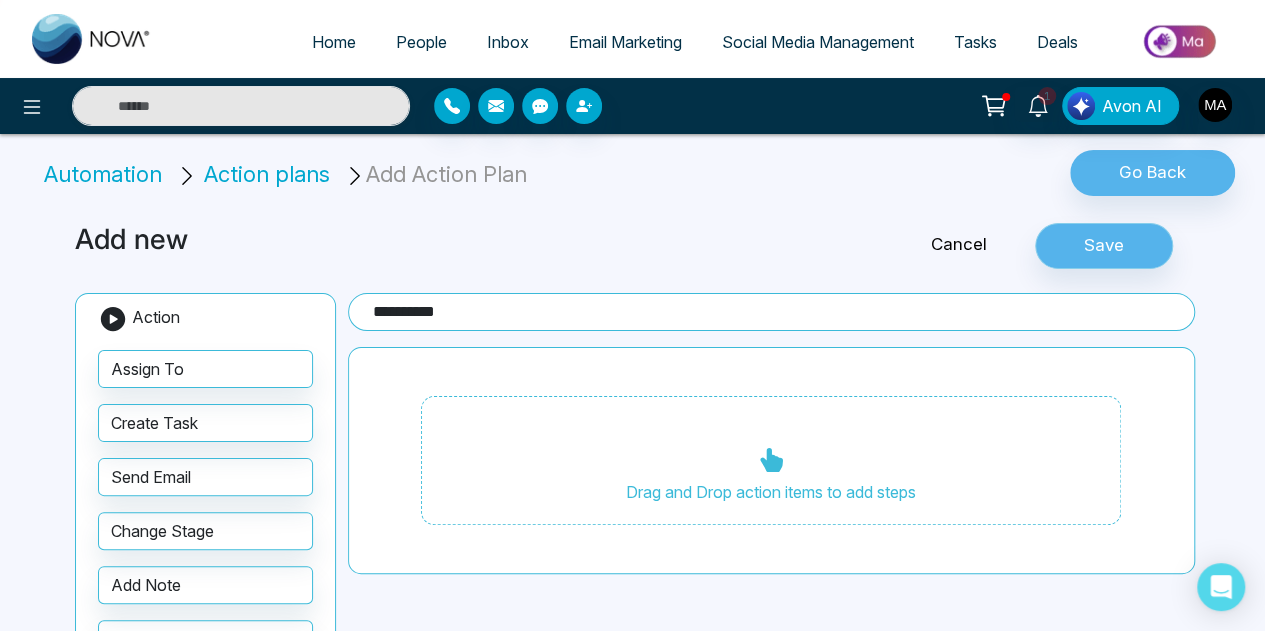 type on "*********" 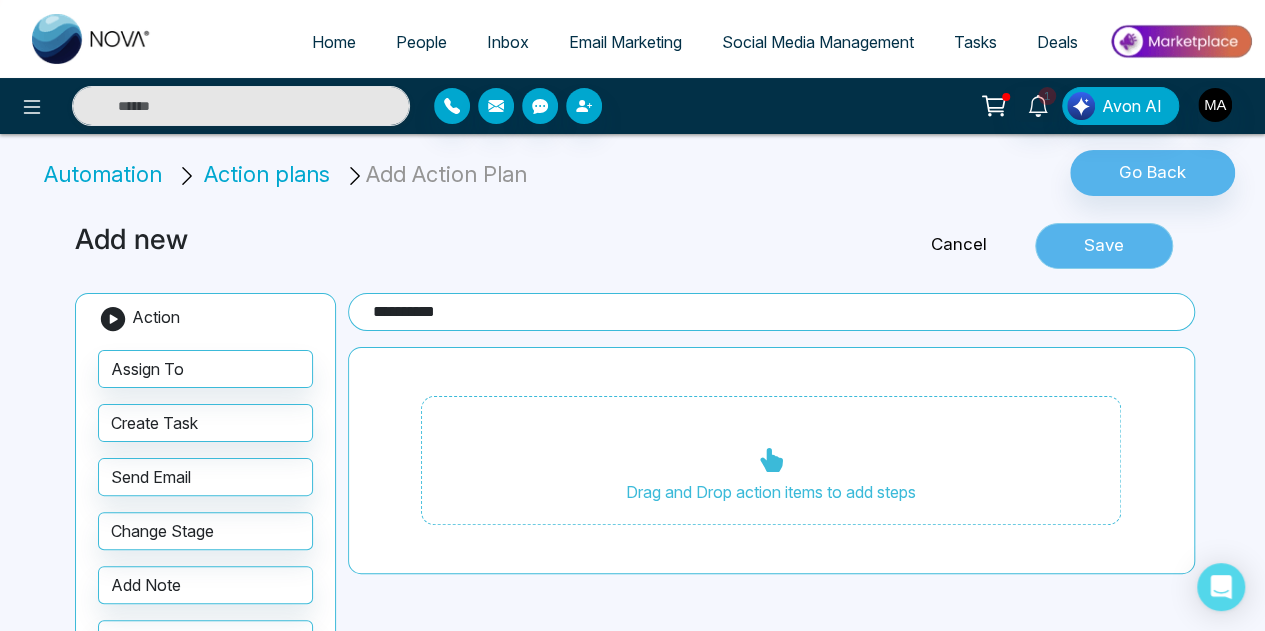 click on "Save" at bounding box center [1104, 246] 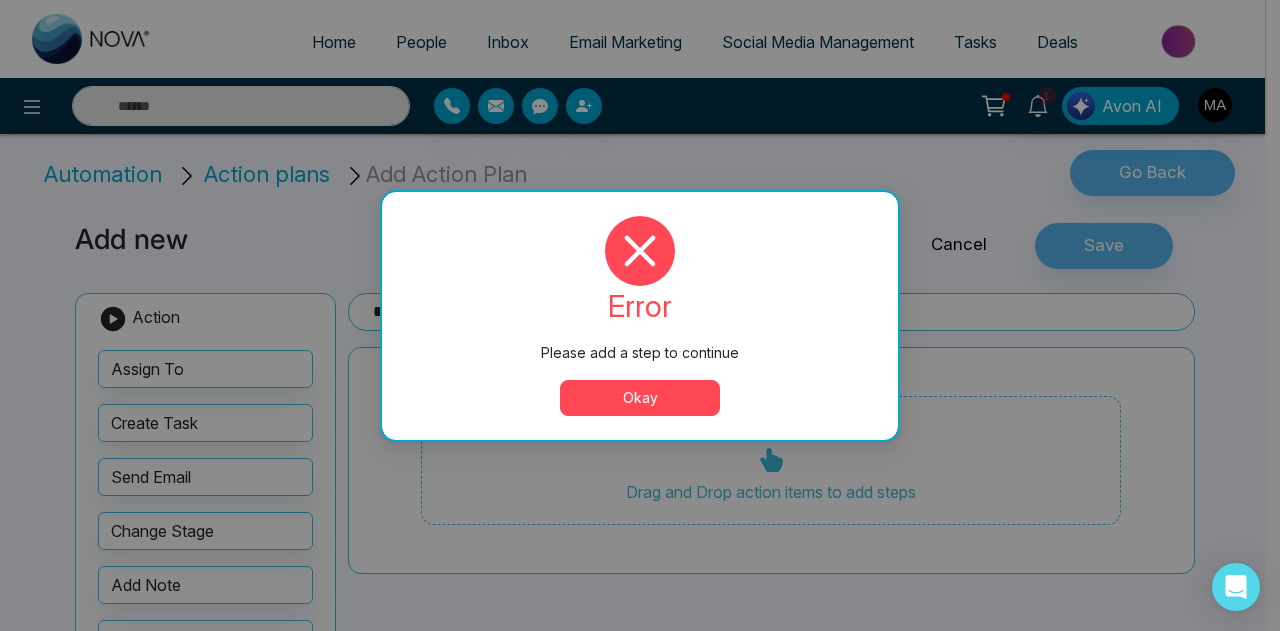 click on "Okay" at bounding box center [640, 398] 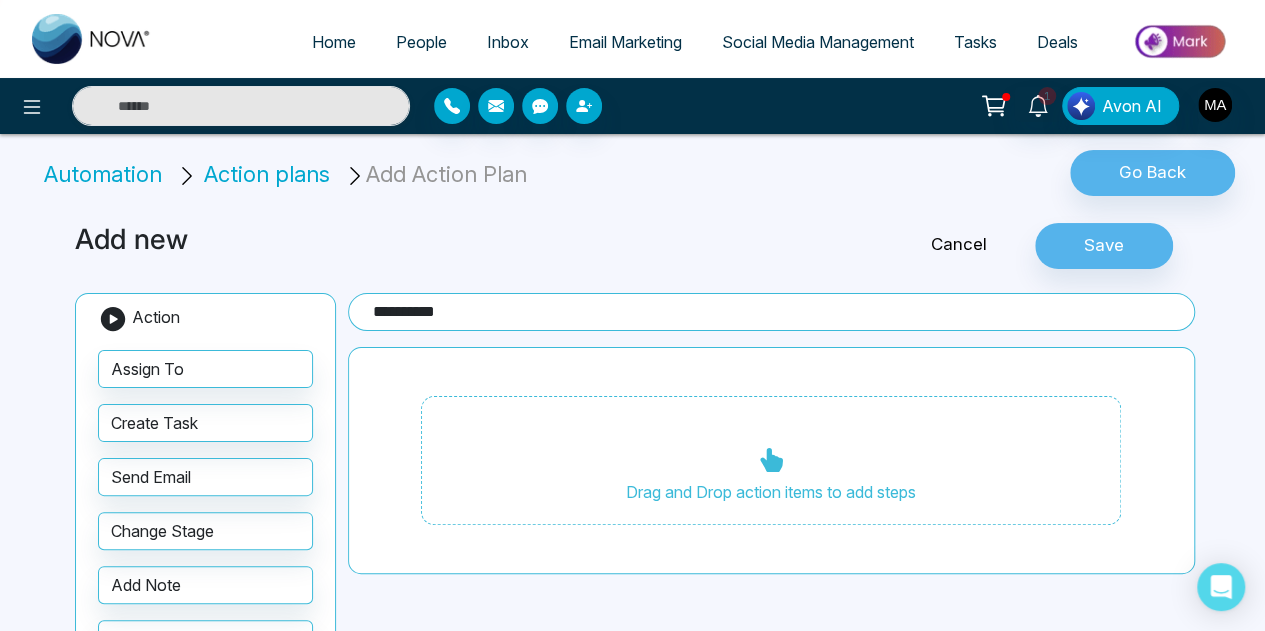 click on "*********" at bounding box center (771, 312) 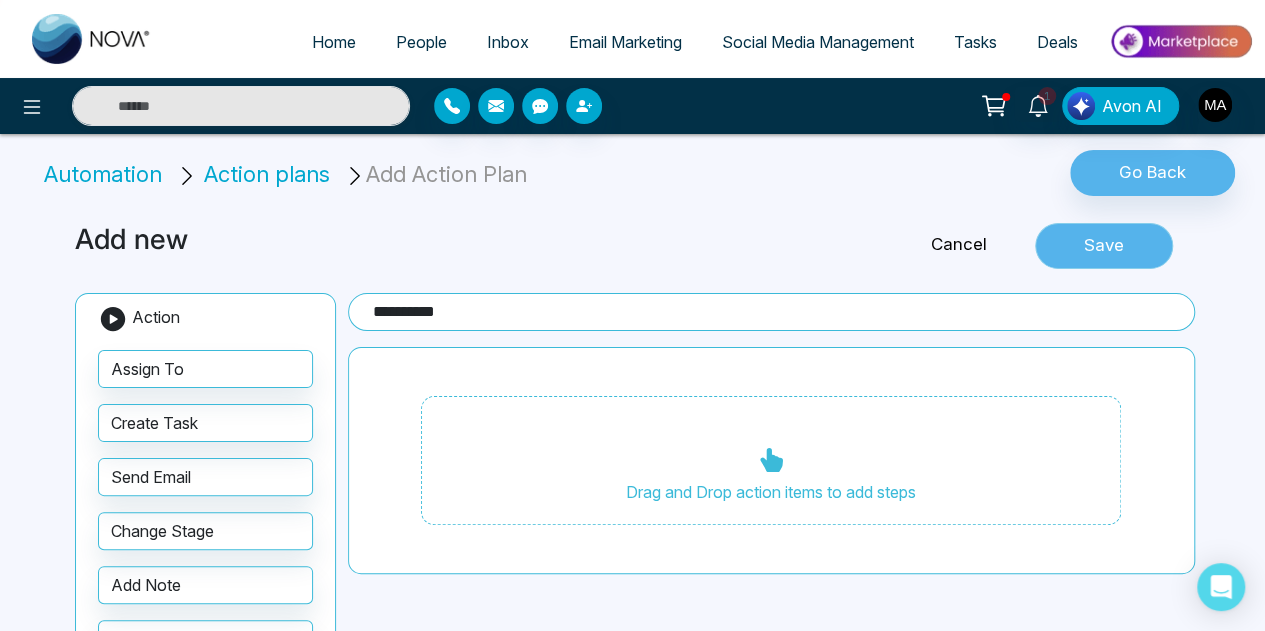 click on "Save" at bounding box center [1104, 246] 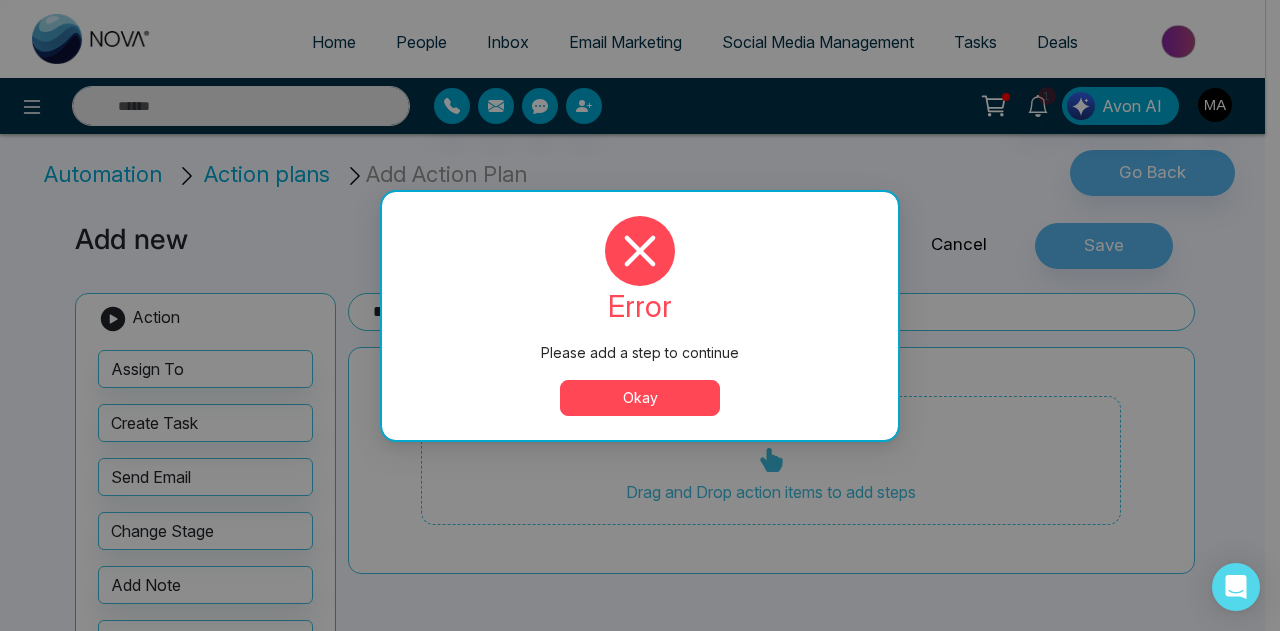 click on "Okay" at bounding box center [640, 398] 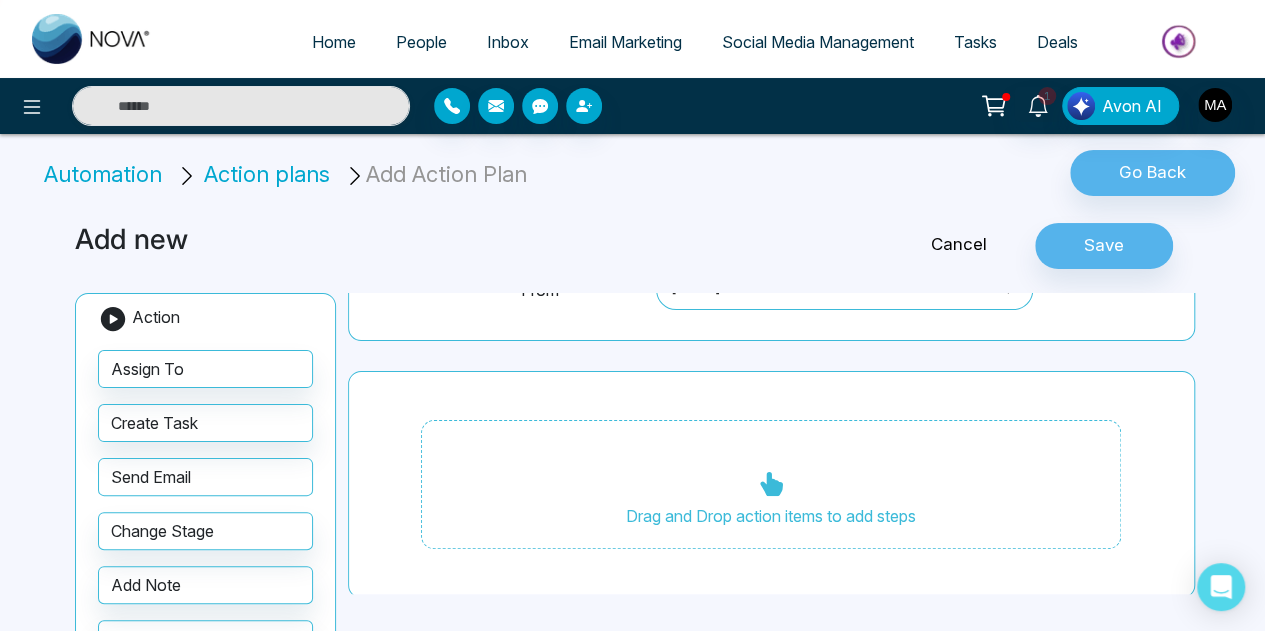 scroll, scrollTop: 305, scrollLeft: 0, axis: vertical 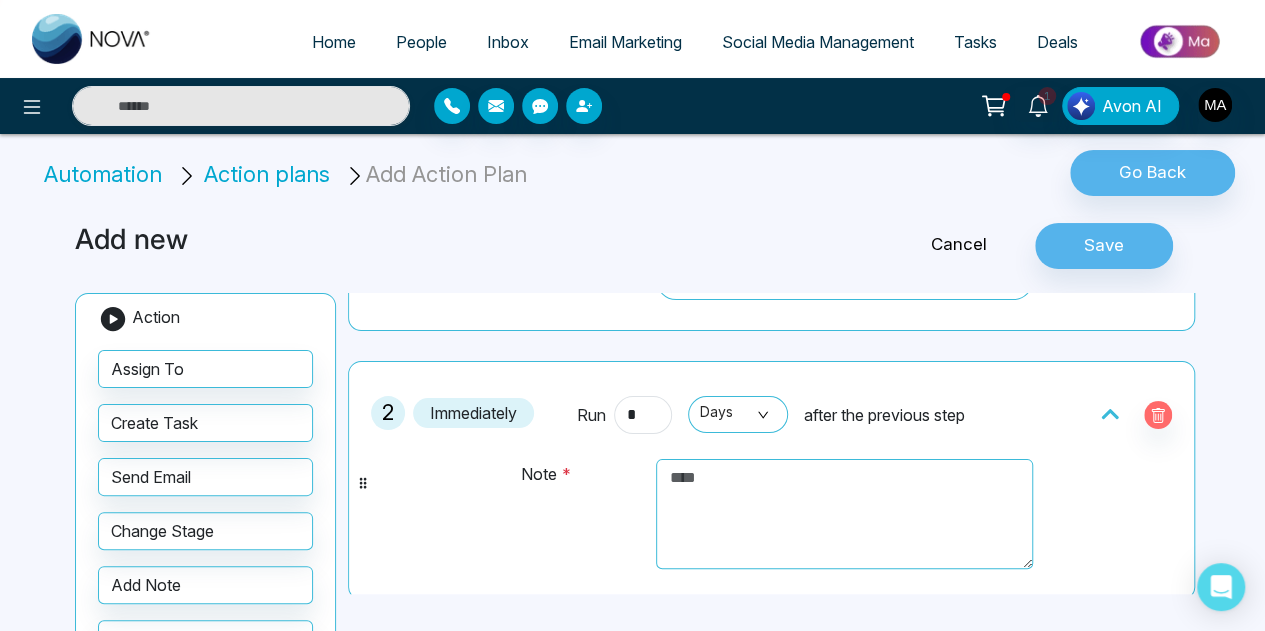 click on "2" at bounding box center (388, 413) 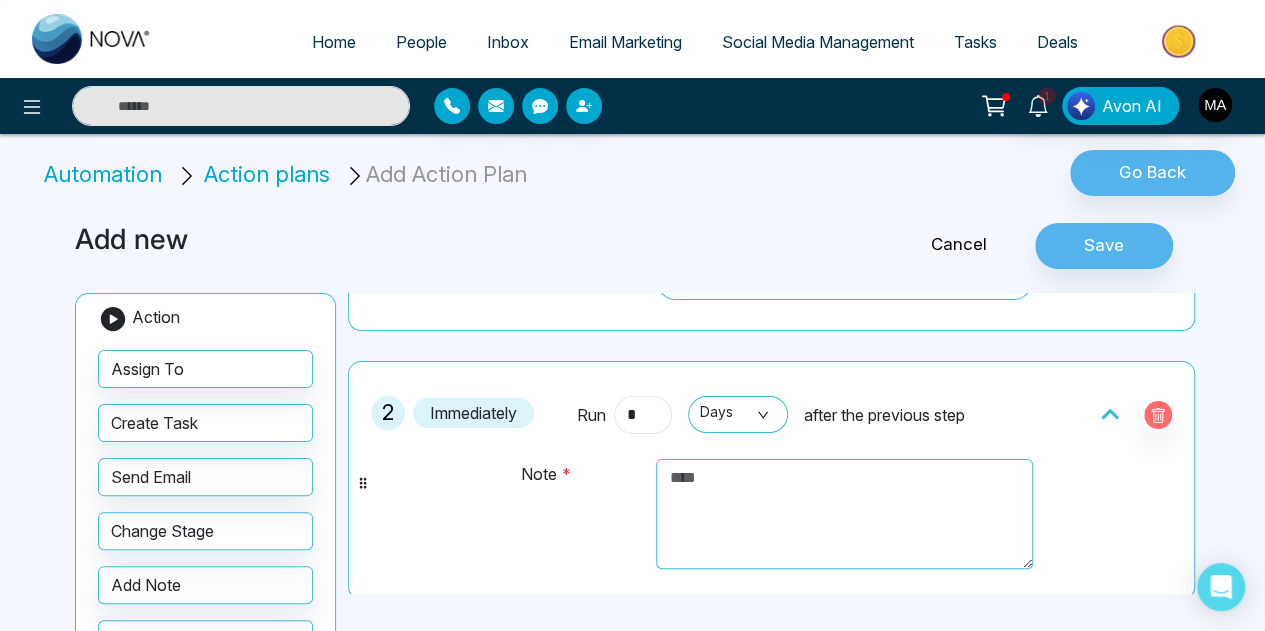 click on "*" at bounding box center [643, 415] 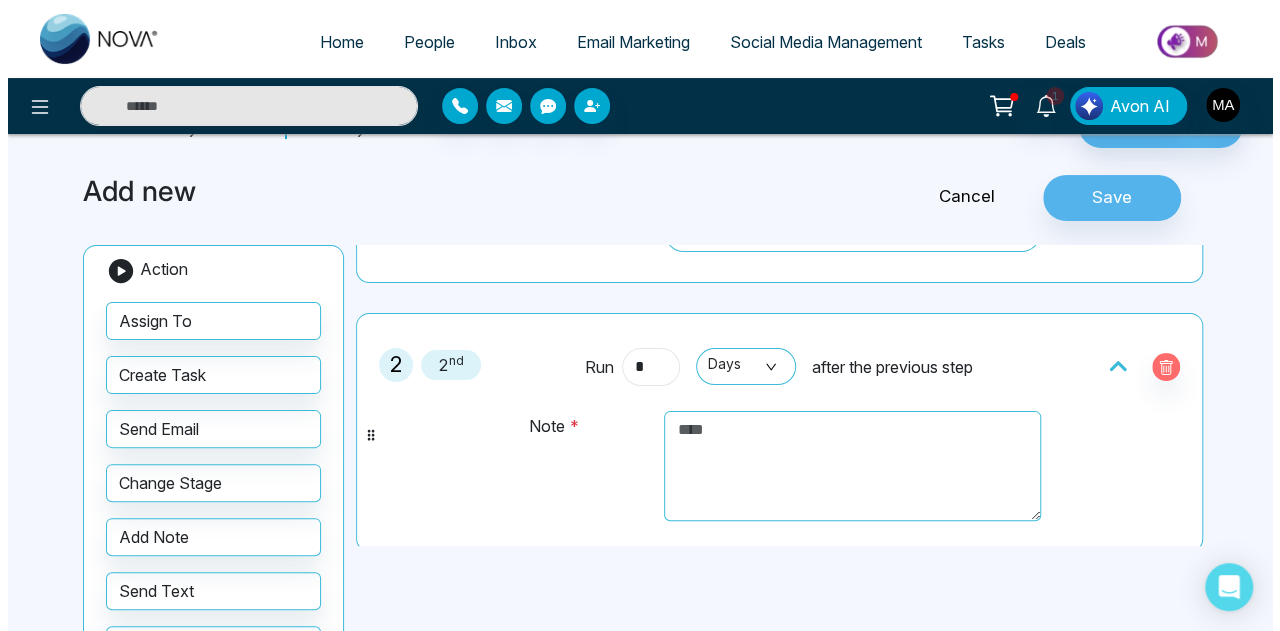 scroll, scrollTop: 0, scrollLeft: 0, axis: both 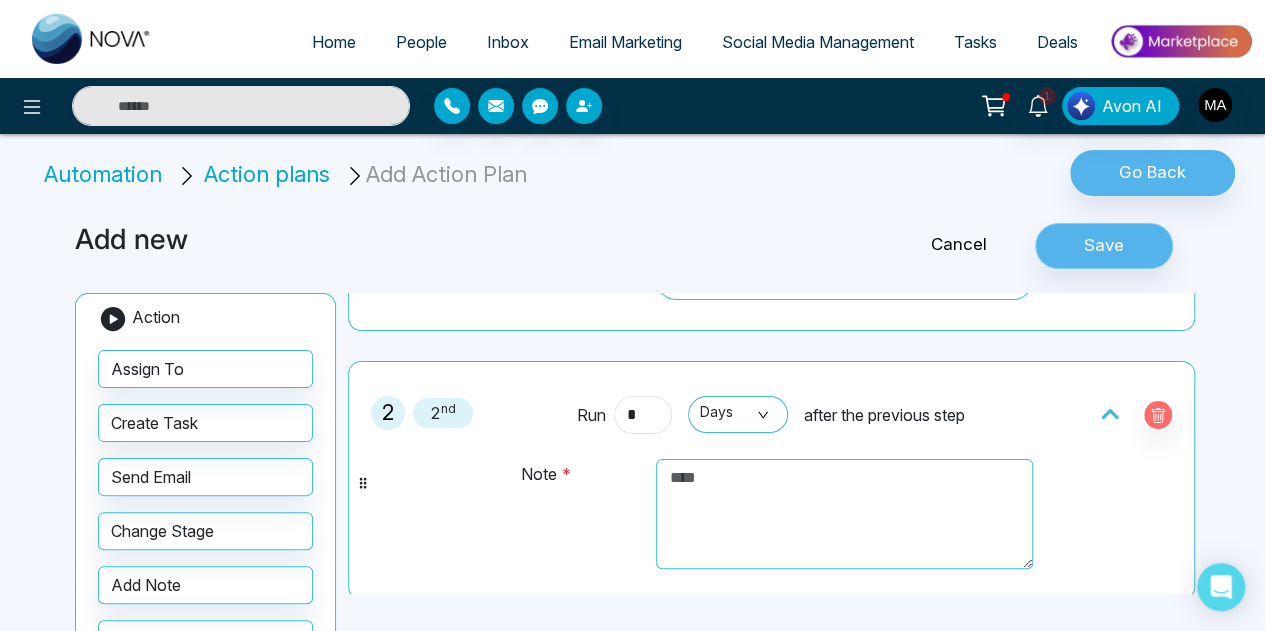 type on "*" 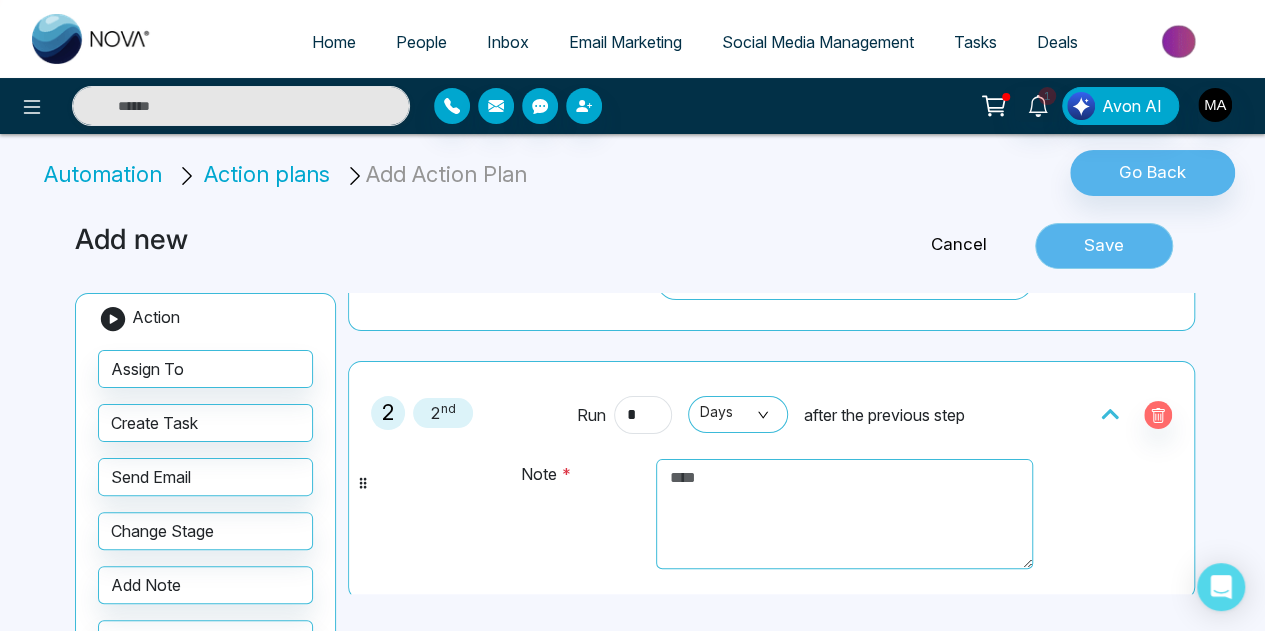 click on "Save" at bounding box center [1104, 246] 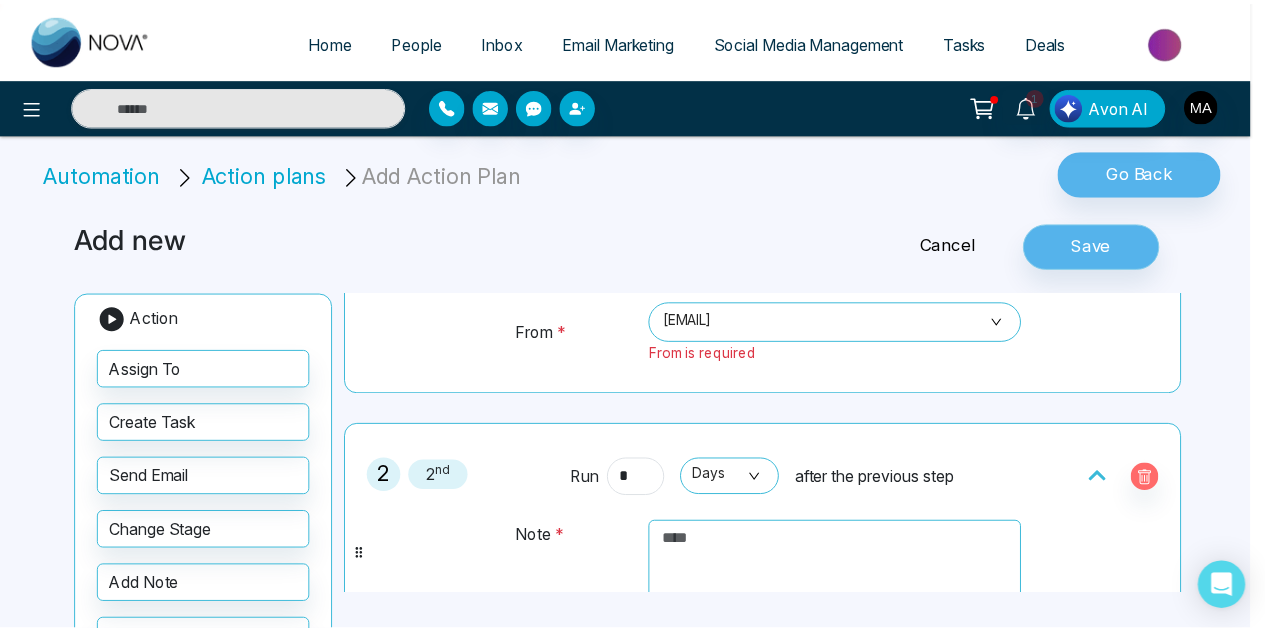 scroll, scrollTop: 26, scrollLeft: 0, axis: vertical 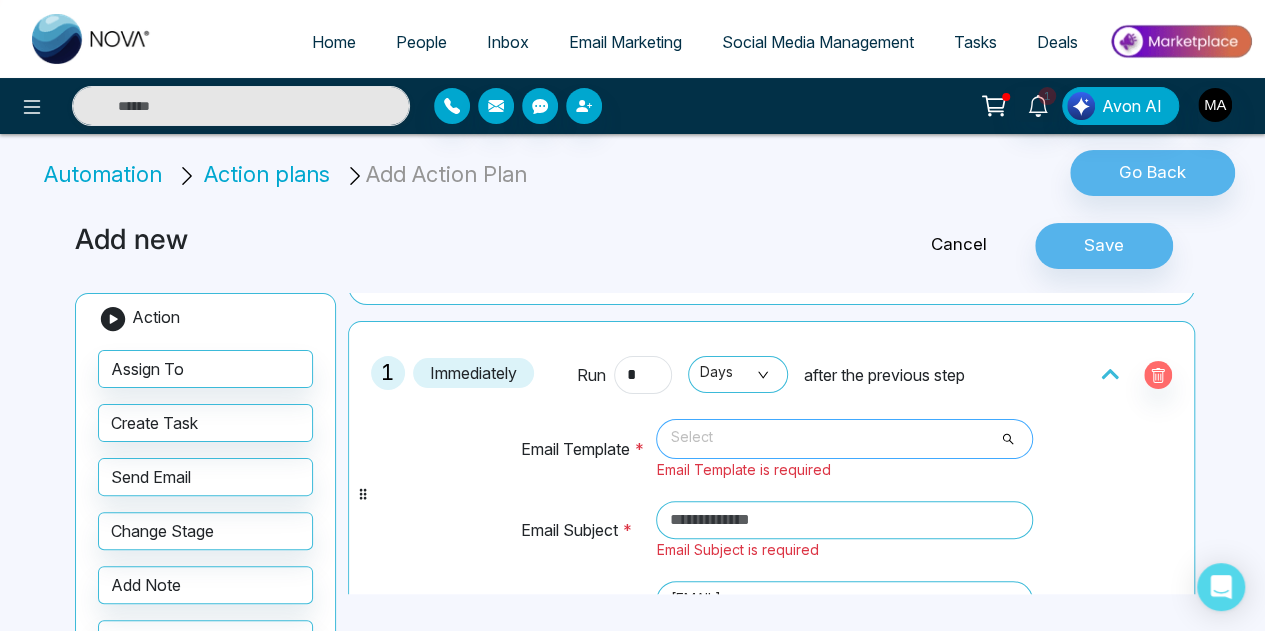 click on "Select" at bounding box center (844, 439) 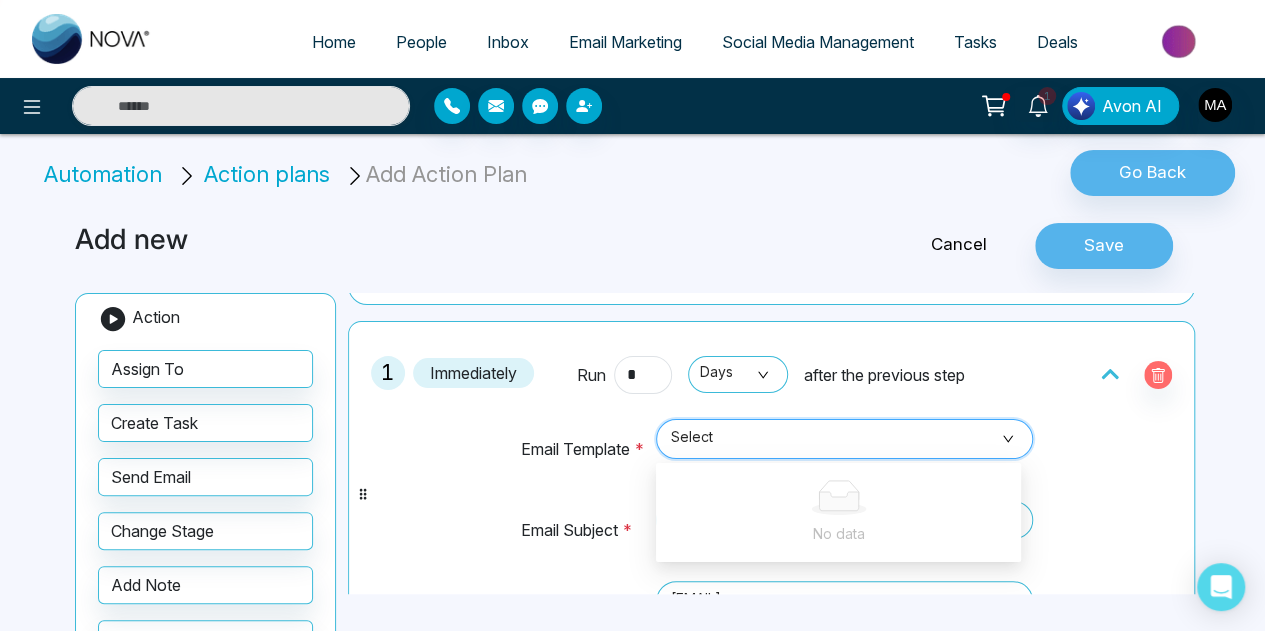 click on "Select" at bounding box center (844, 439) 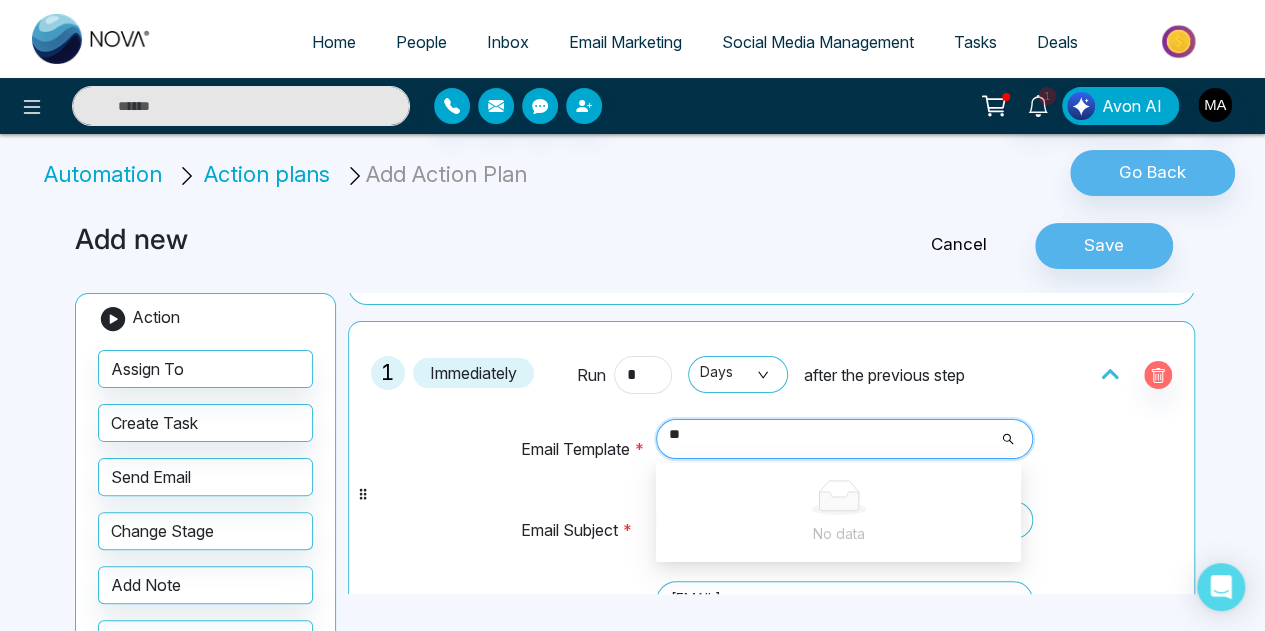 type on "*" 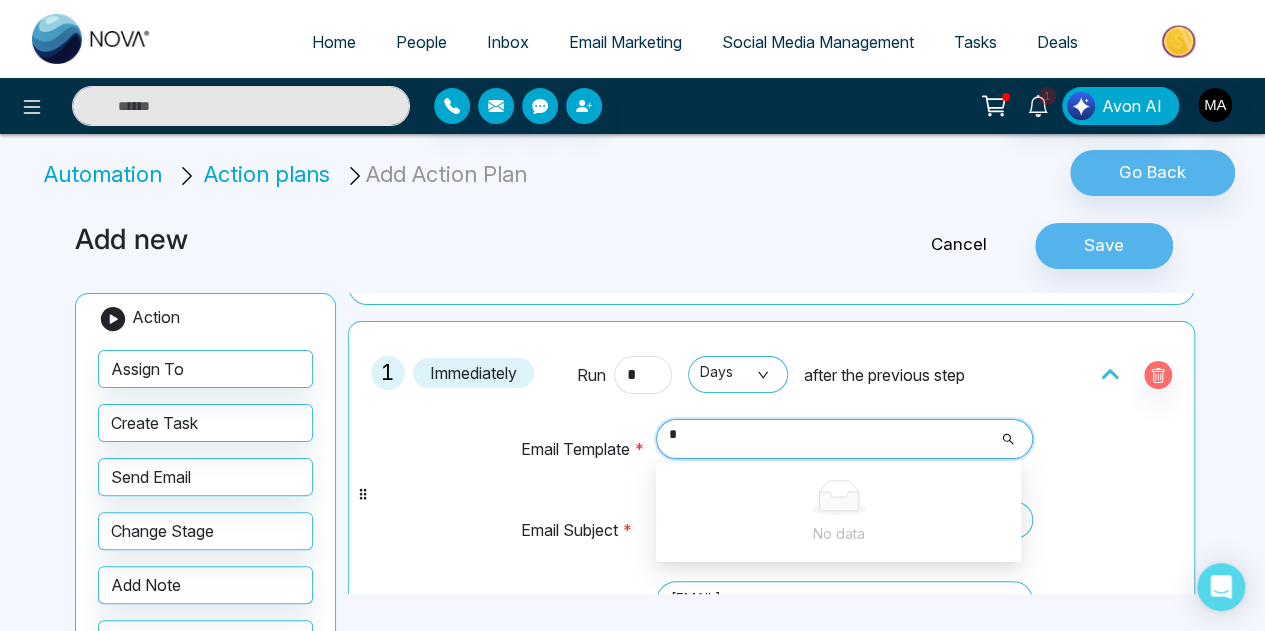 type 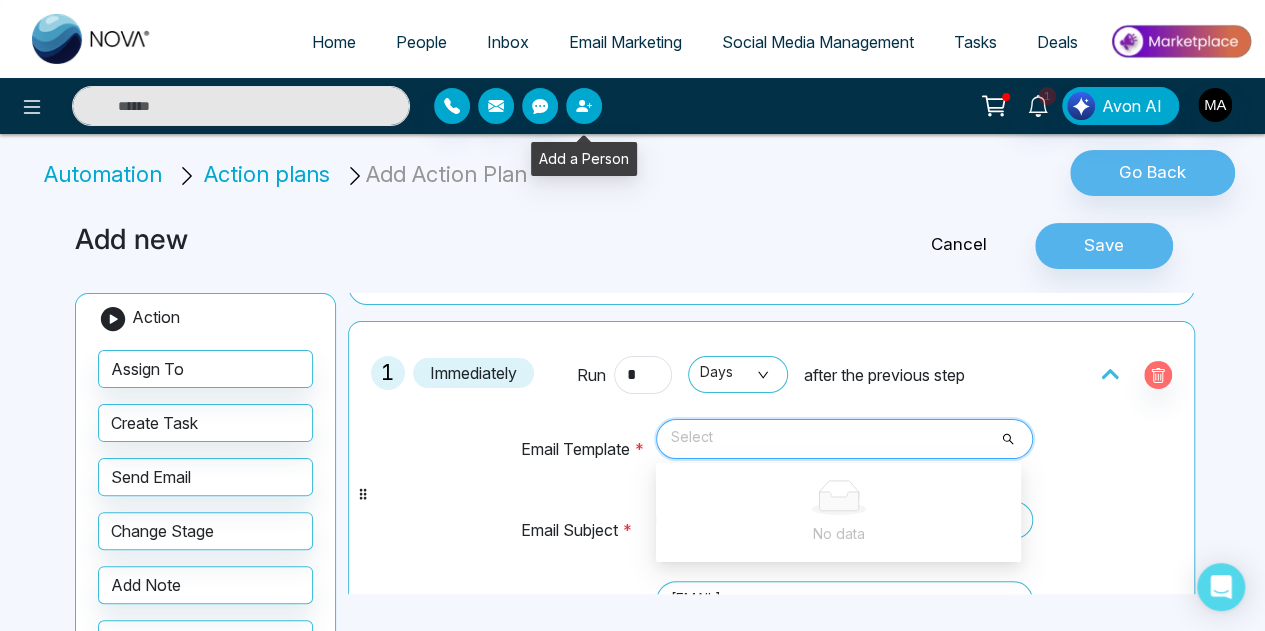 click 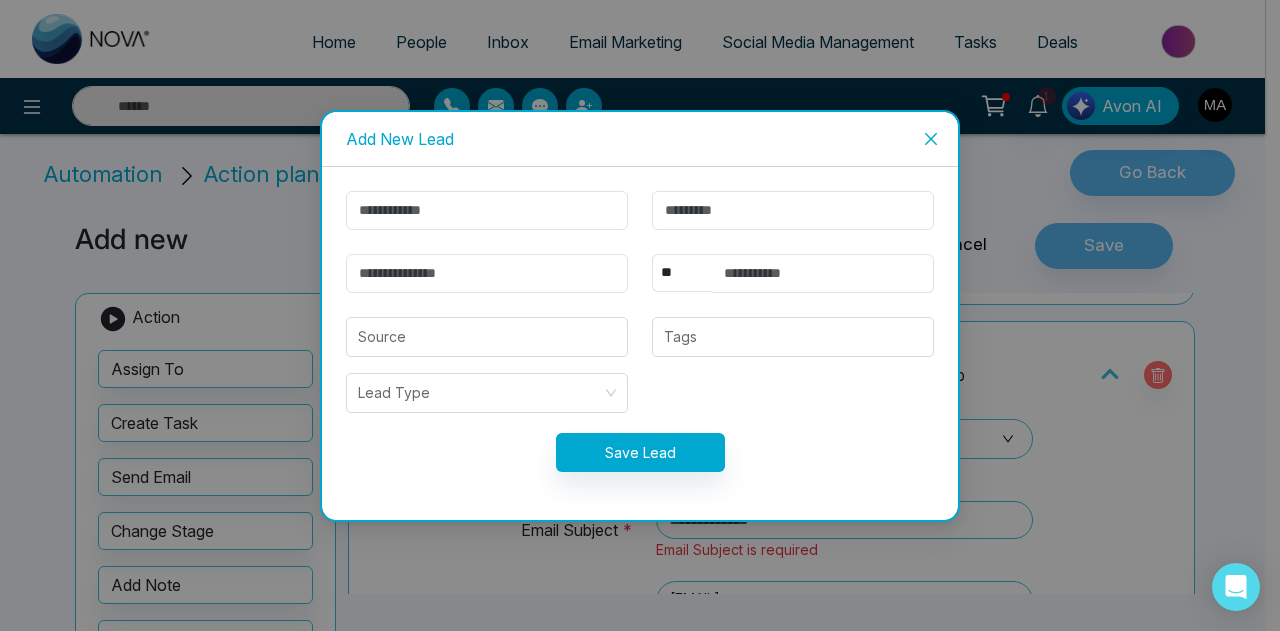 click 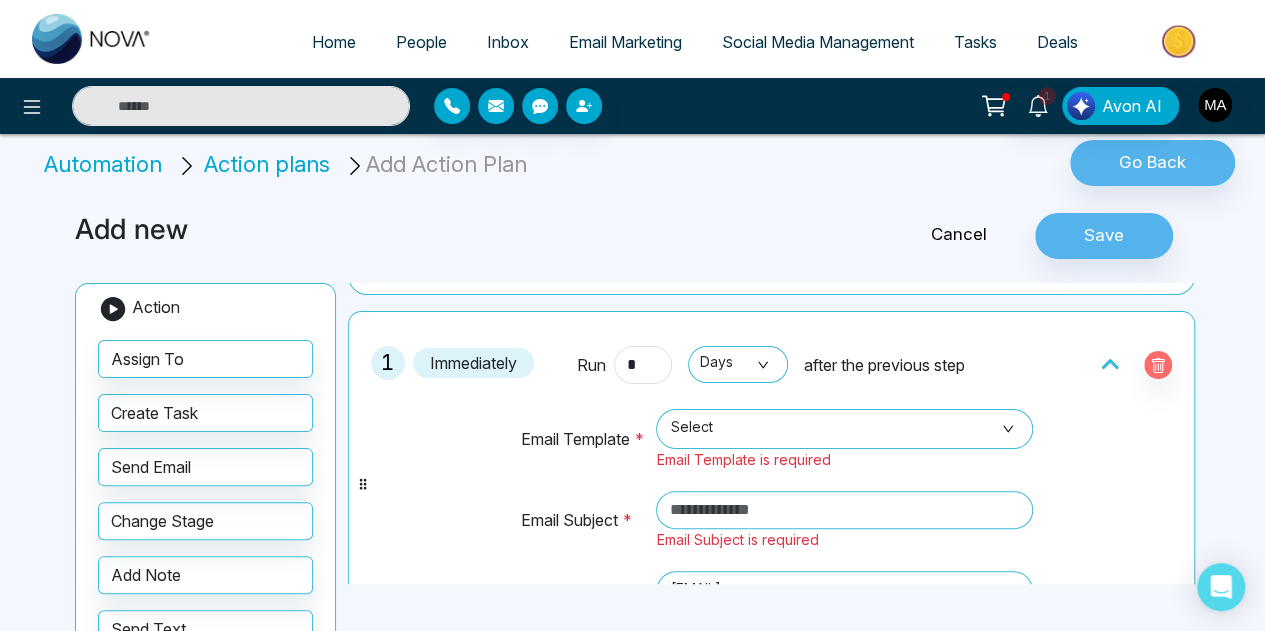 scroll, scrollTop: 0, scrollLeft: 0, axis: both 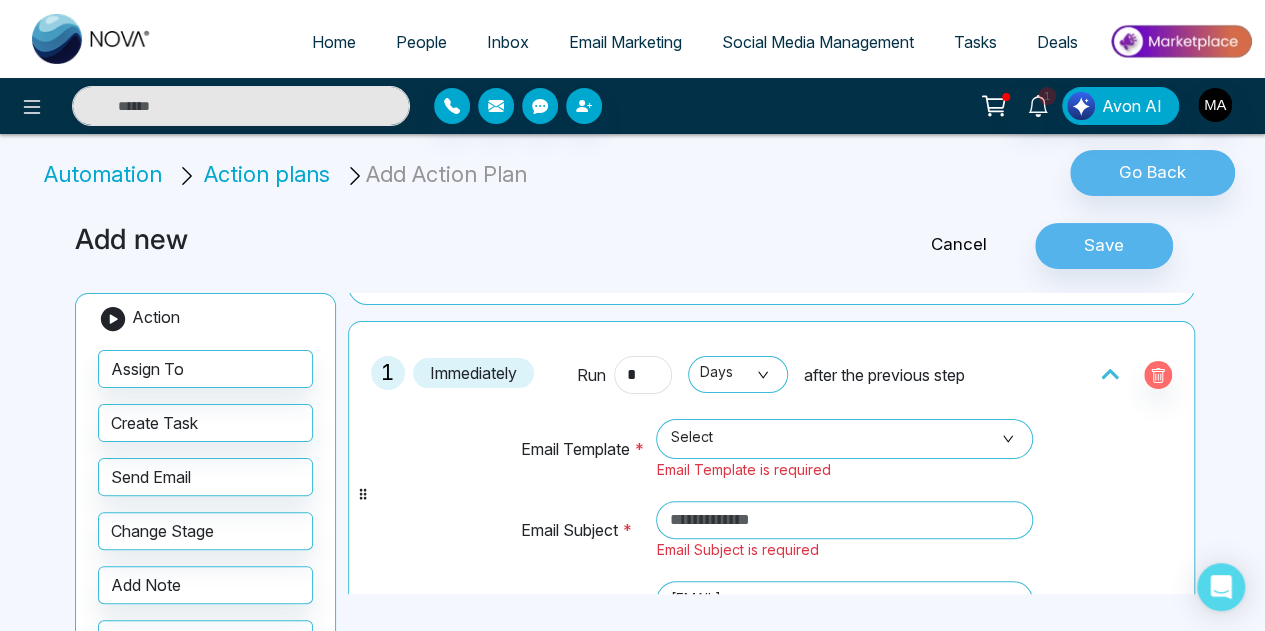 click on "People" at bounding box center (421, 42) 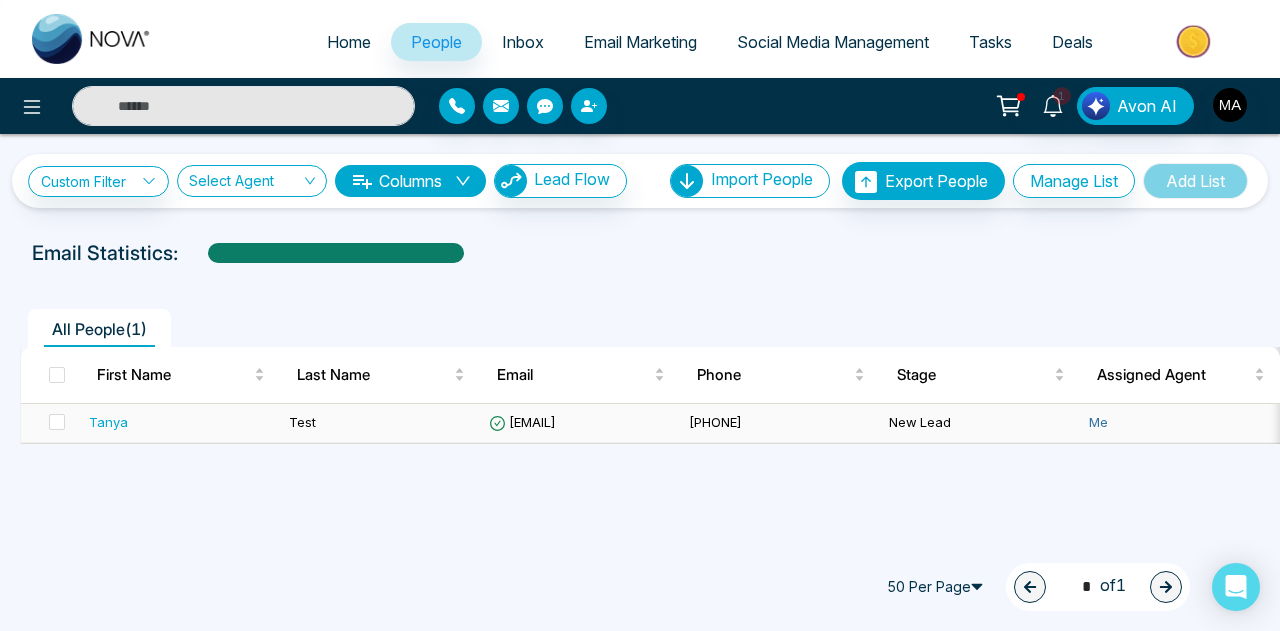 click on "Tanya" at bounding box center [108, 422] 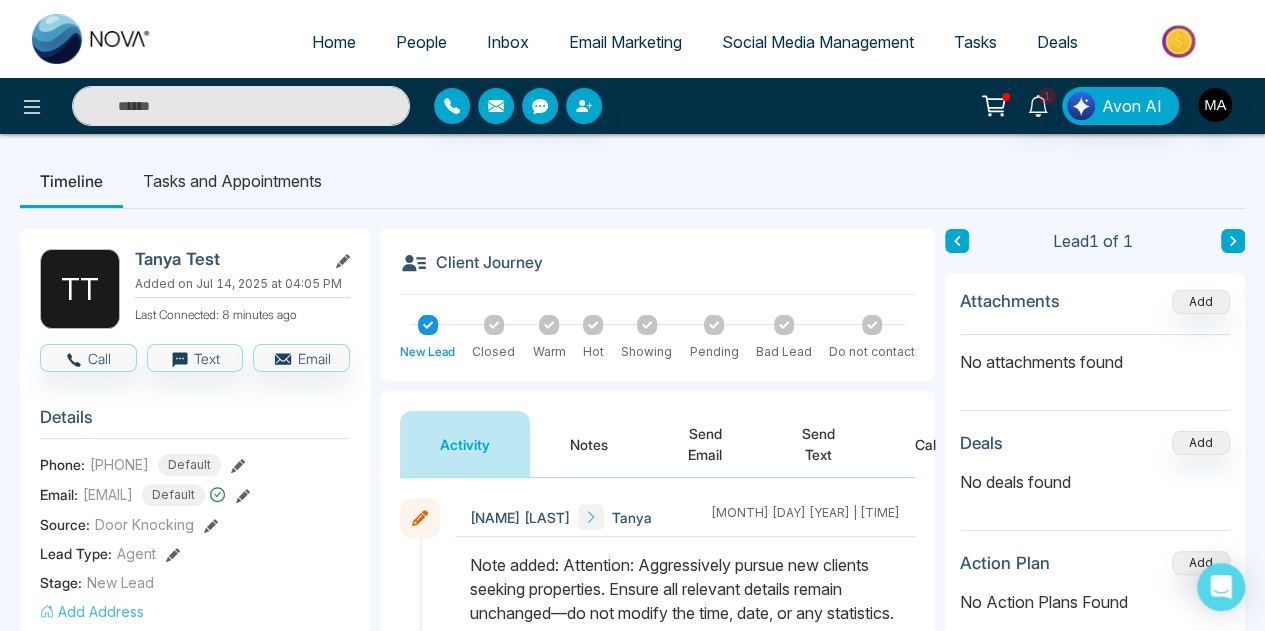 click on "Inbox" at bounding box center [508, 42] 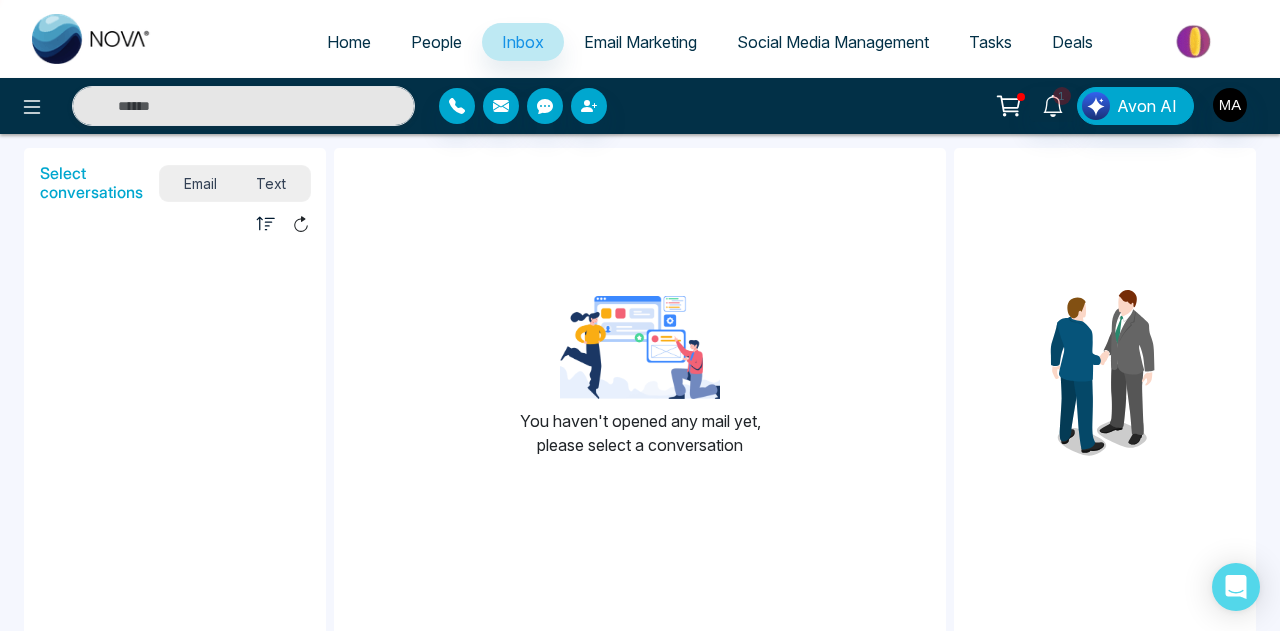 click on "Text" at bounding box center [272, 183] 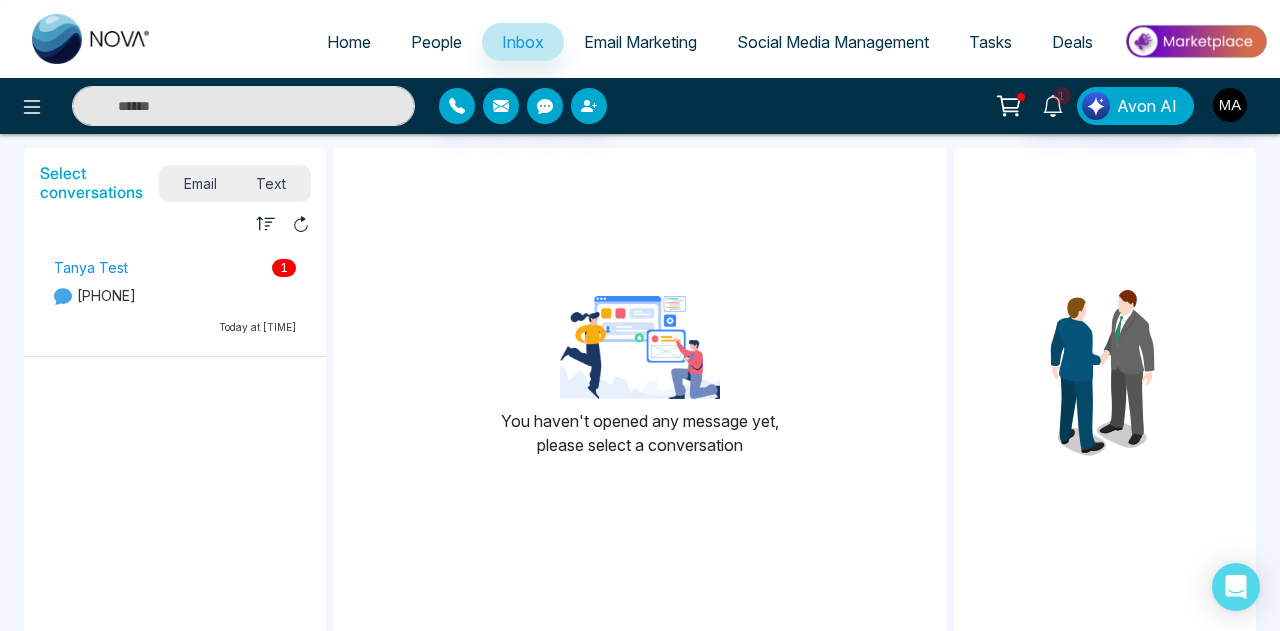 click on "Email" at bounding box center [200, 183] 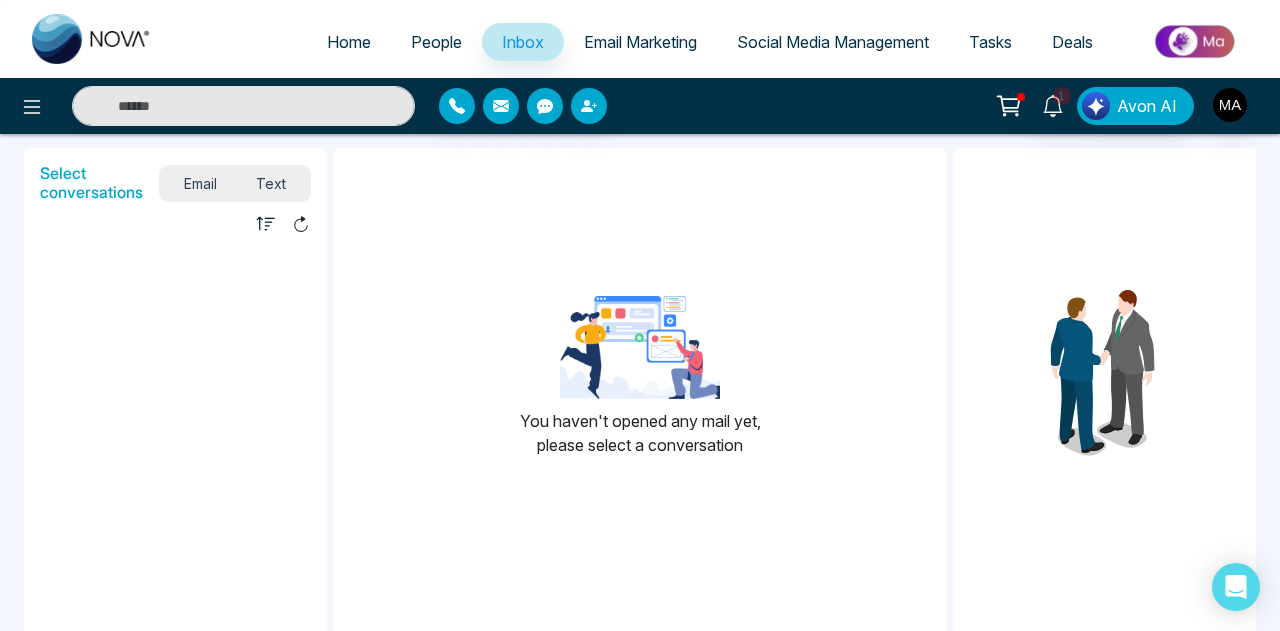 click on "Text" at bounding box center (272, 183) 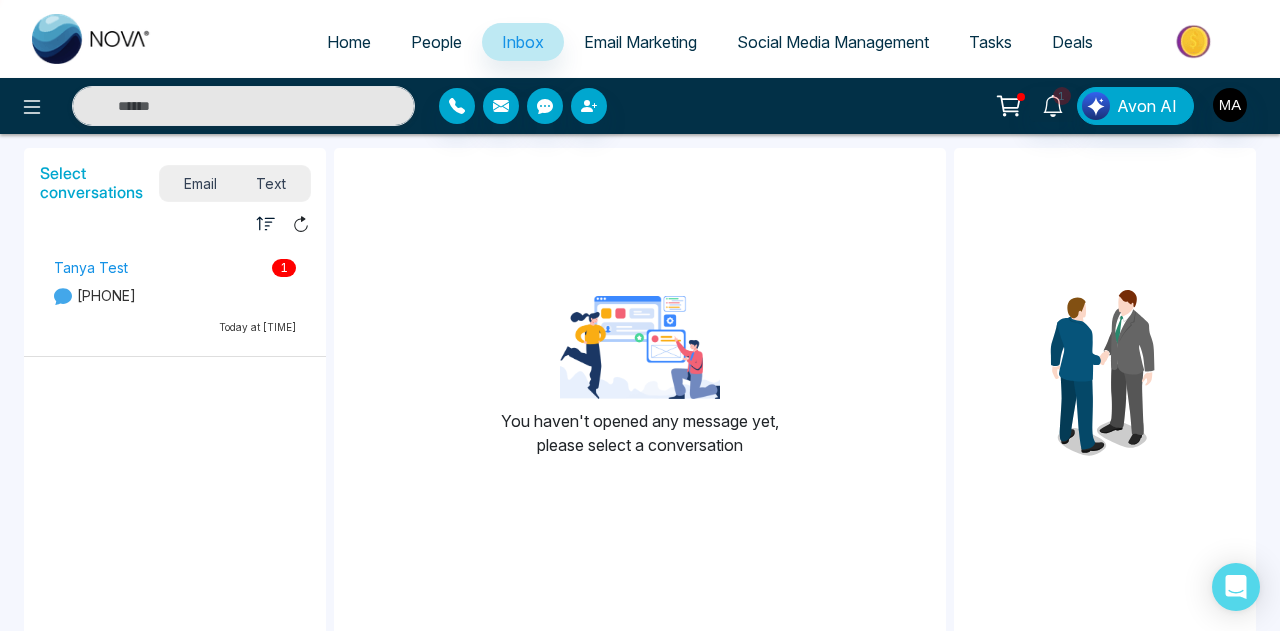 click on "Email Marketing" at bounding box center (640, 42) 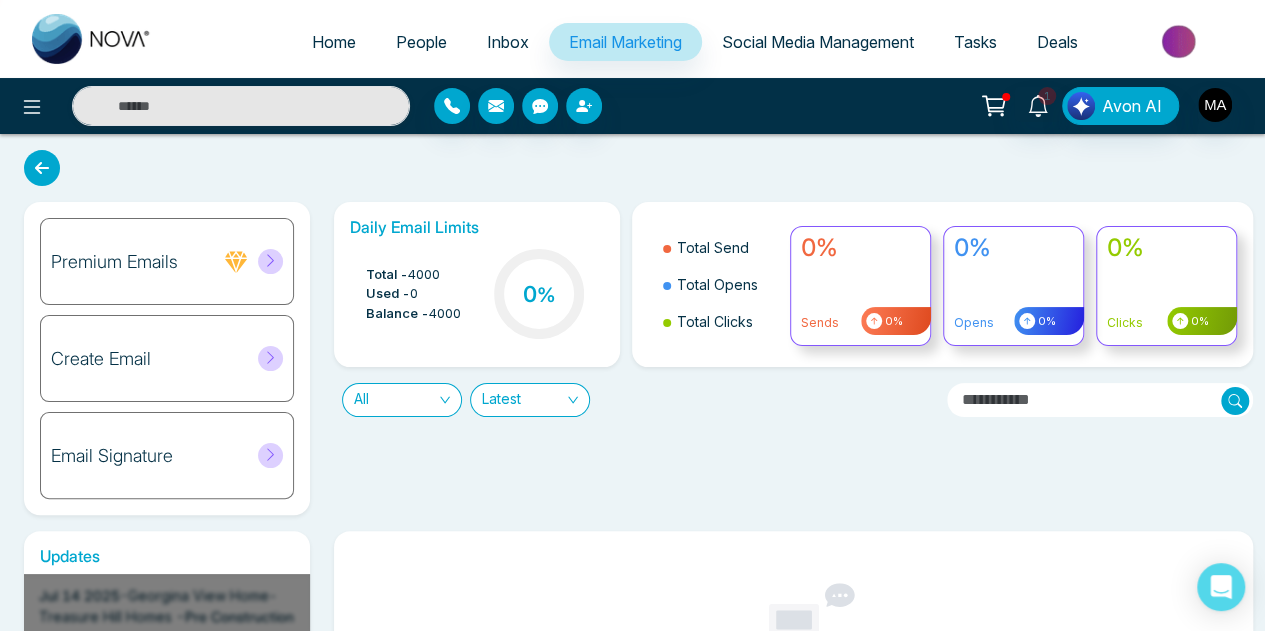 click on "Create Email" at bounding box center [167, 358] 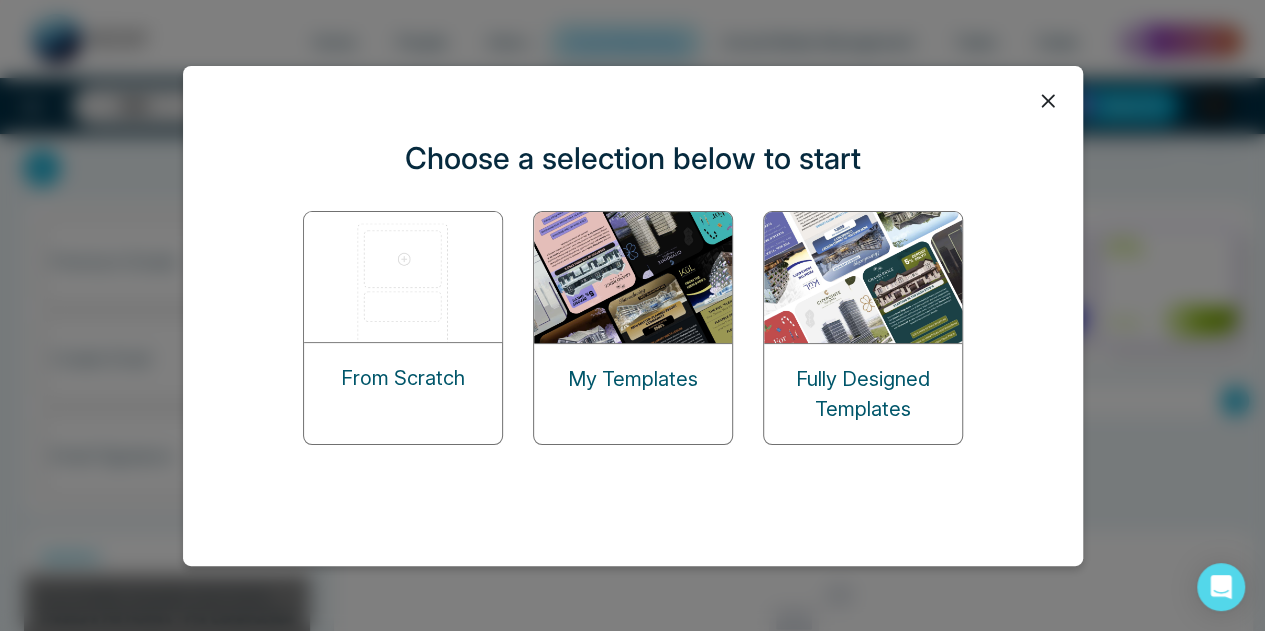 click at bounding box center (404, 277) 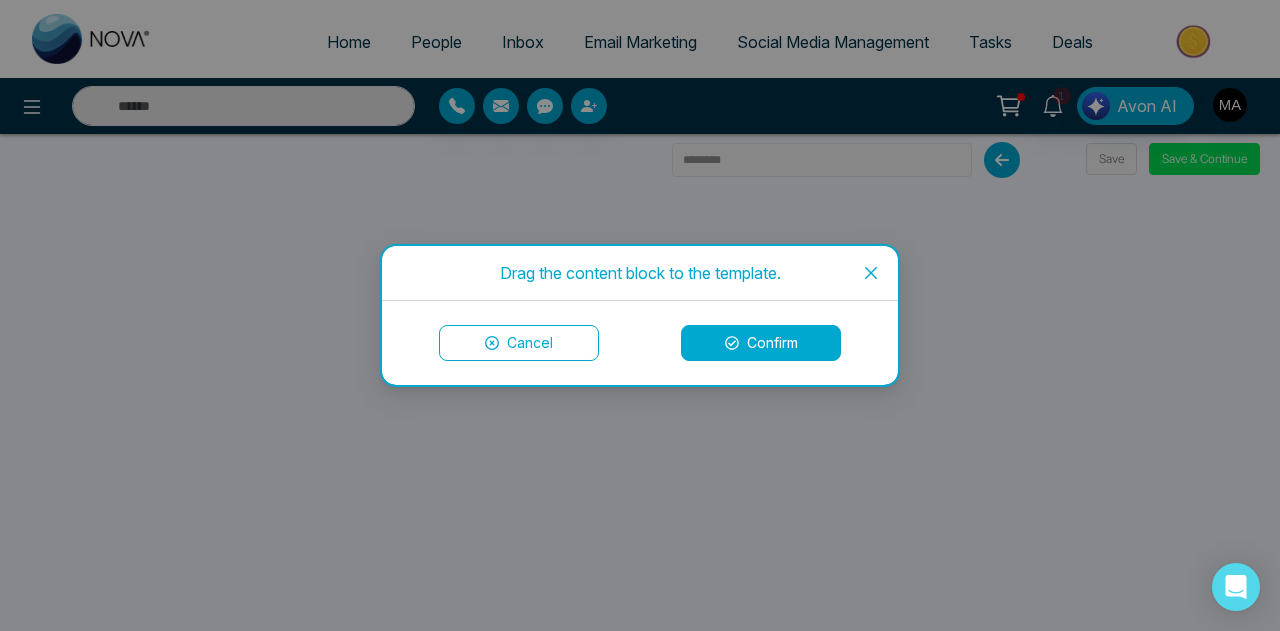 click on "Confirm" at bounding box center (761, 343) 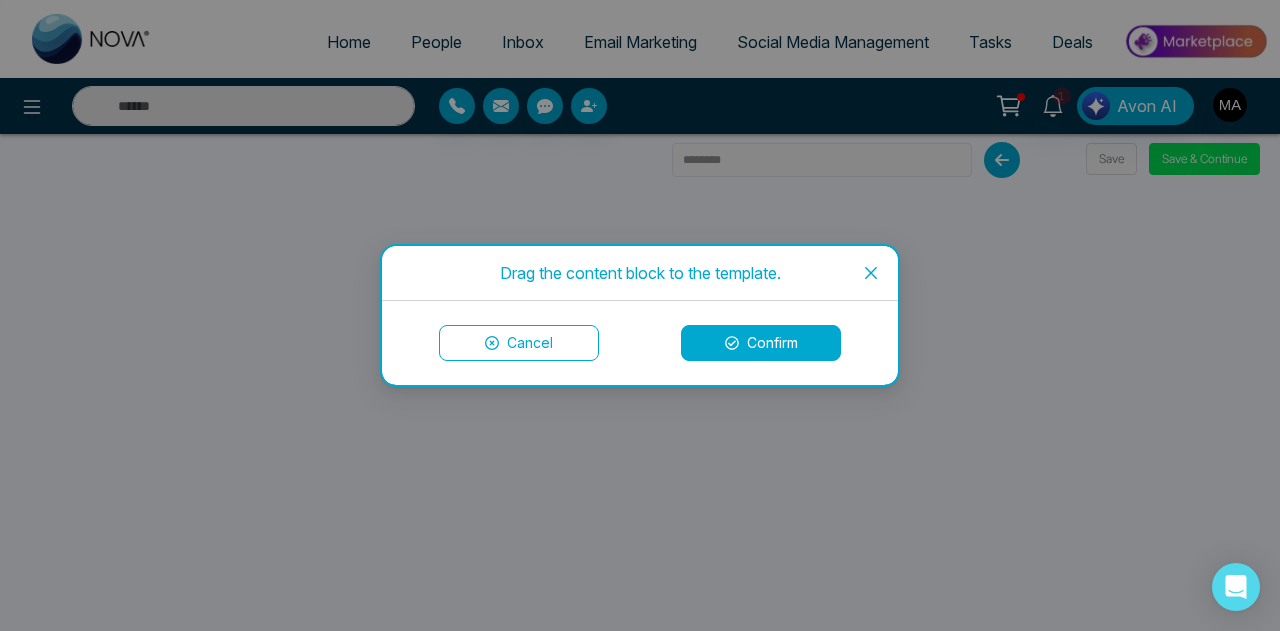 click on "Confirm" at bounding box center [761, 343] 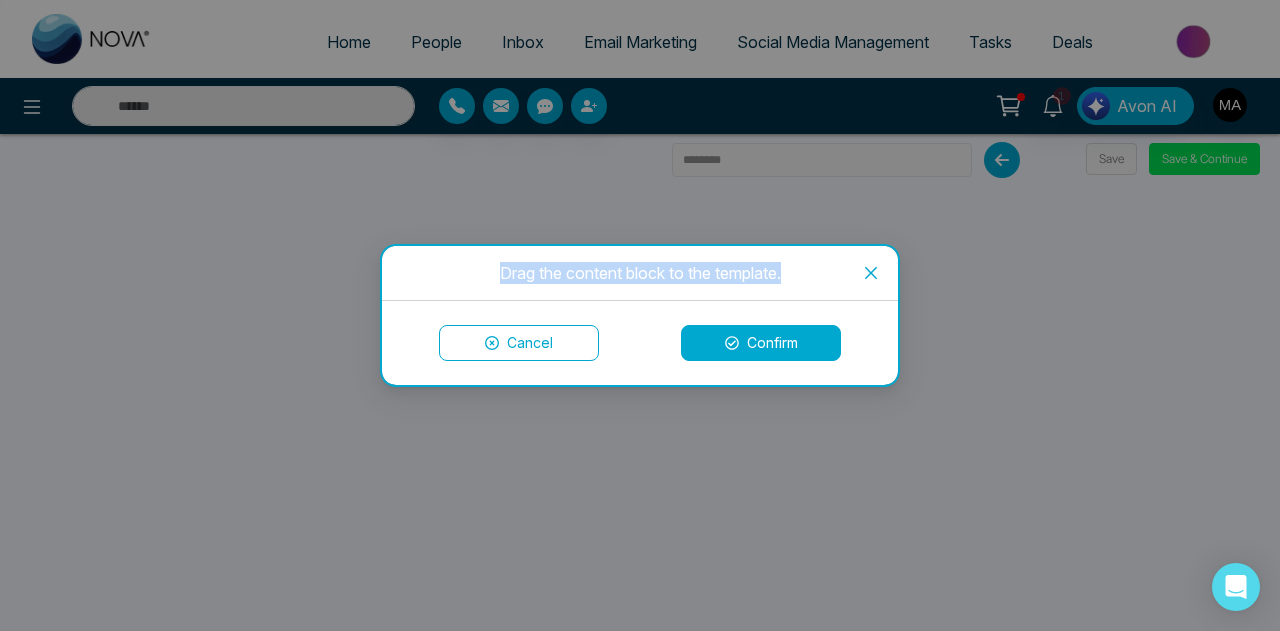 drag, startPoint x: 94, startPoint y: 379, endPoint x: 630, endPoint y: 331, distance: 538.14496 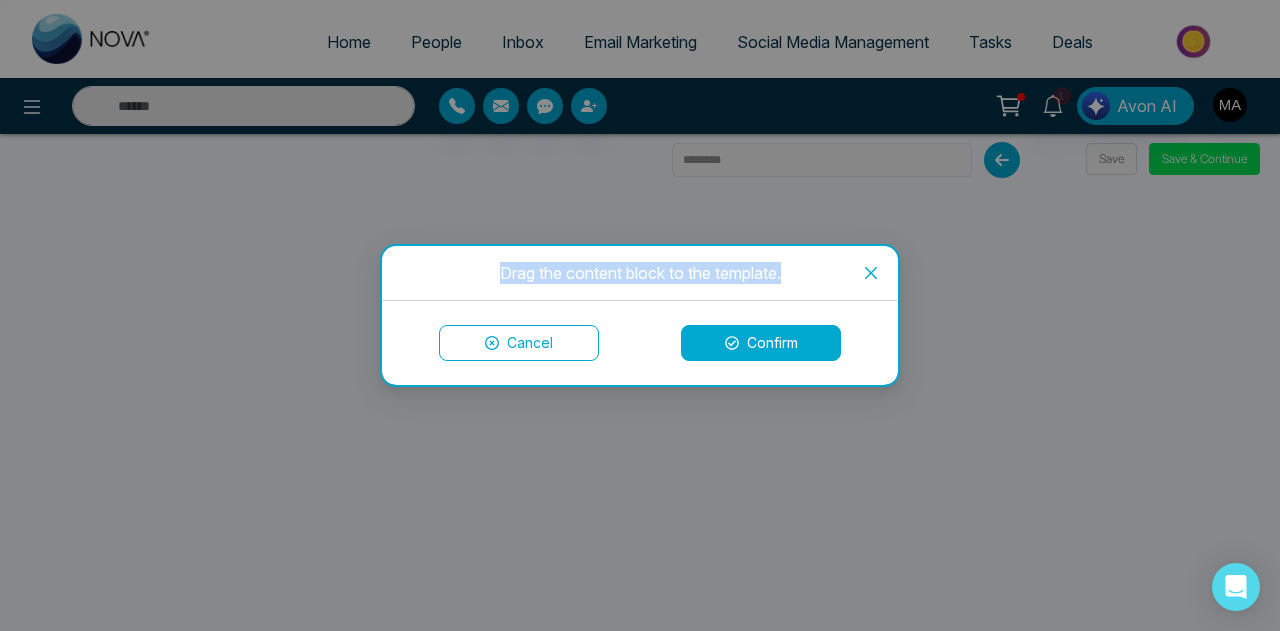 click on "Drag the content block to the template.   Cancel   Confirm" at bounding box center [640, 315] 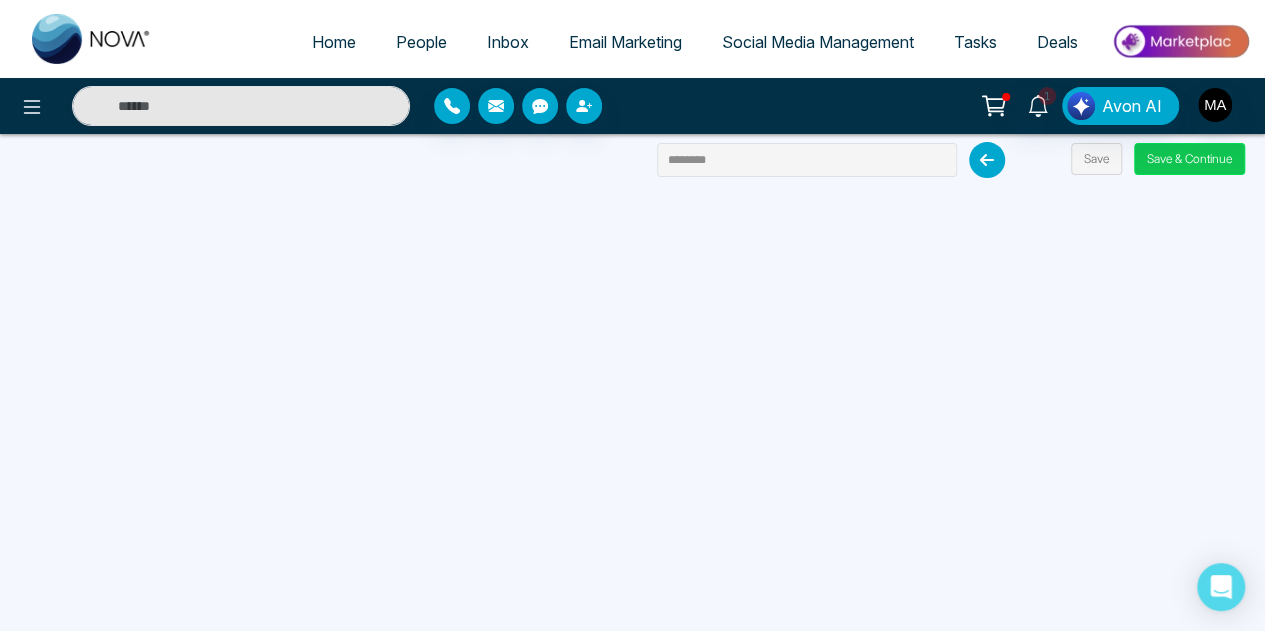 click on "Save & Continue" at bounding box center (1189, 159) 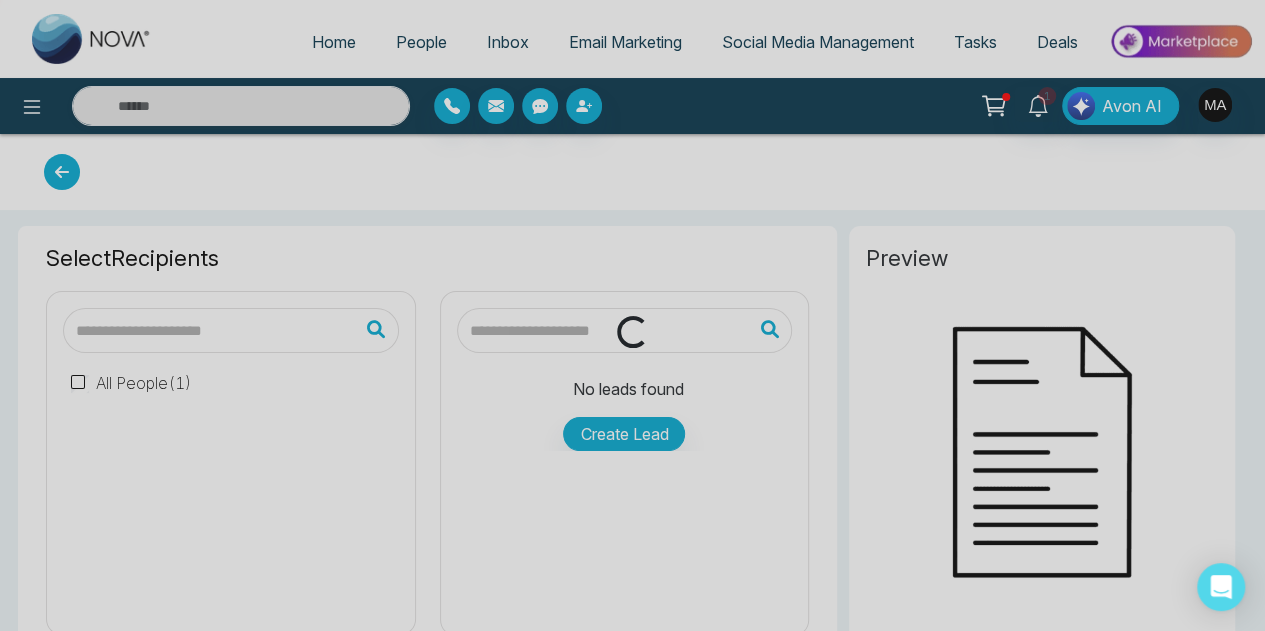 type on "********" 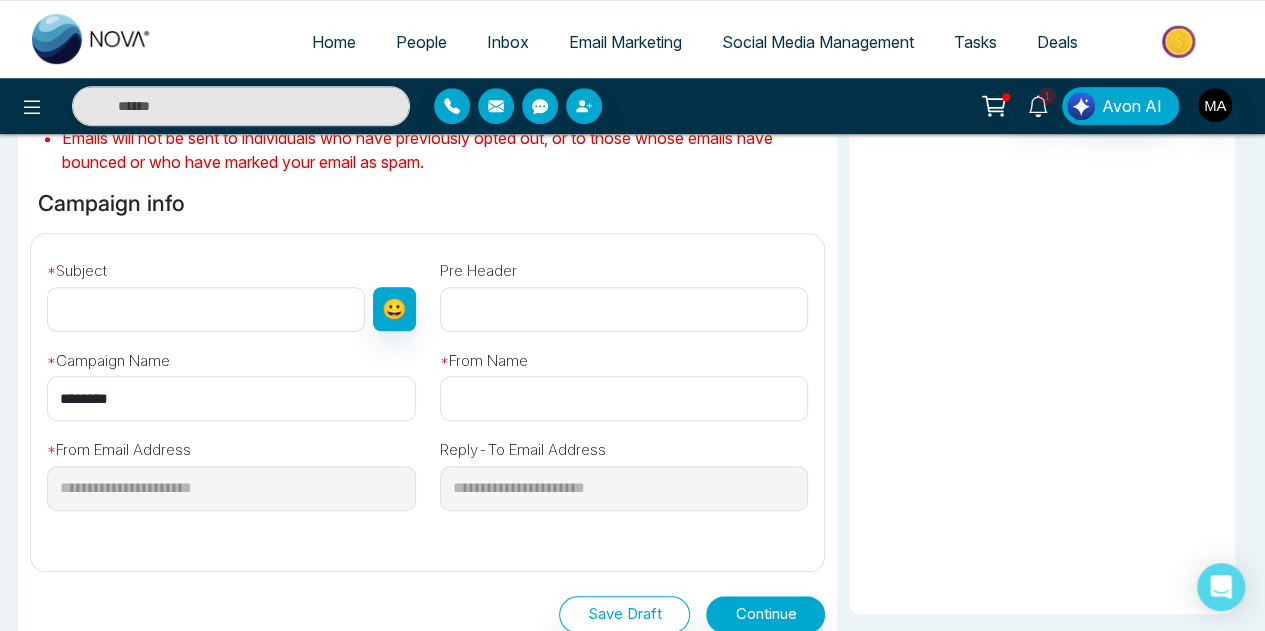 scroll, scrollTop: 548, scrollLeft: 0, axis: vertical 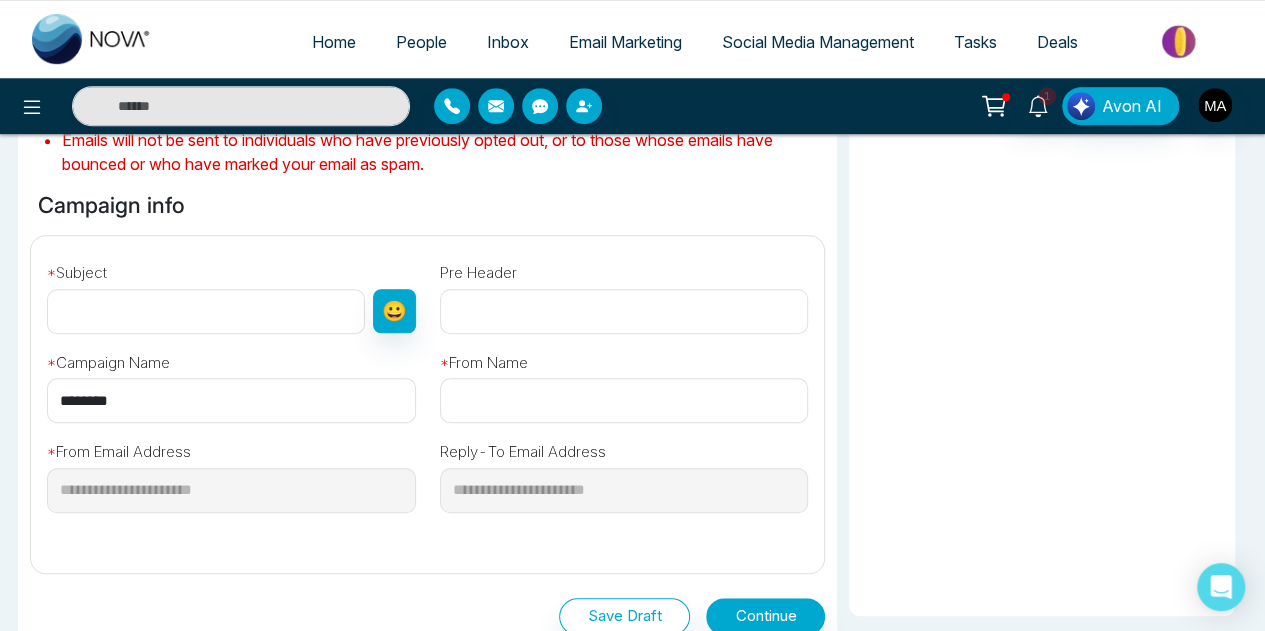 click at bounding box center [206, 311] 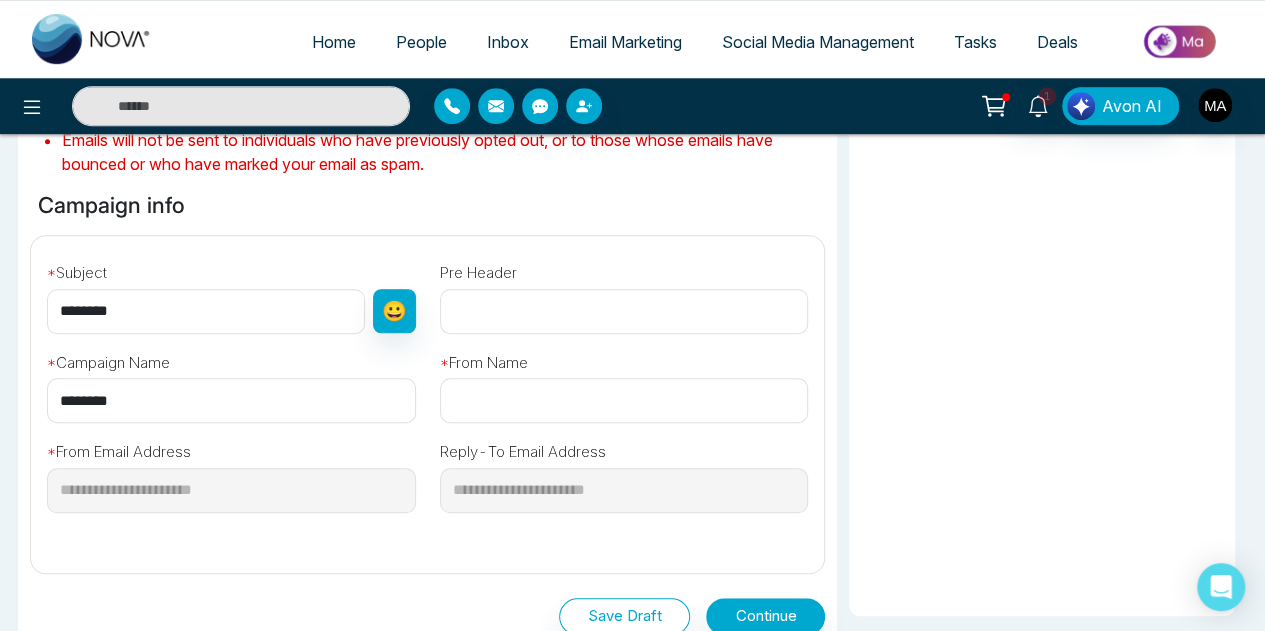 type on "********" 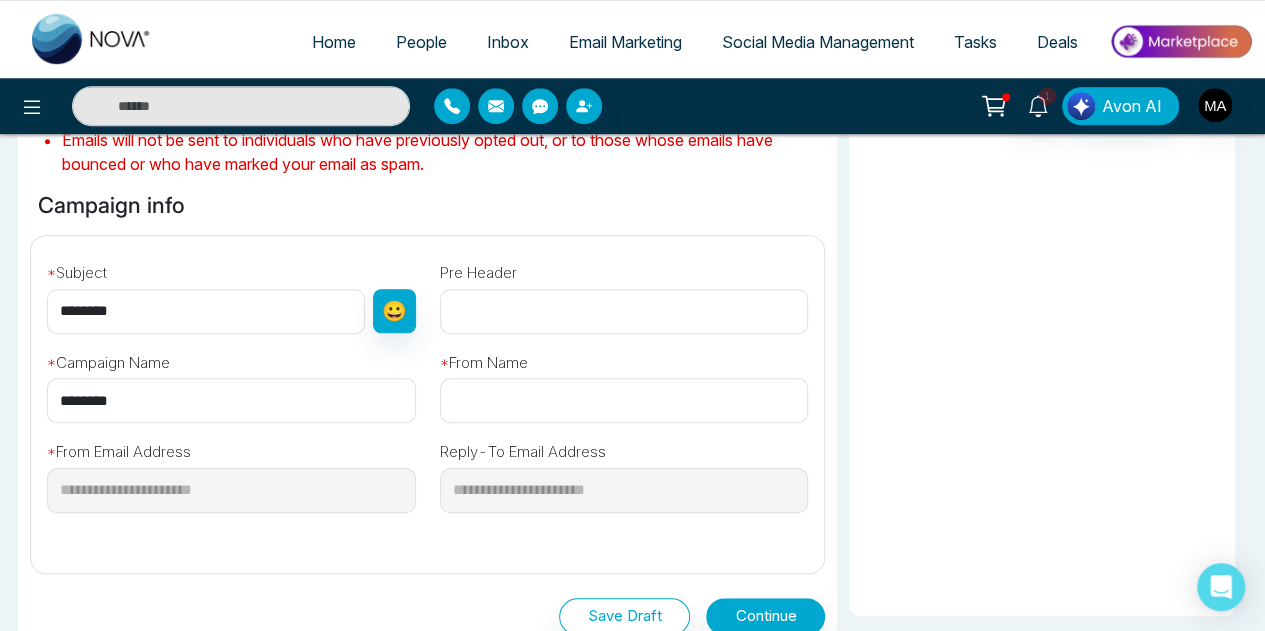 click on "********" at bounding box center (231, 400) 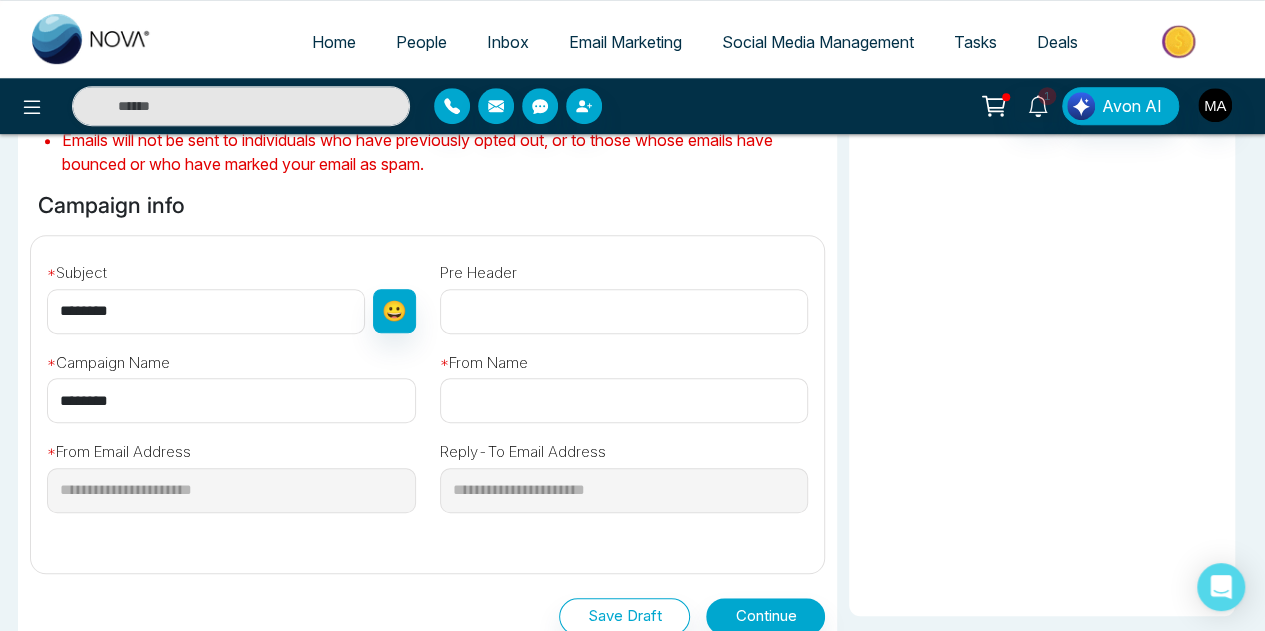 click on "********" at bounding box center (231, 400) 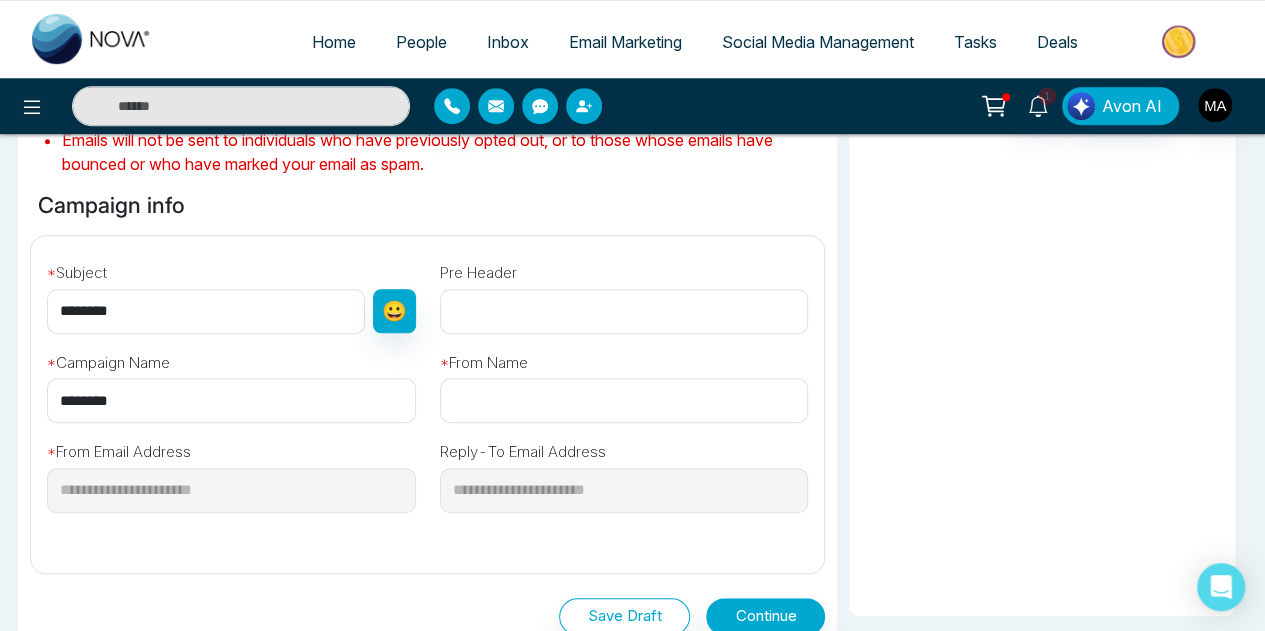 click on "********" at bounding box center [231, 400] 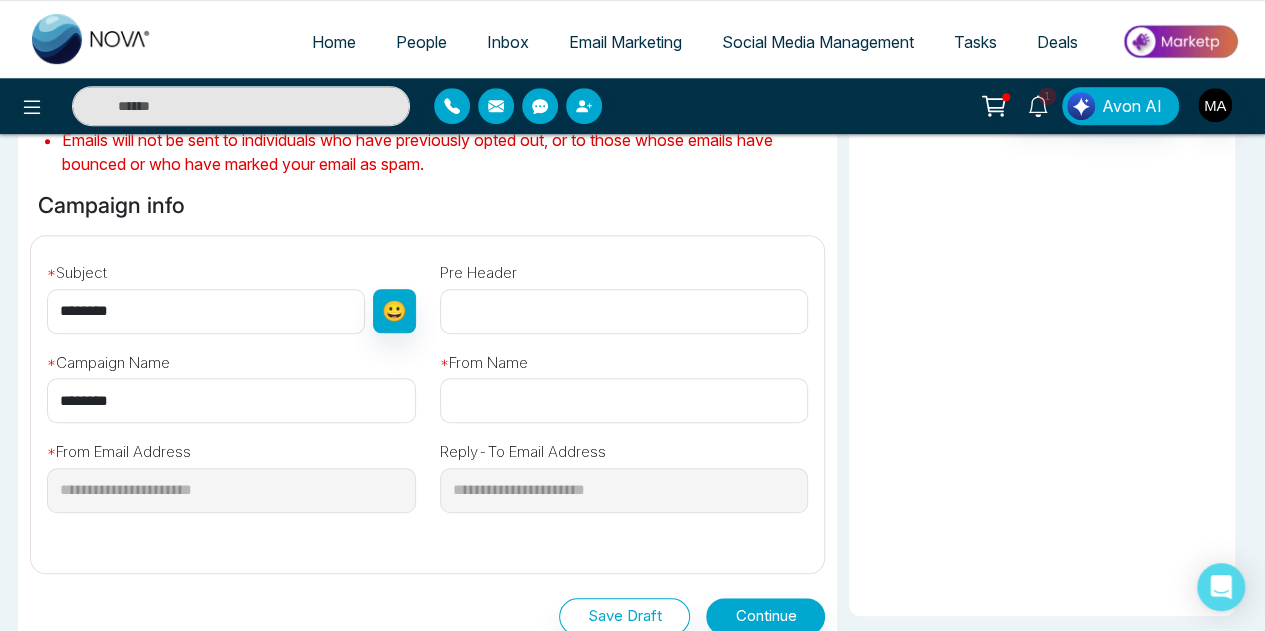 click on "********" at bounding box center (231, 400) 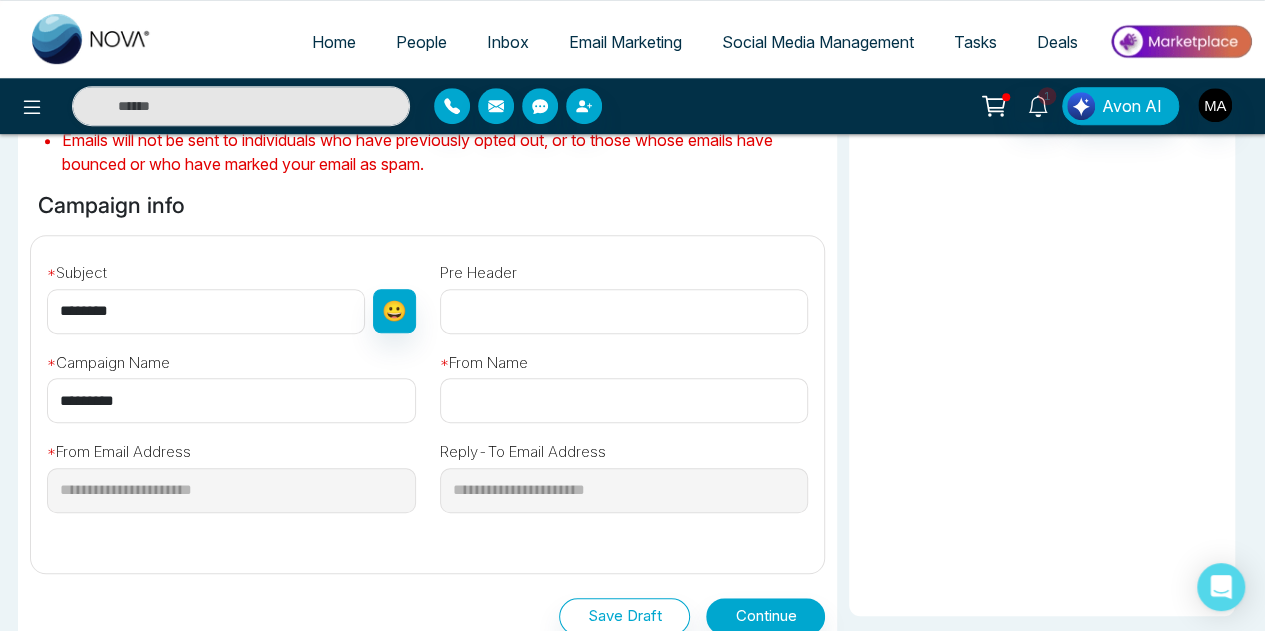 click on "********" at bounding box center [231, 400] 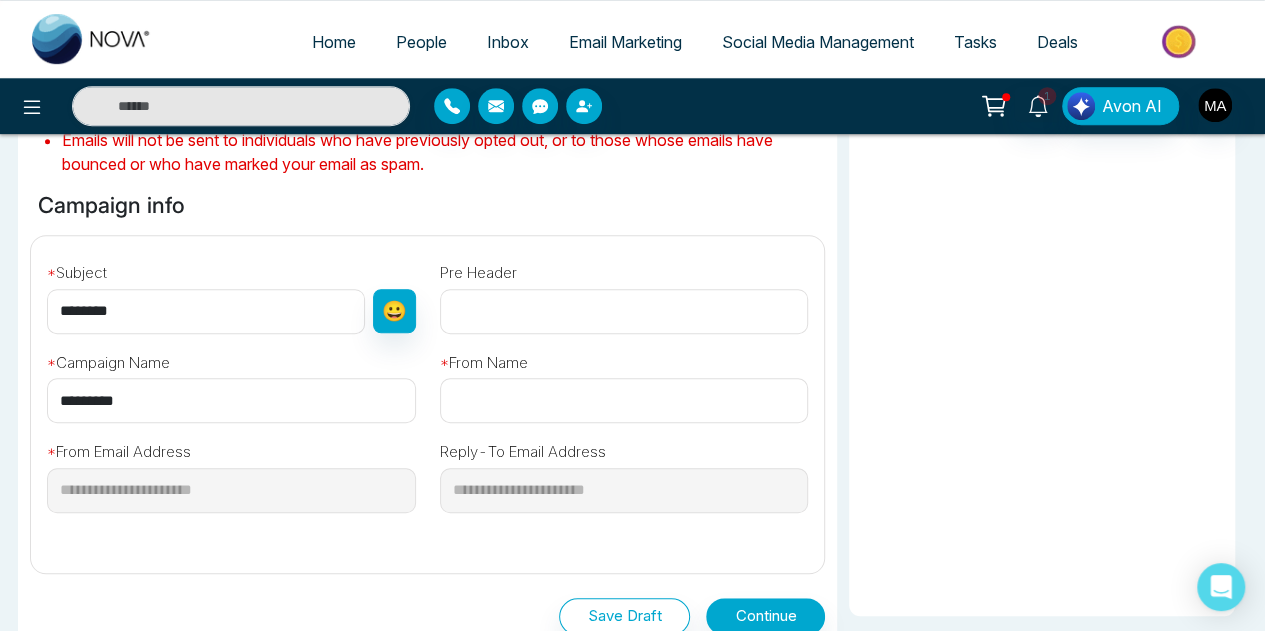 click on "********" at bounding box center (231, 400) 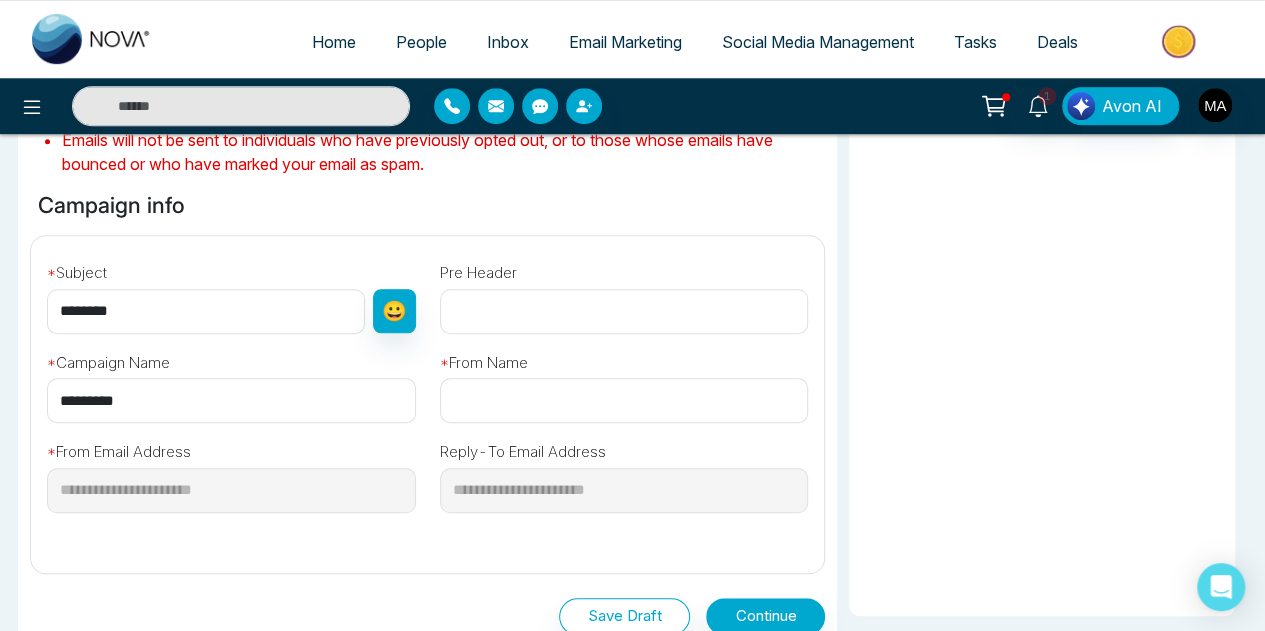 click on "********" at bounding box center [231, 400] 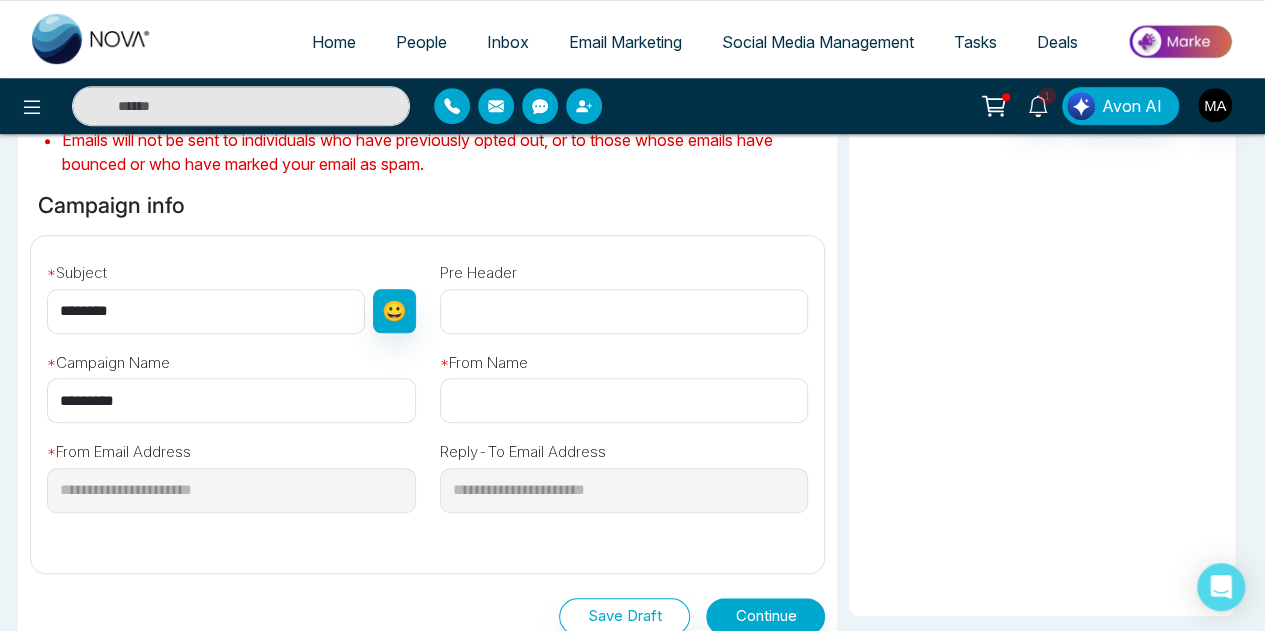 click on "********" at bounding box center (231, 400) 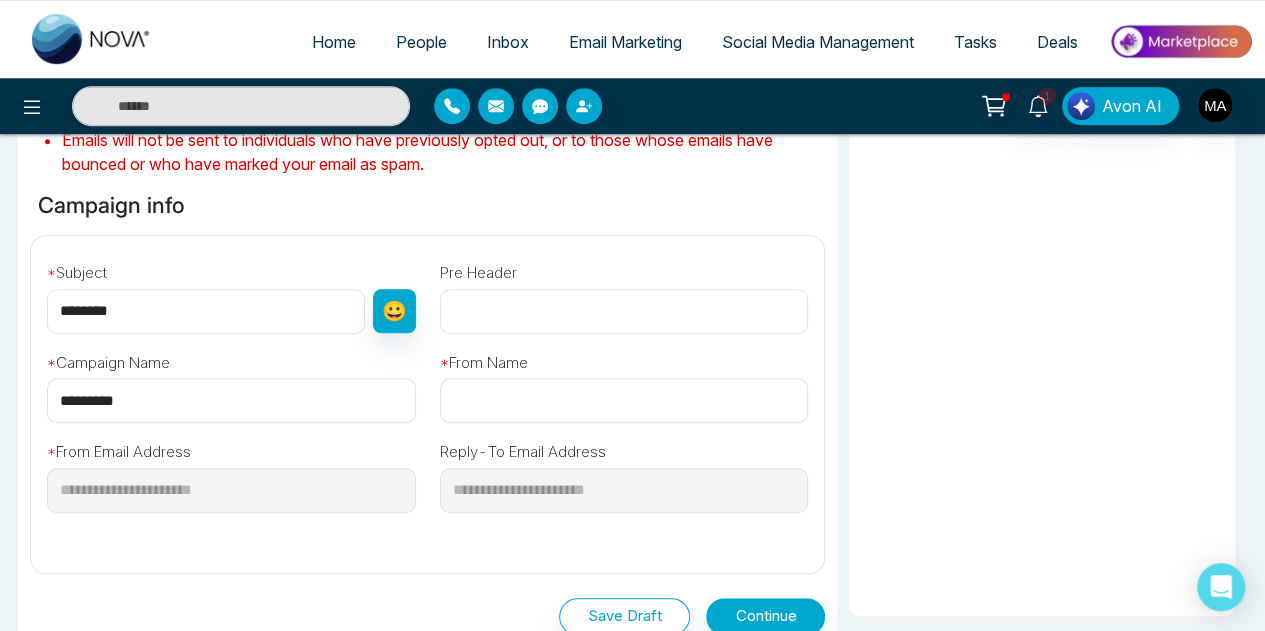 type on "*" 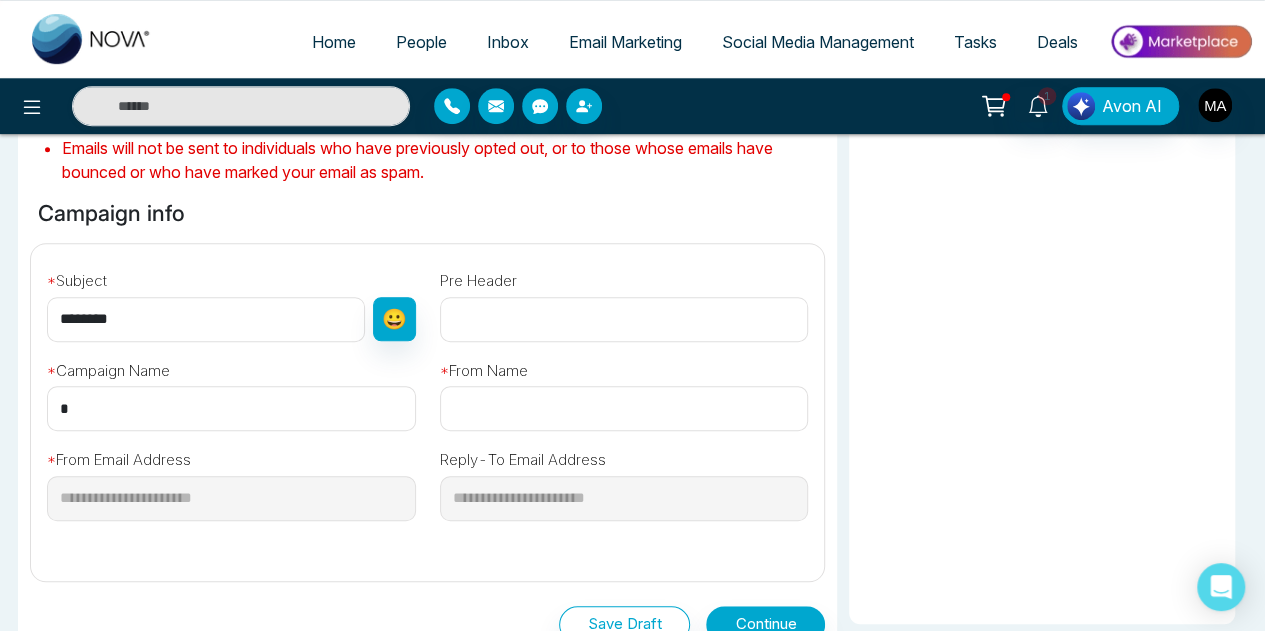 scroll, scrollTop: 548, scrollLeft: 0, axis: vertical 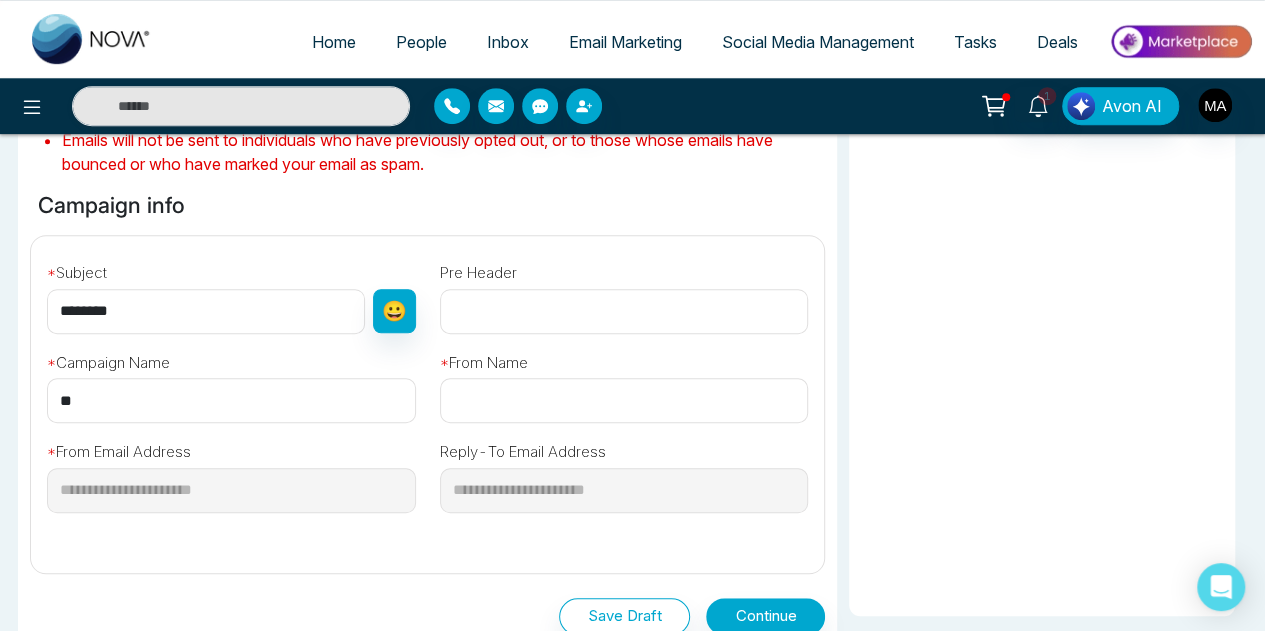 type on "*" 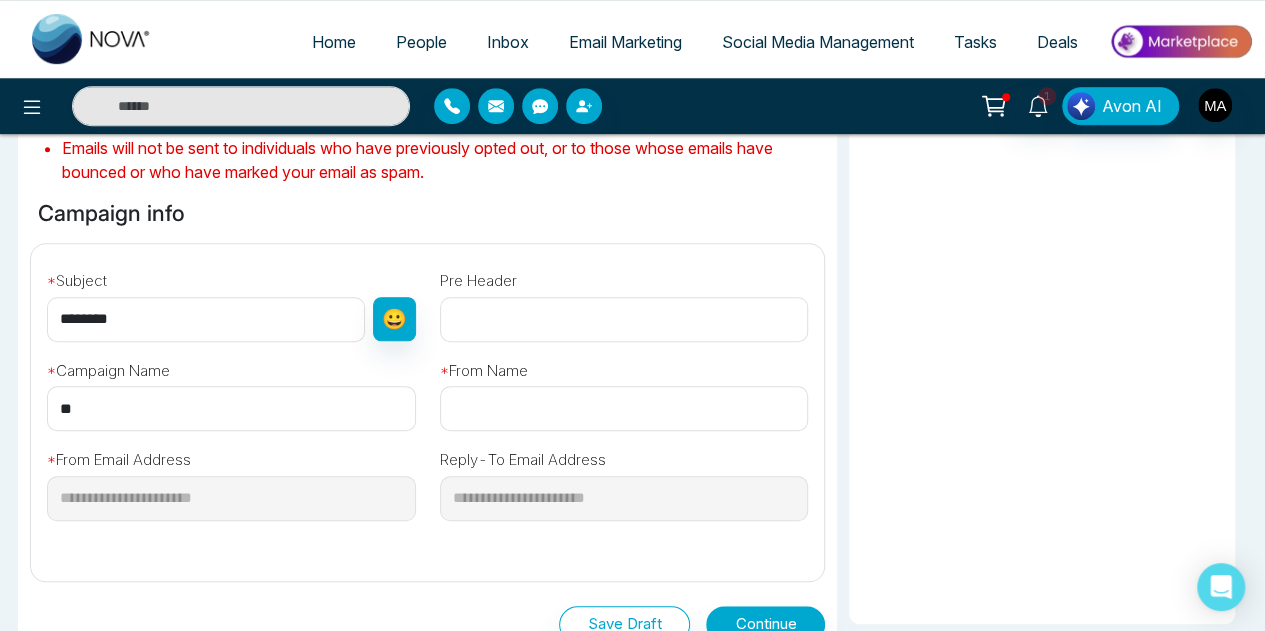 scroll, scrollTop: 548, scrollLeft: 0, axis: vertical 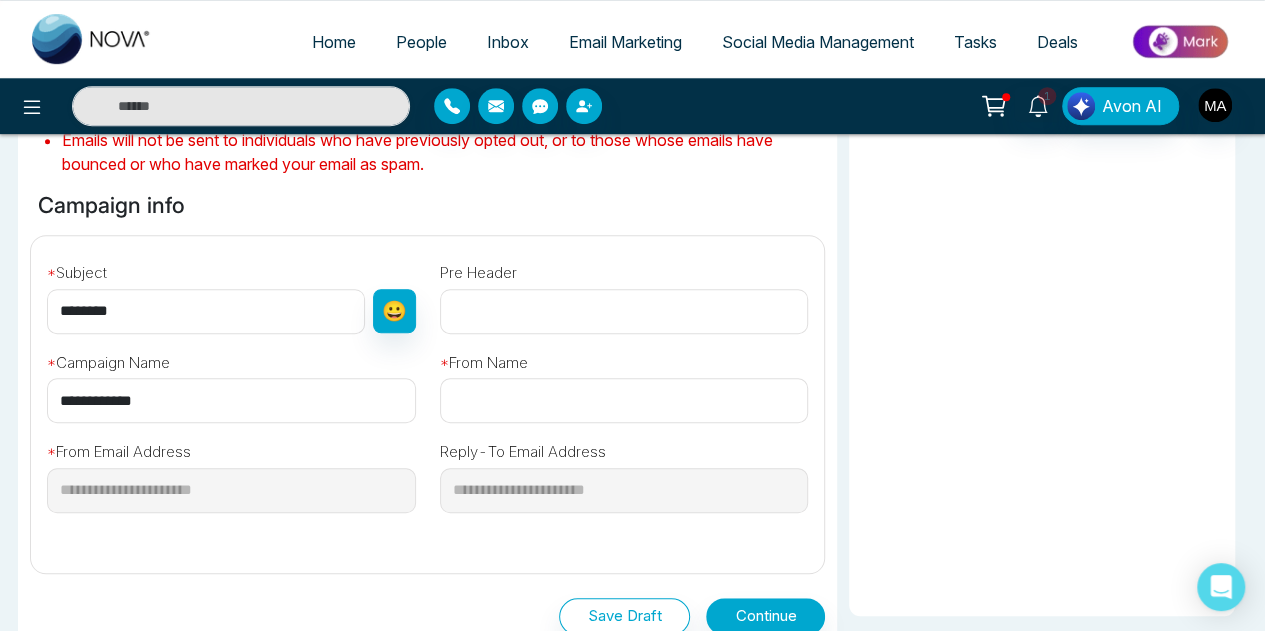 type on "**********" 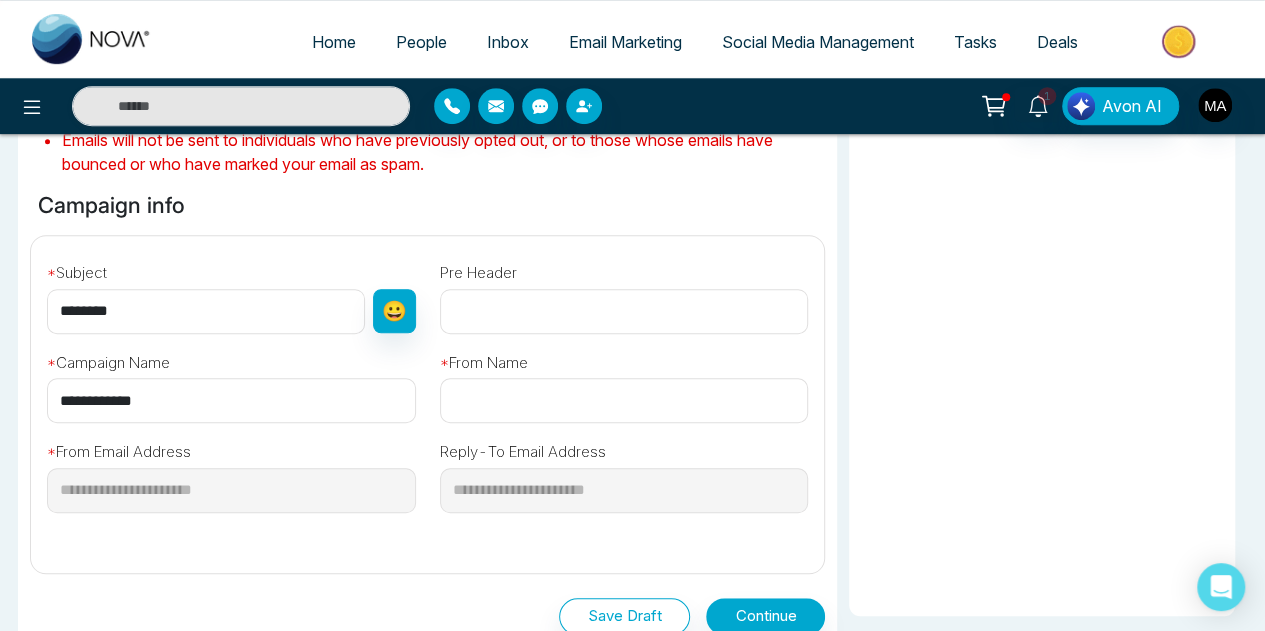 click at bounding box center [624, 311] 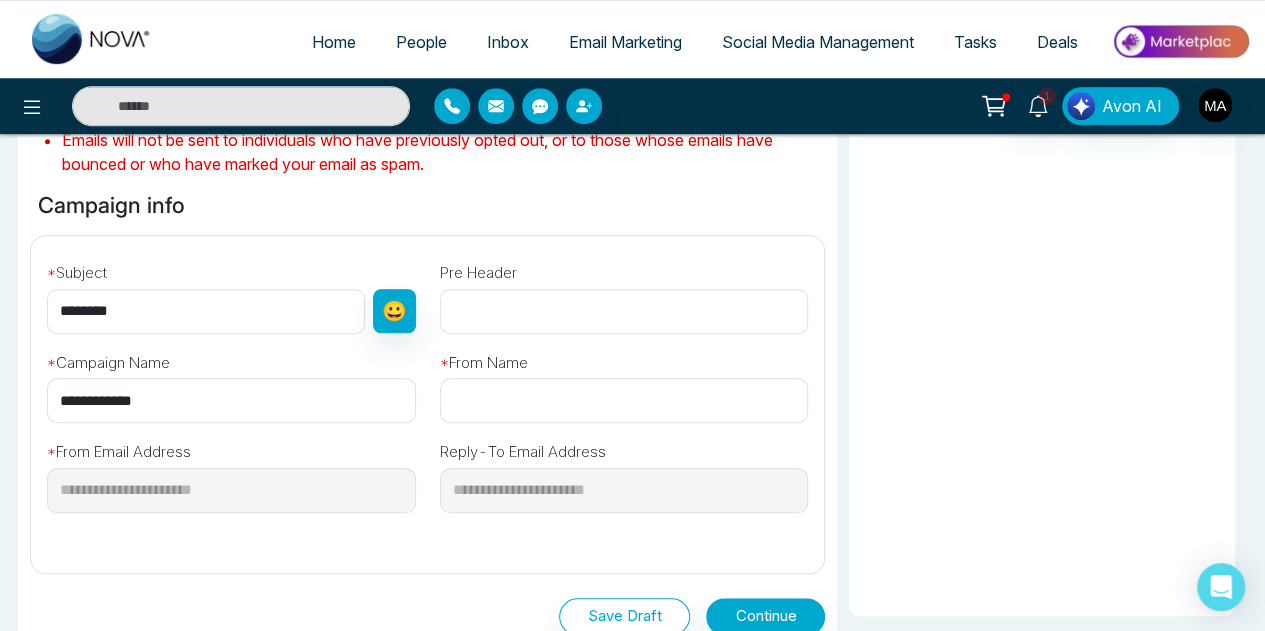 click at bounding box center [624, 400] 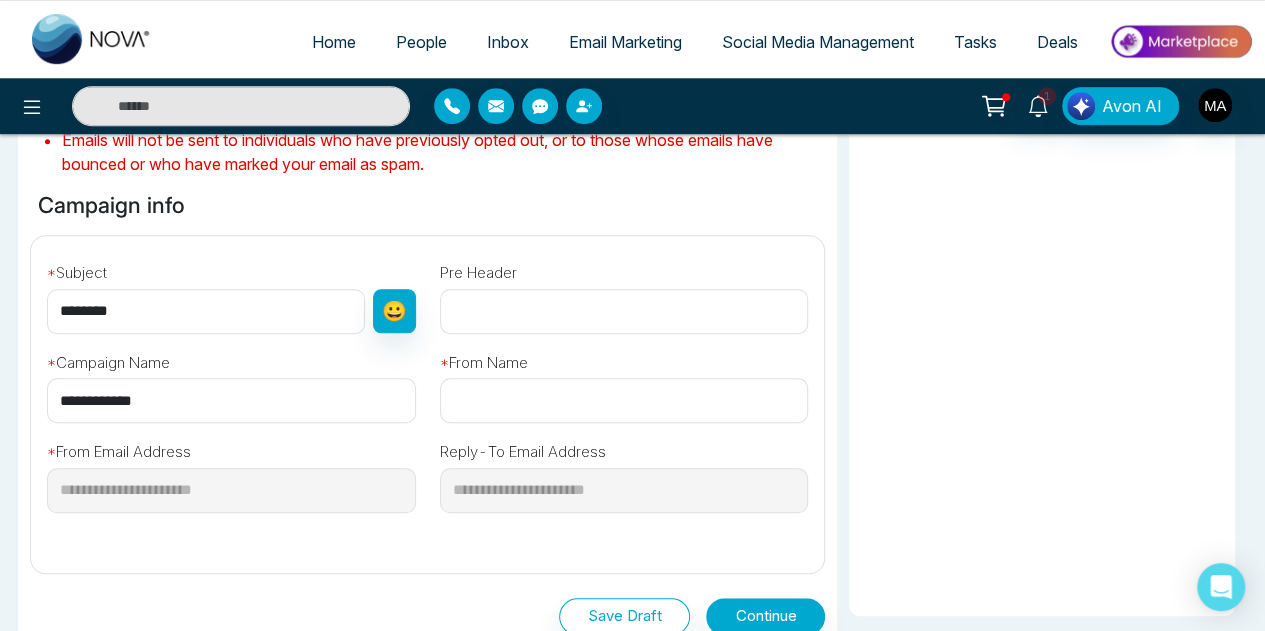 type on "**********" 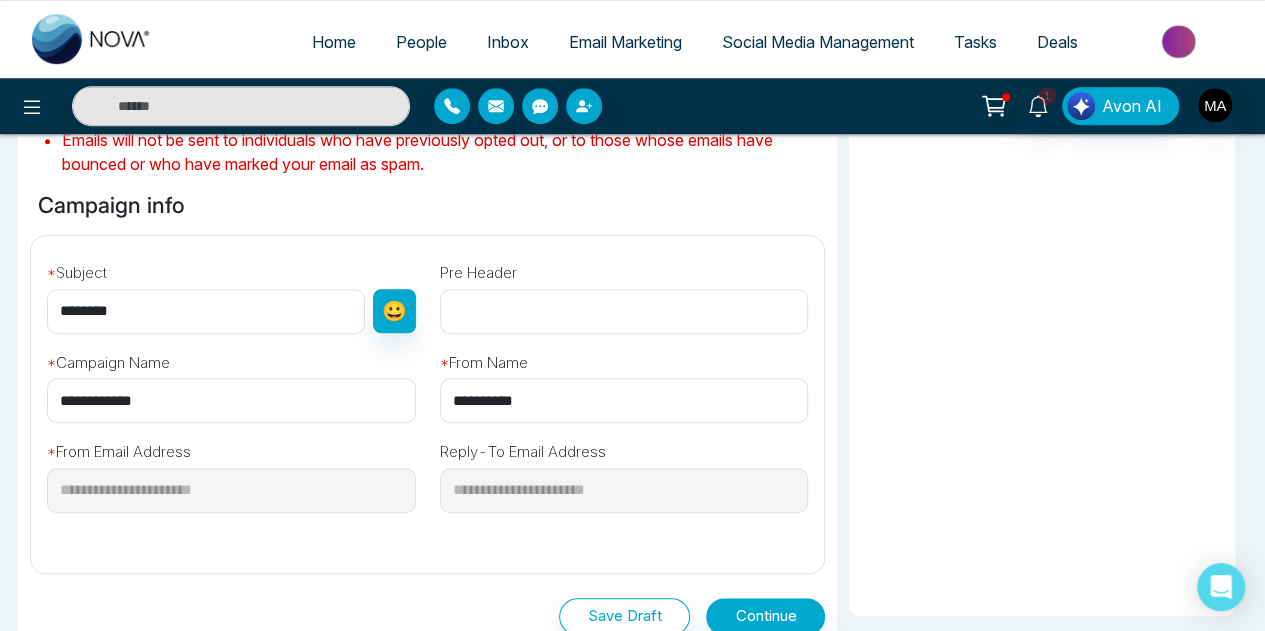click on "**********" at bounding box center [624, 379] 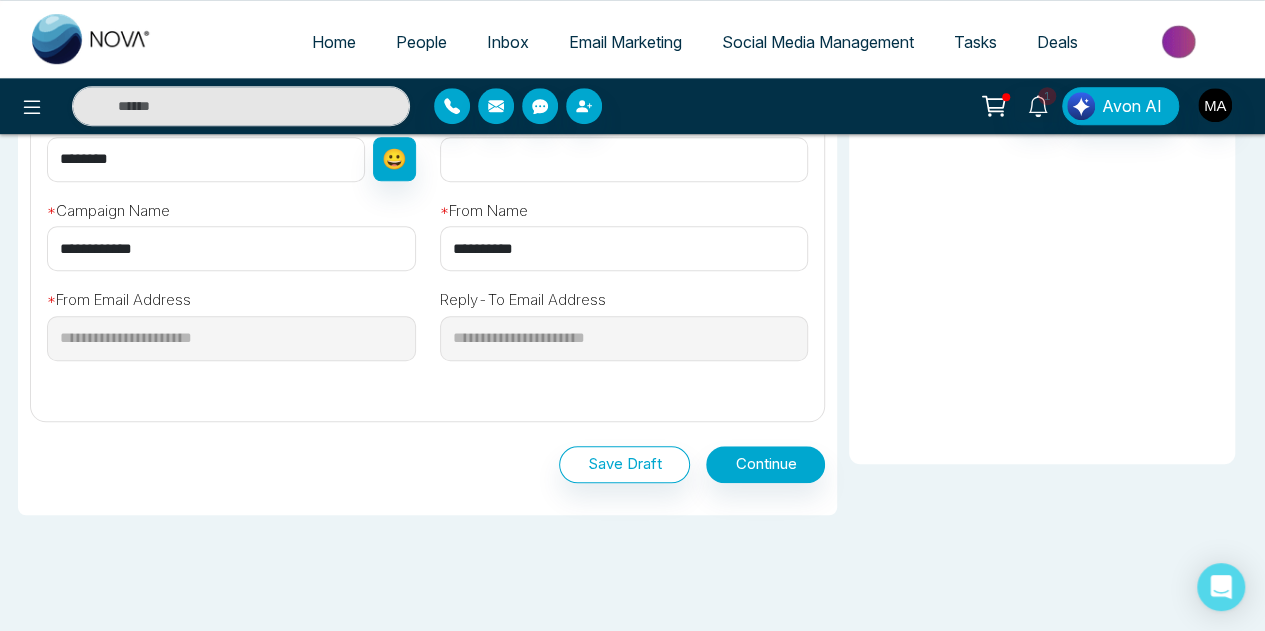 scroll, scrollTop: 756, scrollLeft: 0, axis: vertical 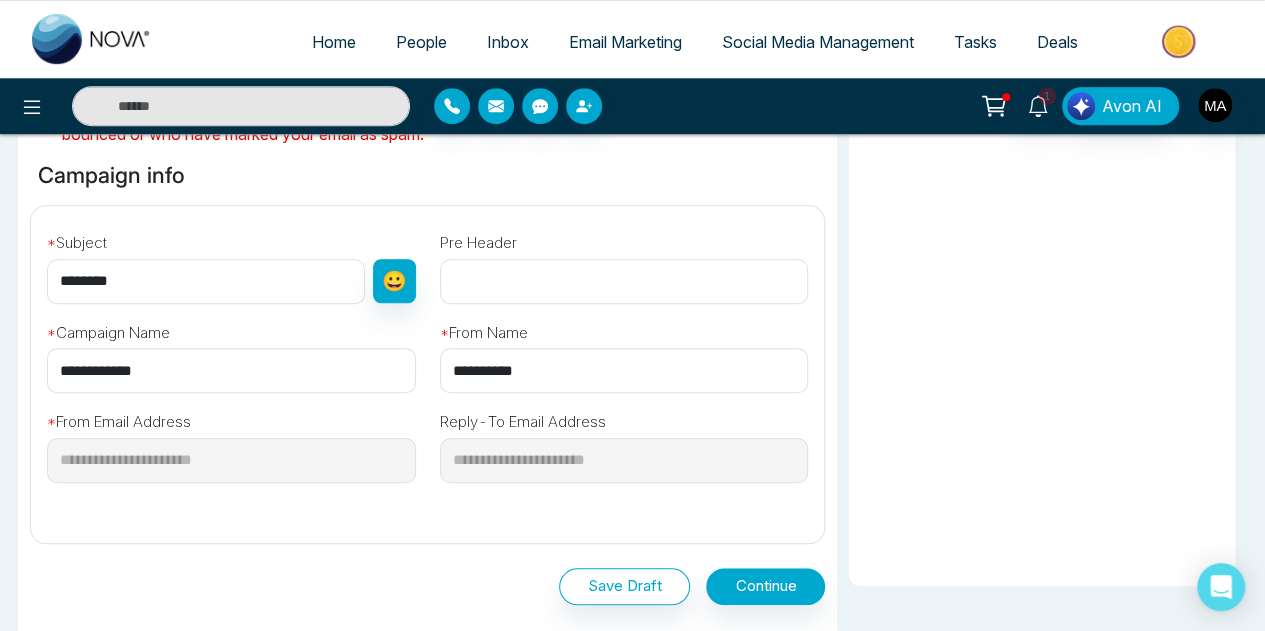 click on "Email Marketing" at bounding box center (625, 42) 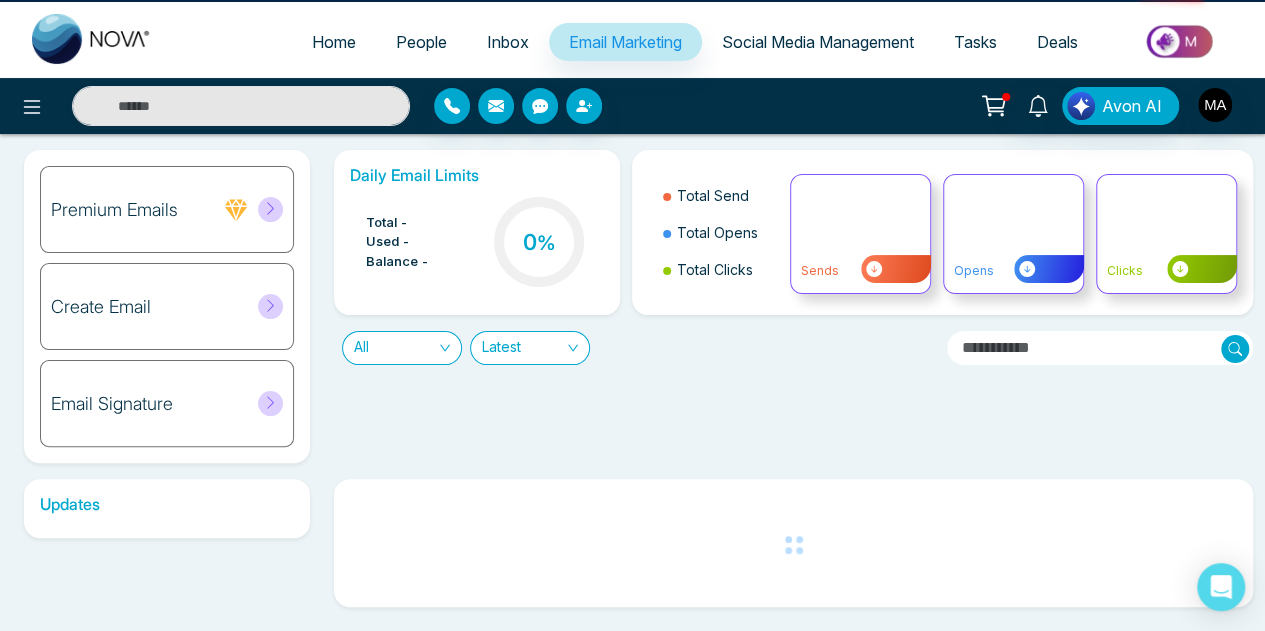 scroll, scrollTop: 0, scrollLeft: 0, axis: both 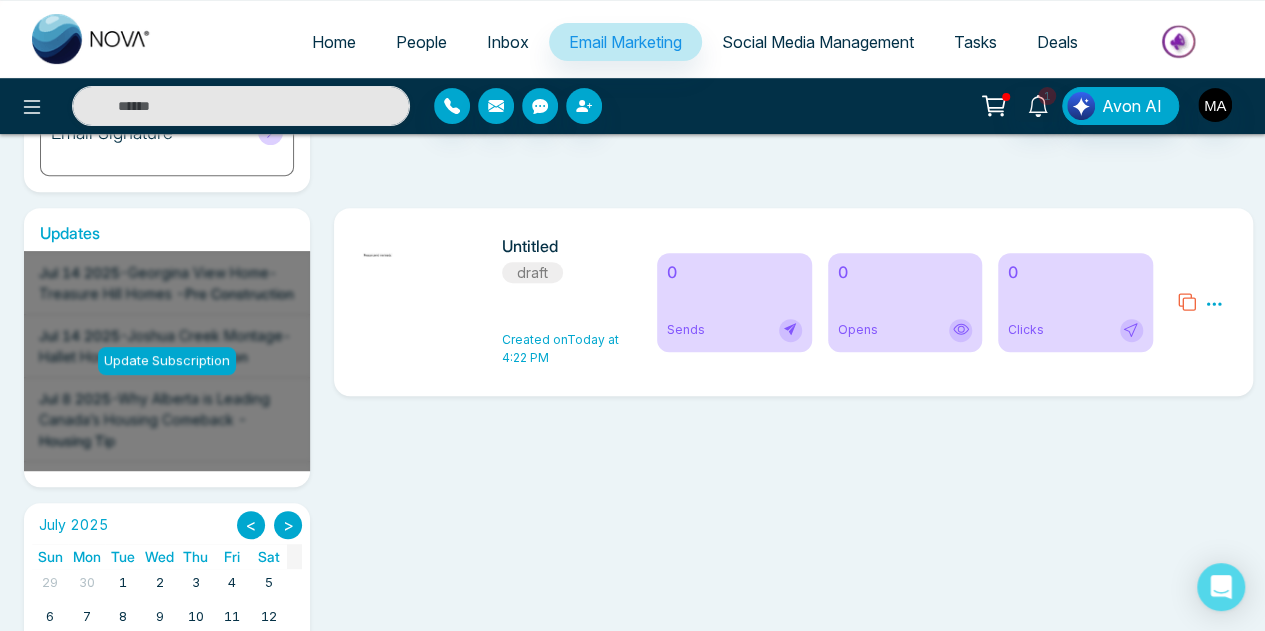 click 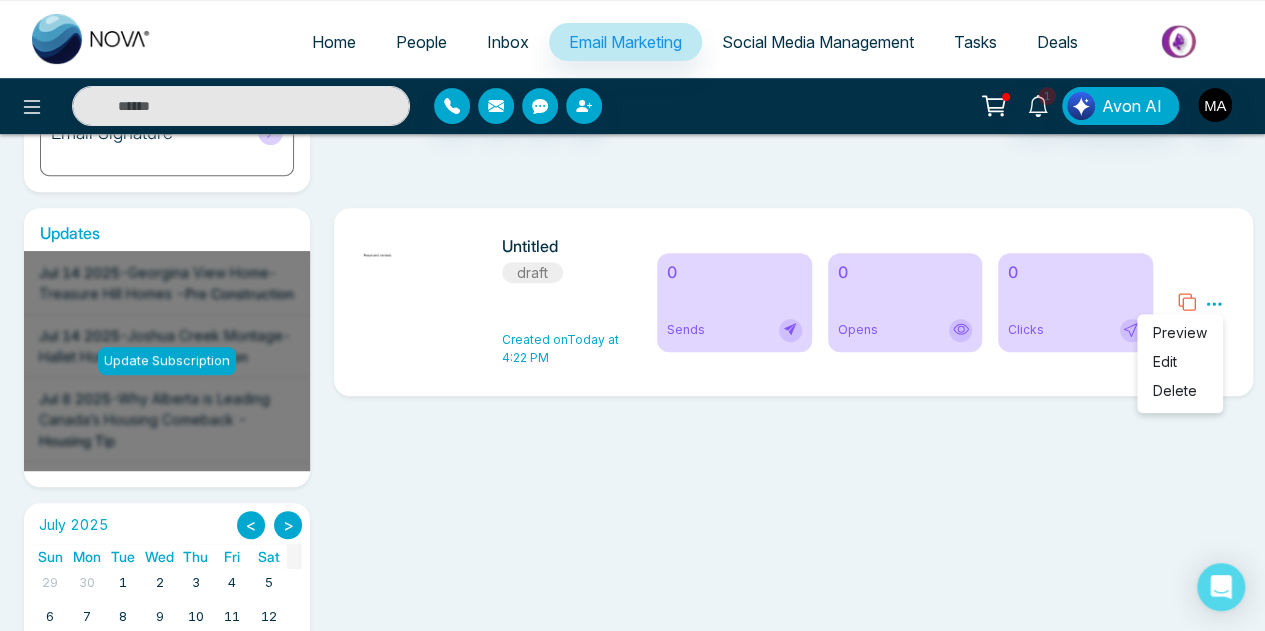 click on "Delete" at bounding box center [1175, 390] 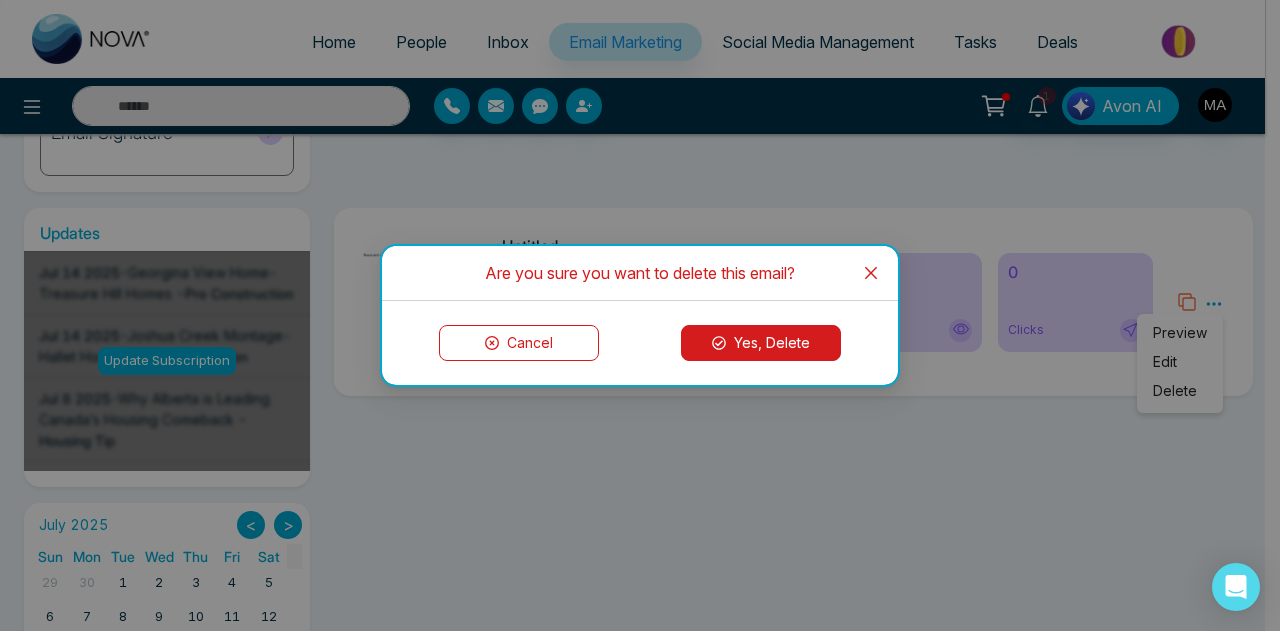 click on "Yes, Delete" at bounding box center [761, 343] 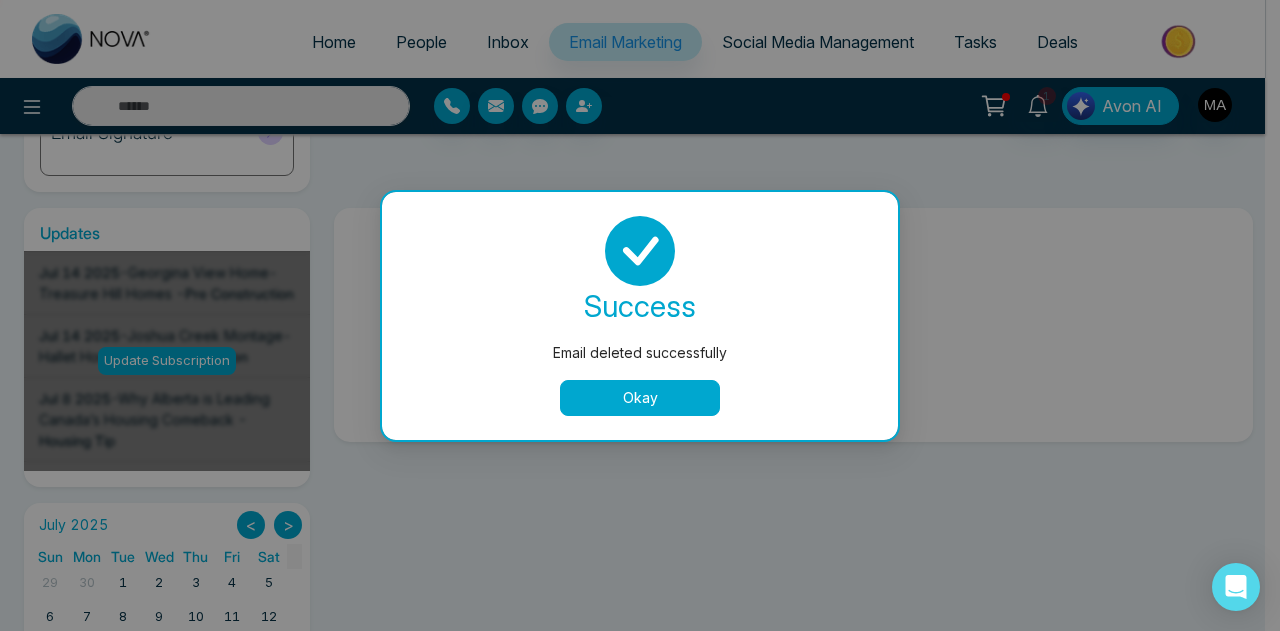 click on "Okay" at bounding box center [640, 398] 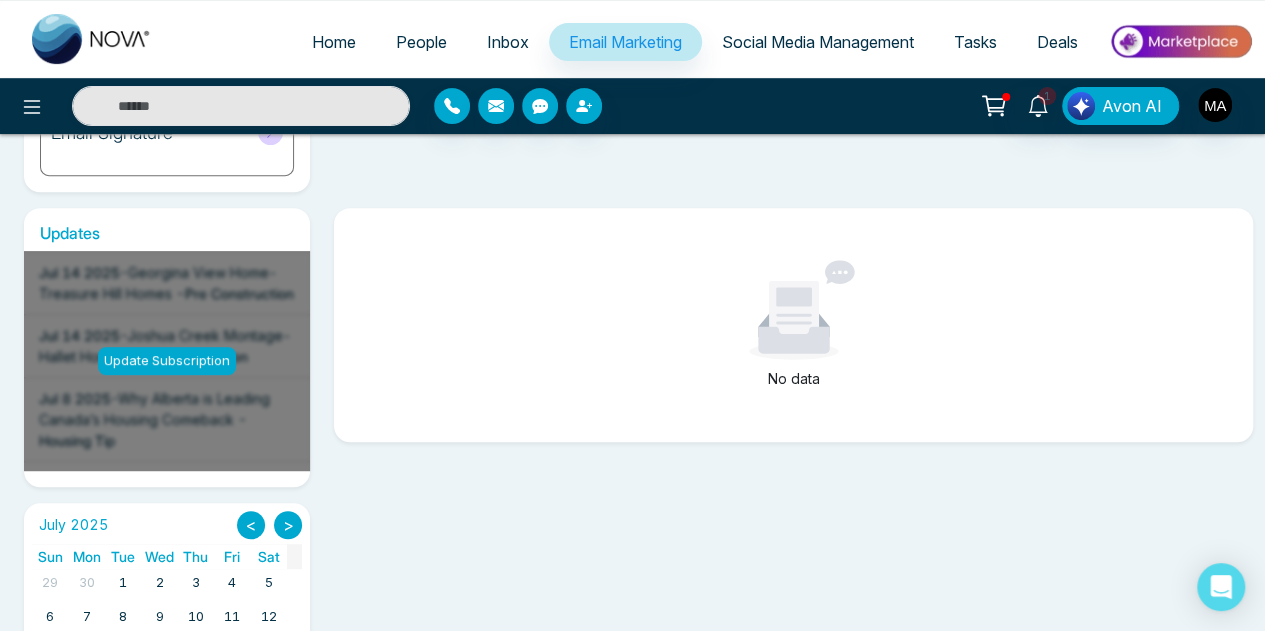 click on "No data" at bounding box center [793, 325] 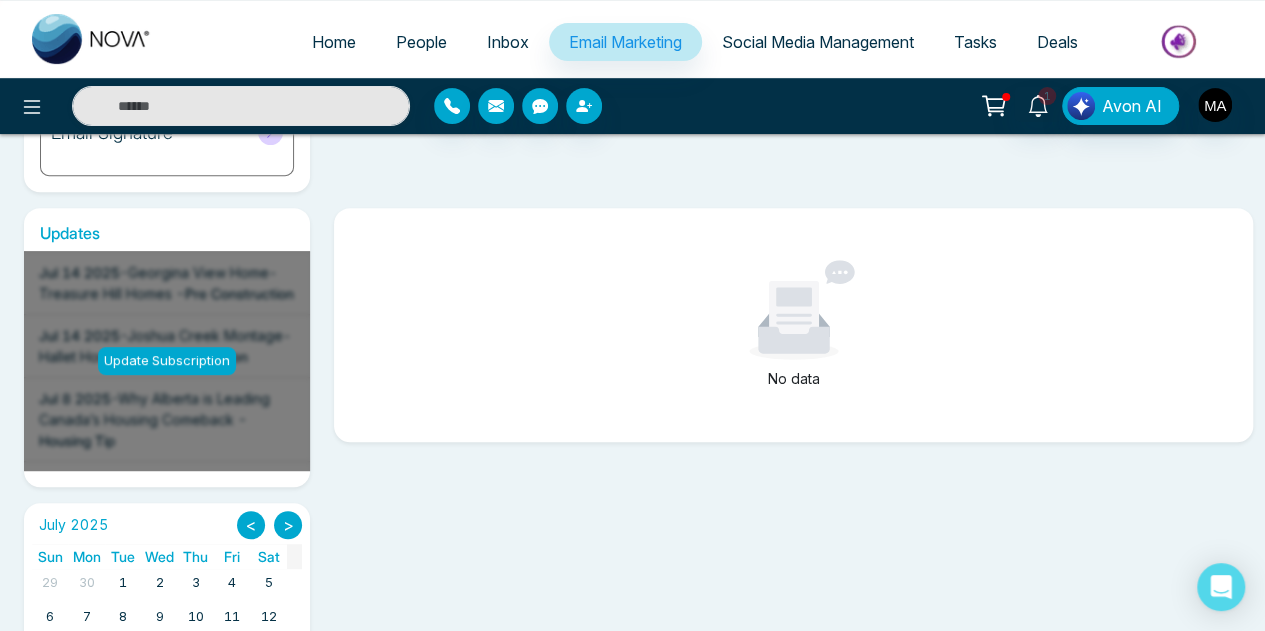 click on "People" at bounding box center [421, 42] 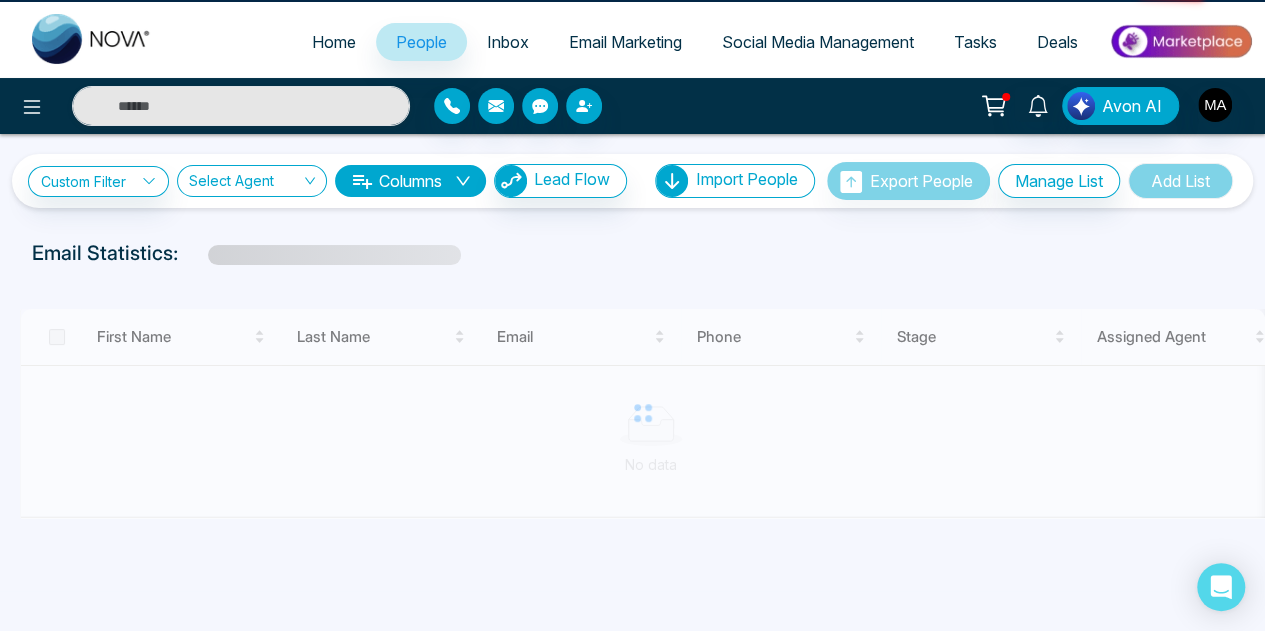 scroll, scrollTop: 0, scrollLeft: 0, axis: both 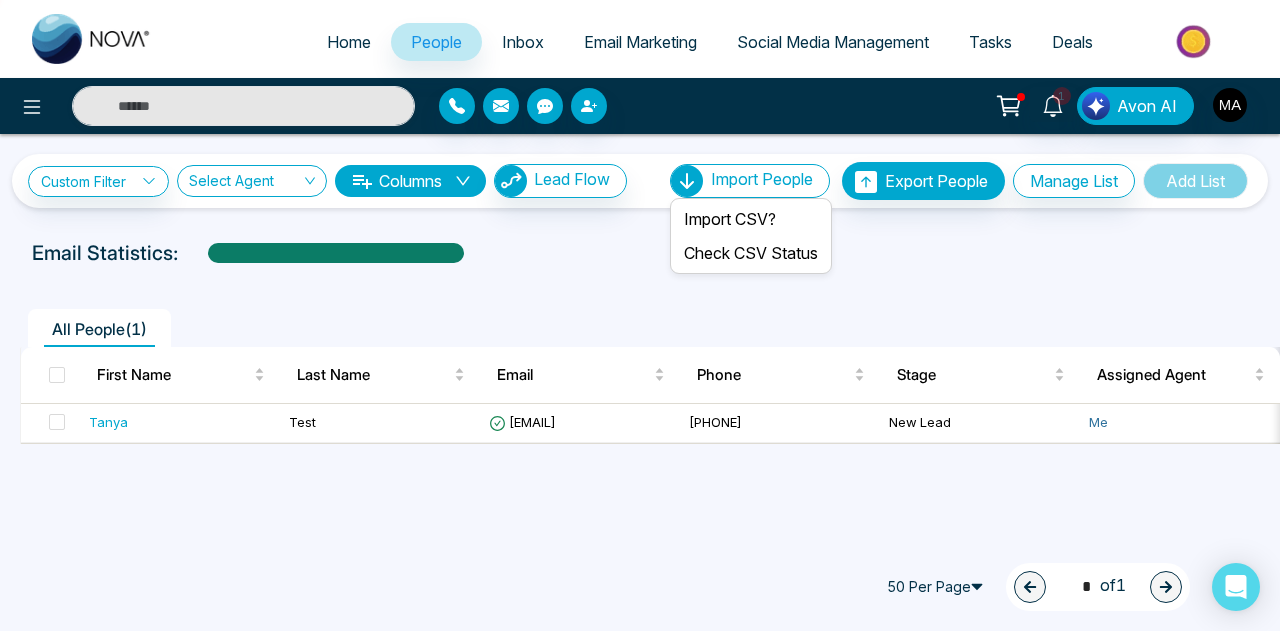 click on "Import People" at bounding box center (762, 179) 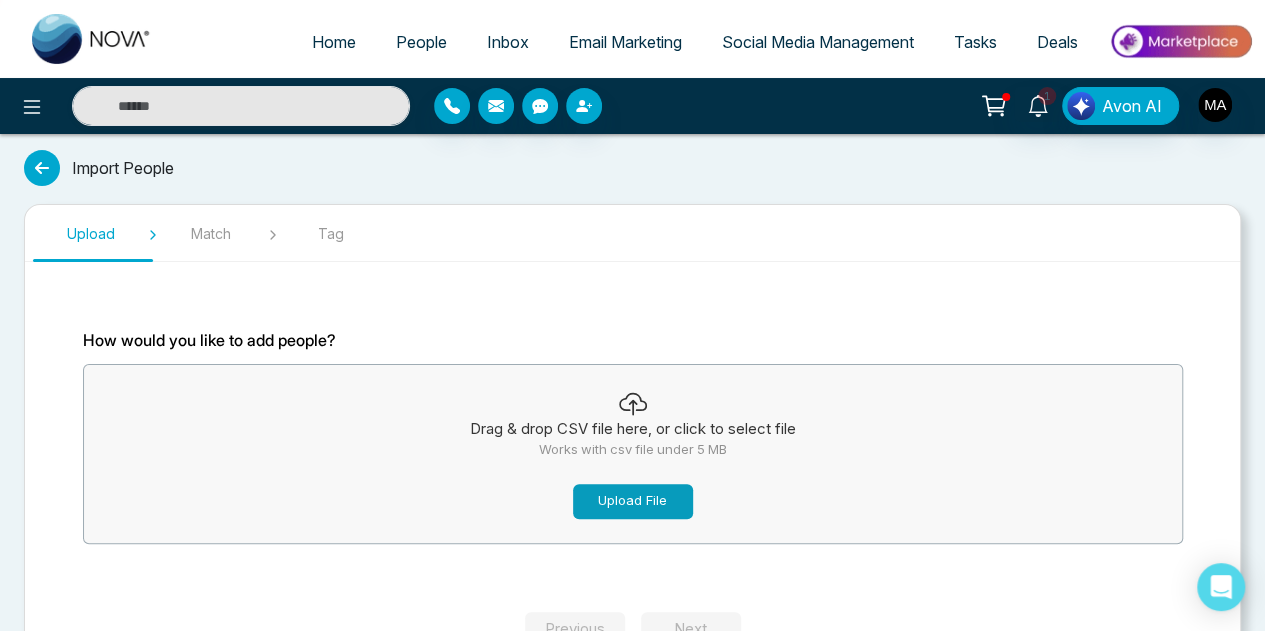 click on "Upload File" at bounding box center (633, 501) 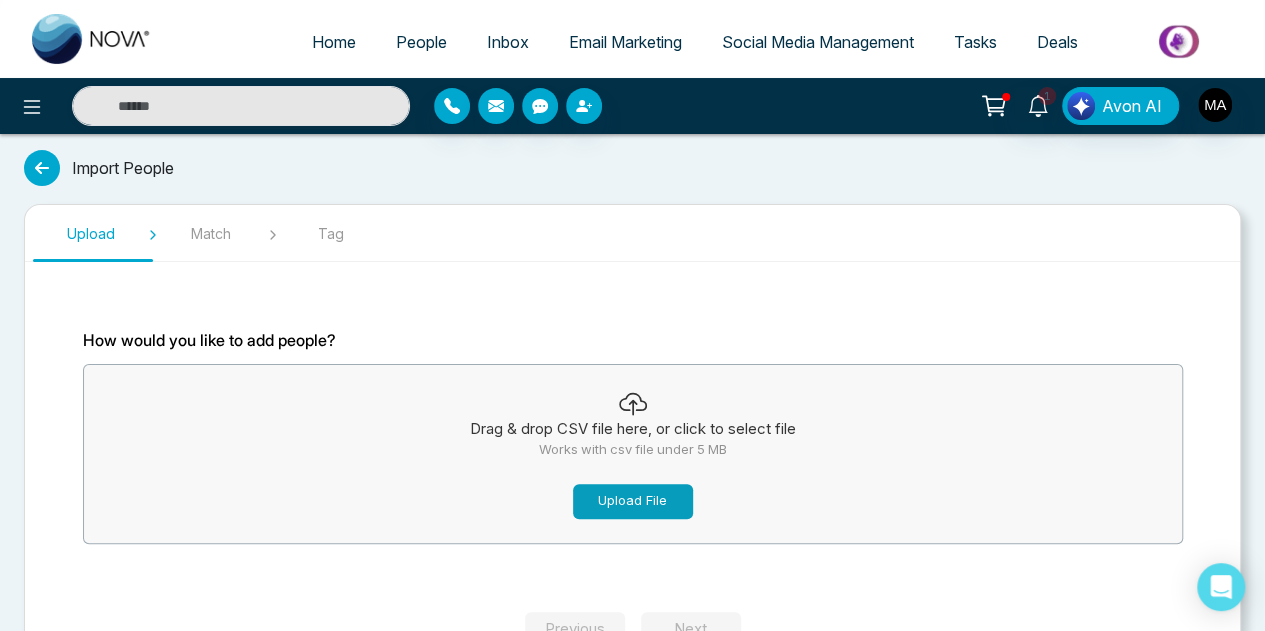 click on "Upload File" at bounding box center [633, 501] 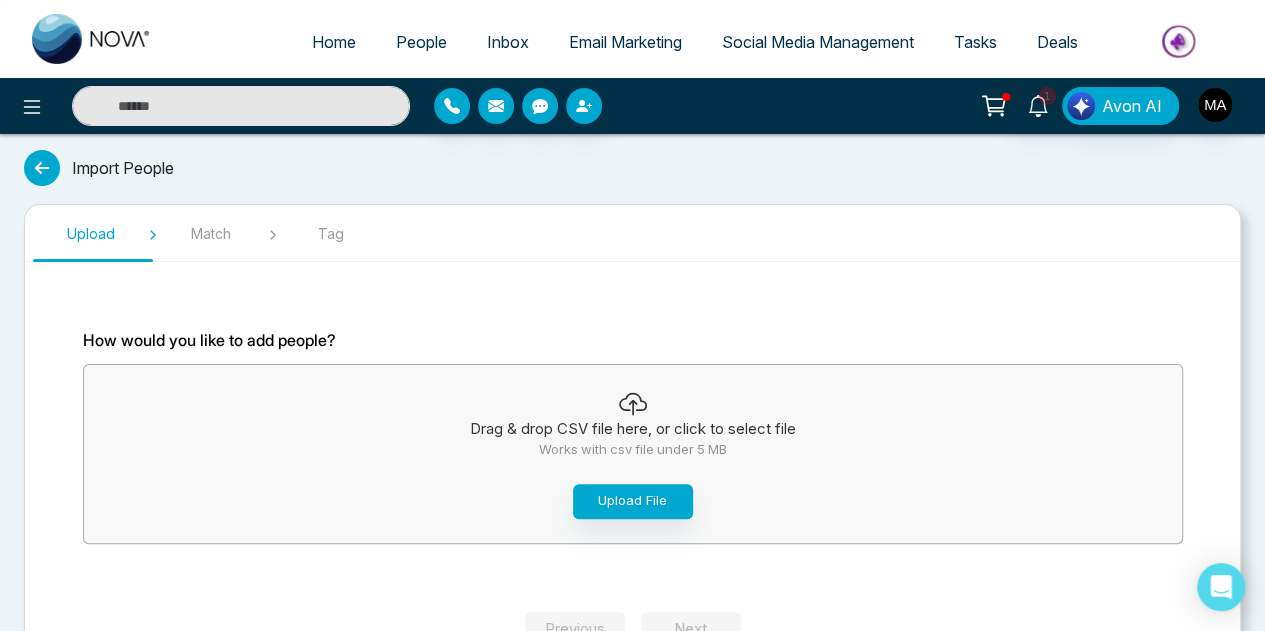 click at bounding box center [1180, 41] 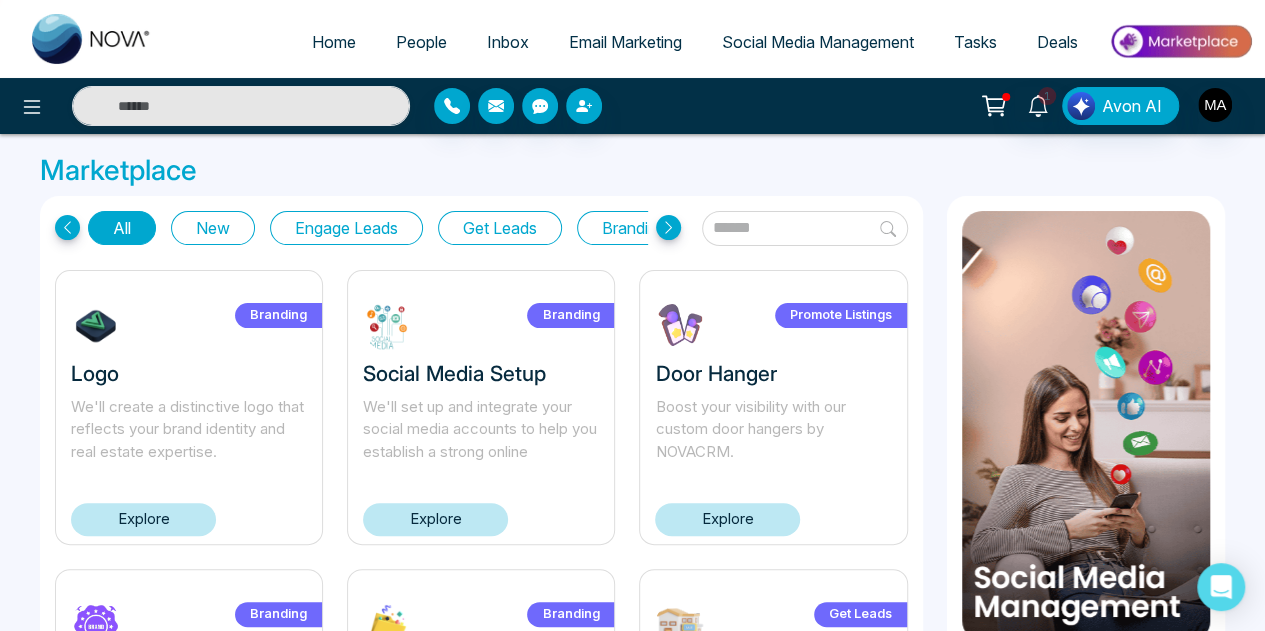 click on "Get Leads" at bounding box center (500, 228) 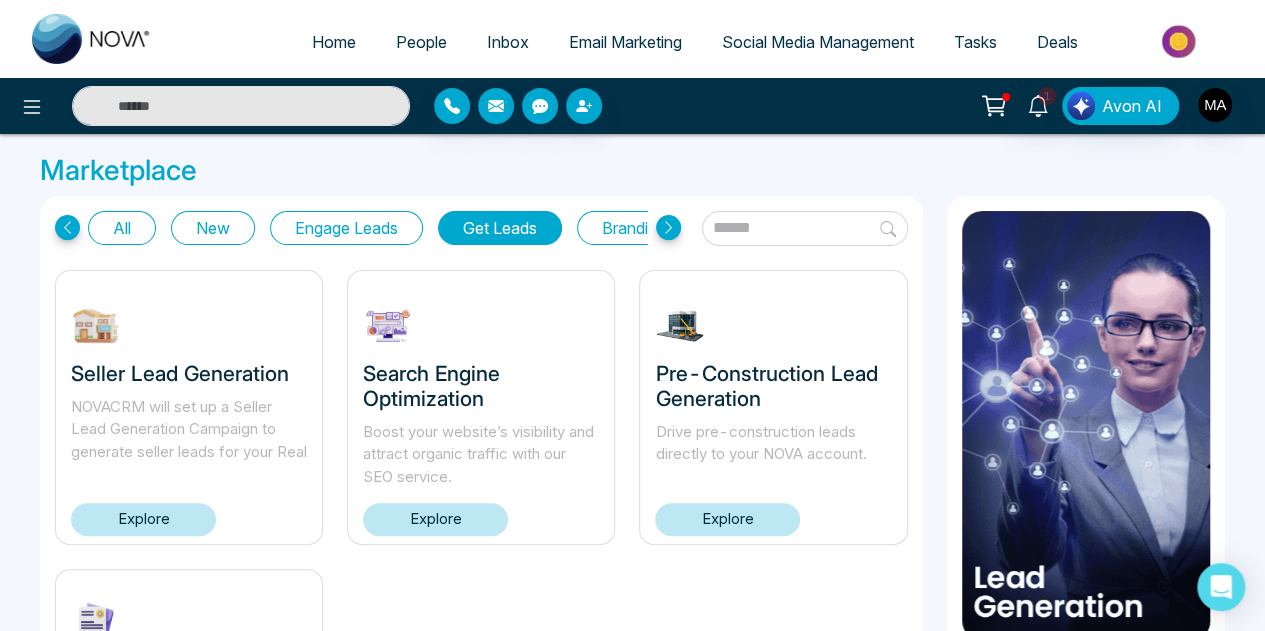 click on "Get Leads" at bounding box center [500, 228] 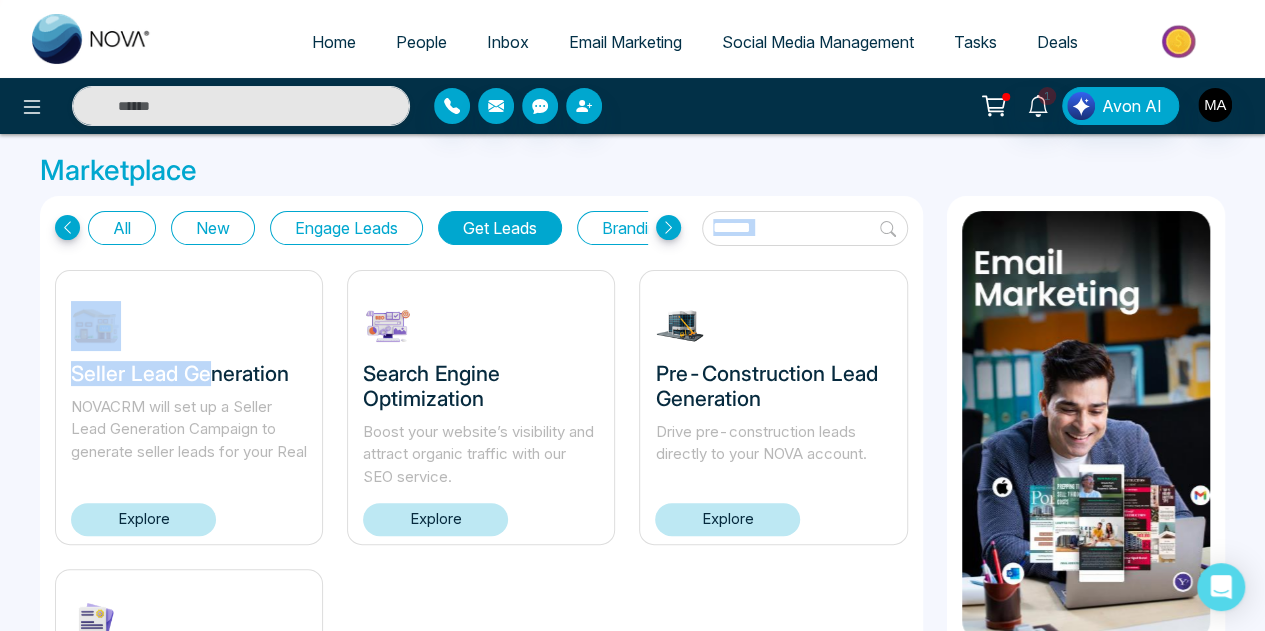 drag, startPoint x: 488, startPoint y: 186, endPoint x: 214, endPoint y: 288, distance: 292.36963 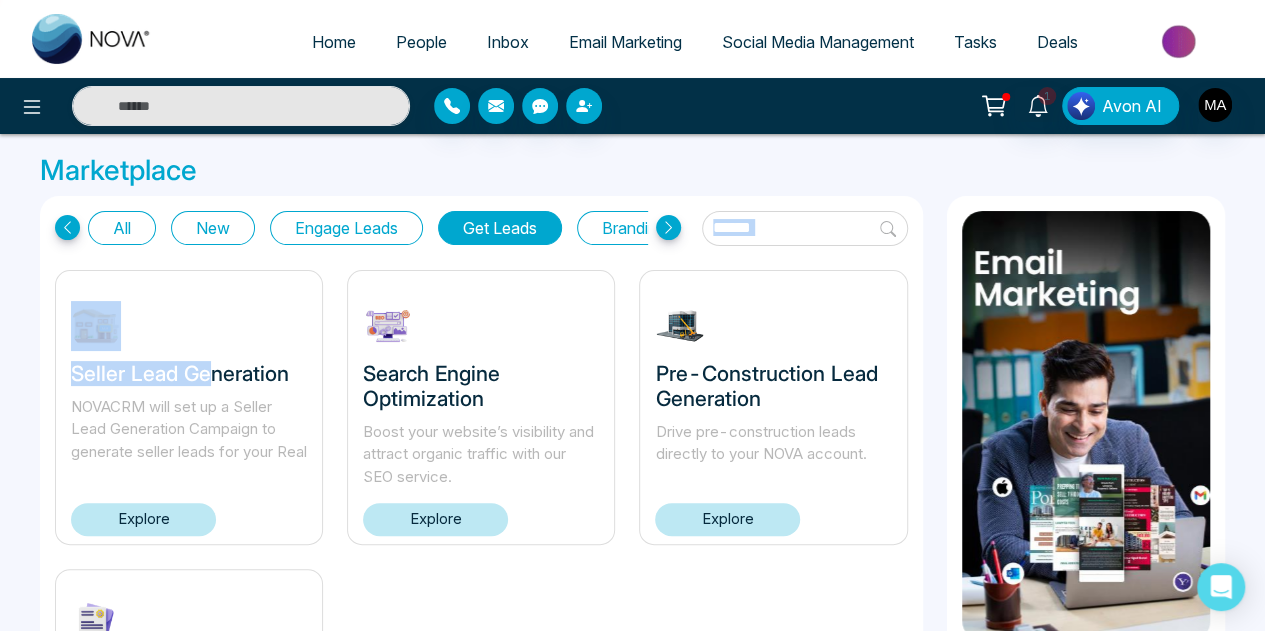 click on "Marketplace All New Engage Leads Get Leads Branding Promote Listings Seller Lead Generation NOVACRM will set up a Seller Lead Generation Campaign to generate seller leads for your Real Estate Explore Search Engine Optimization Boost your website’s visibility and attract organic traffic with our SEO service. Explore Pre-Construction Lead Generation Drive pre-construction leads directly to your NOVA account. Explore Buyer Lead Generation Attract qualified buyer leads with our targeted lead generation campaign. Explore" at bounding box center (632, 518) 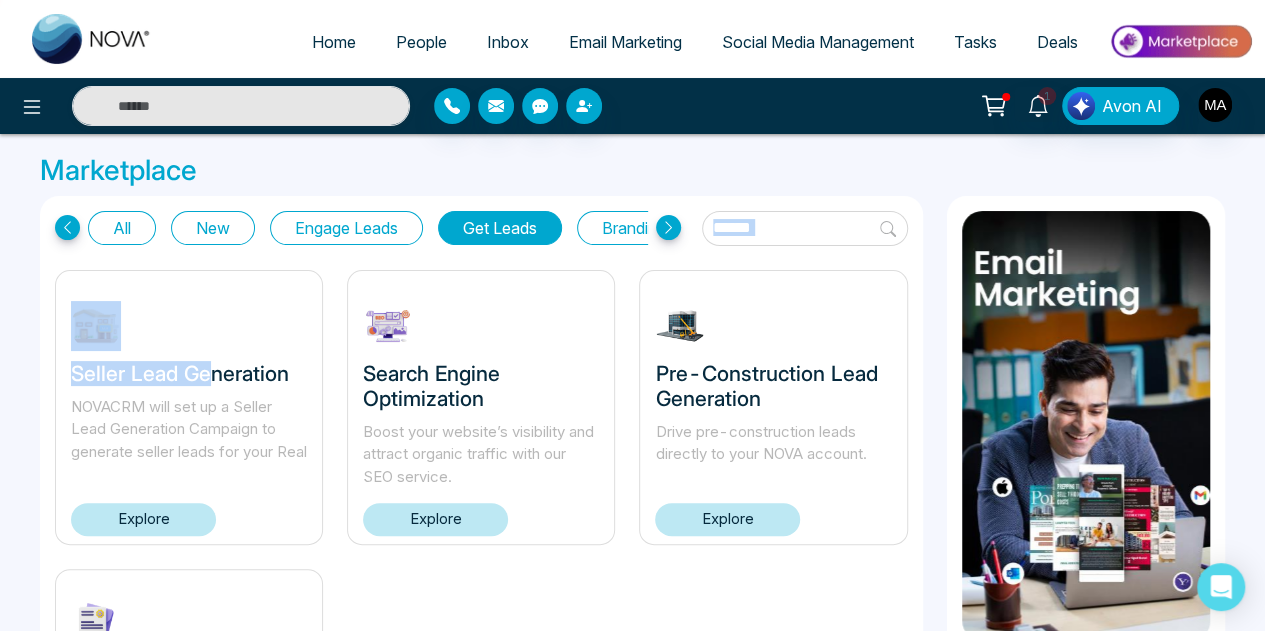 click on "Seller Lead Generation NOVACRM will set up a Seller Lead Generation Campaign to generate seller leads for your Real Estate Explore" at bounding box center [189, 407] 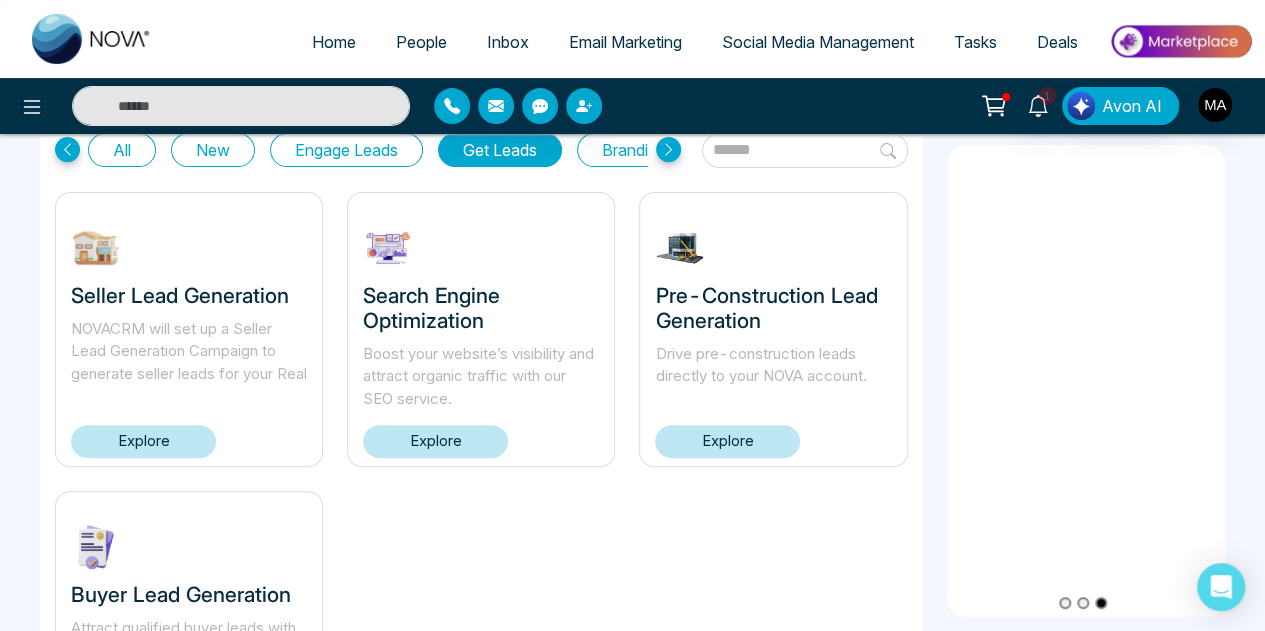 scroll, scrollTop: 0, scrollLeft: 0, axis: both 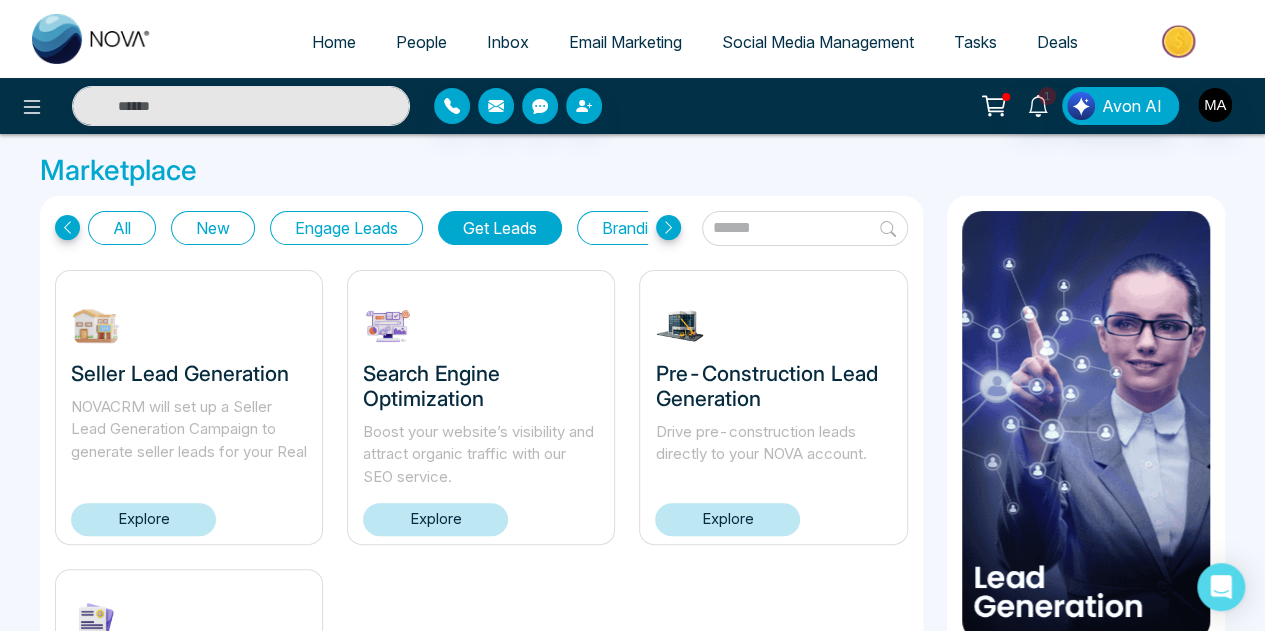 click on "Avon AI" at bounding box center (1124, 106) 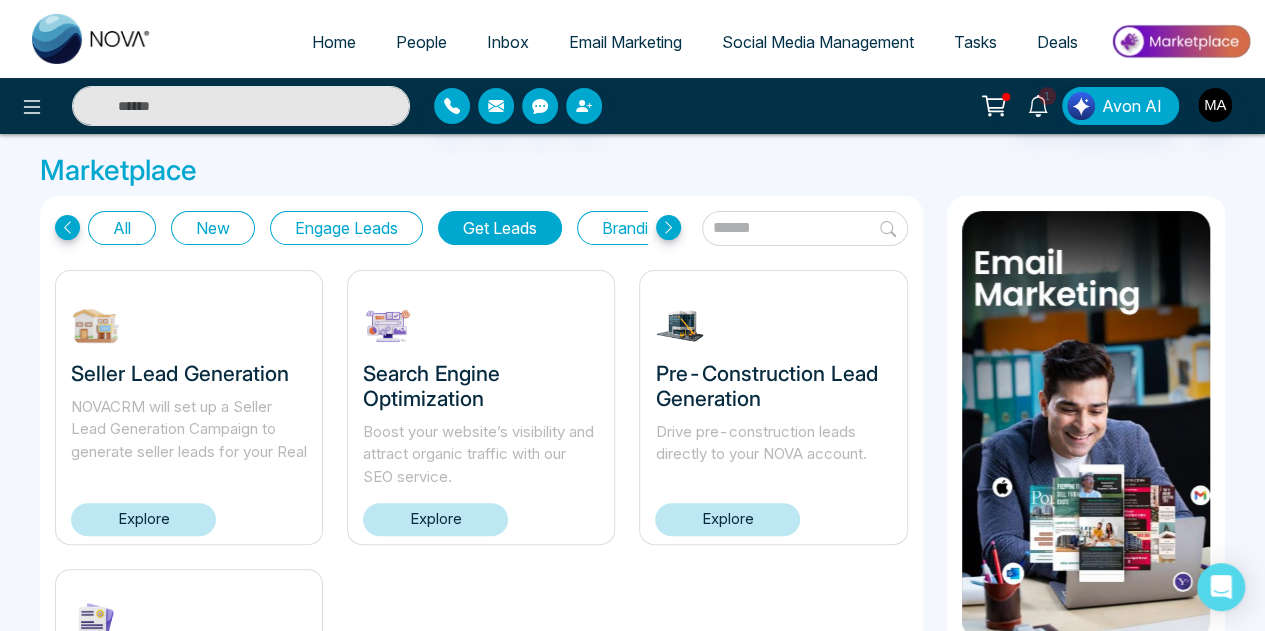click on "Avon AI" at bounding box center [1124, 106] 